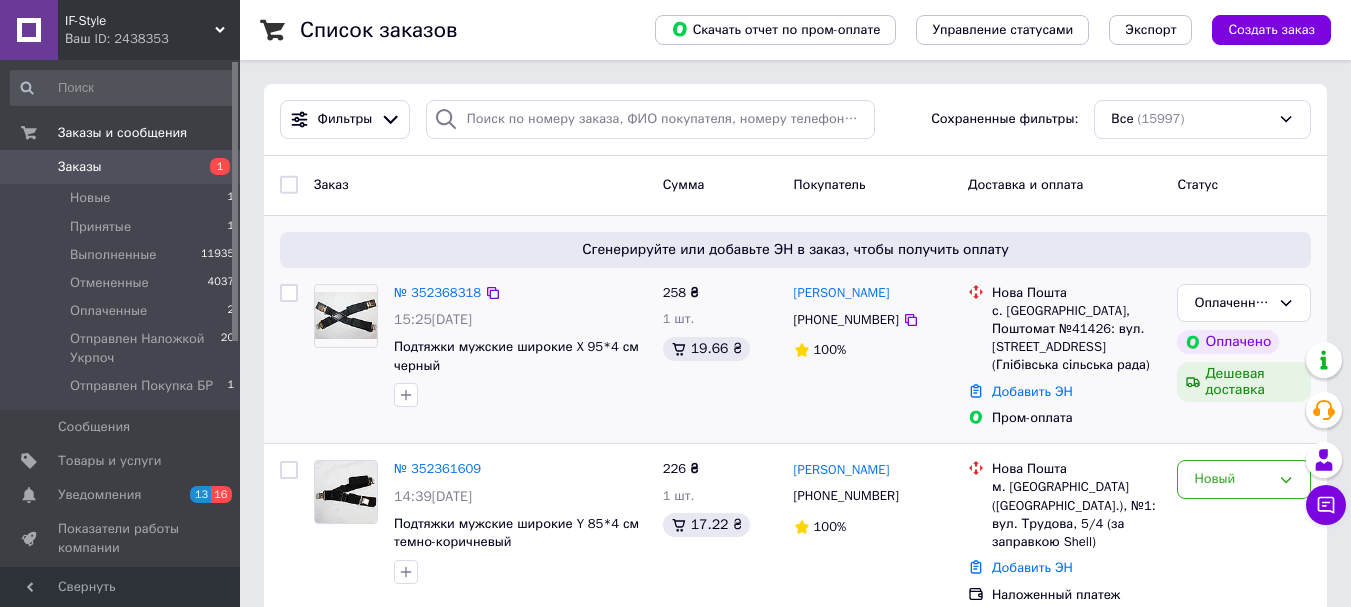 scroll, scrollTop: 100, scrollLeft: 0, axis: vertical 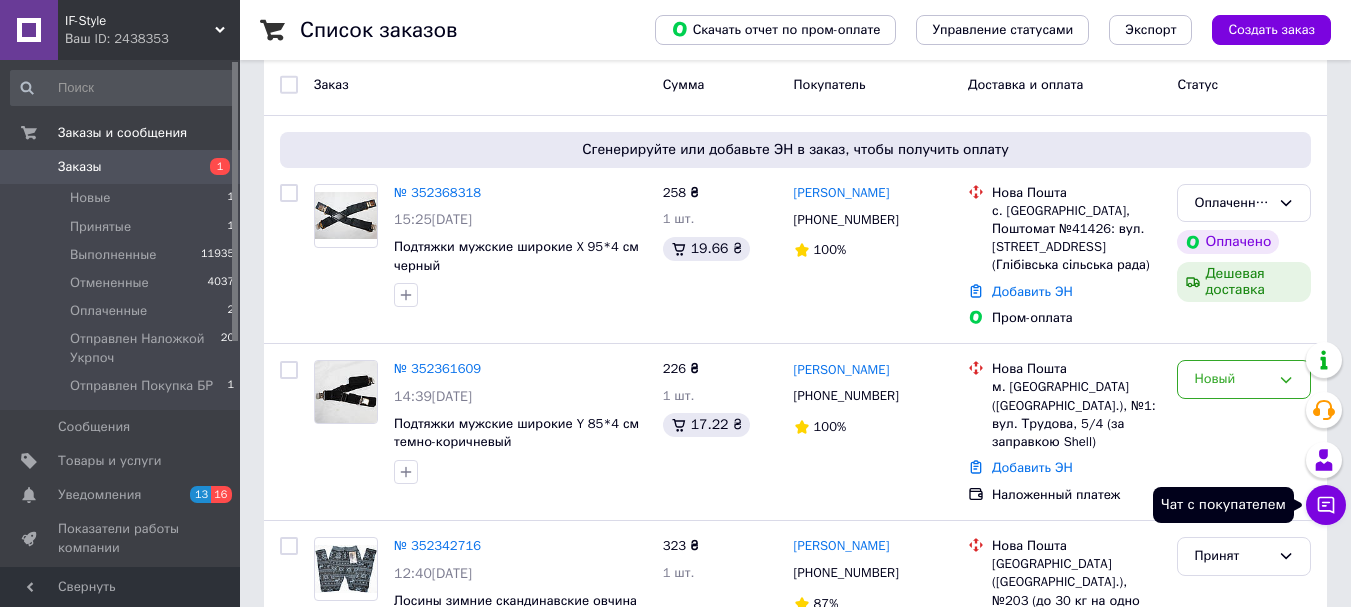 click 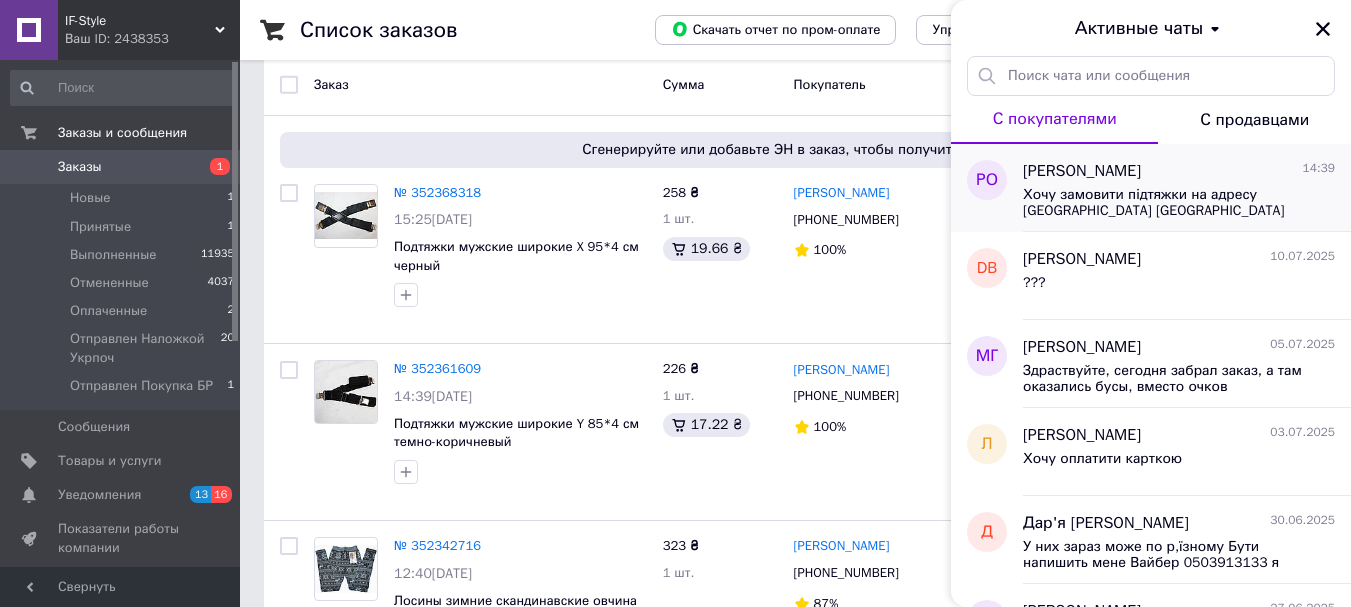 click on "Хочу замовити підтяжки на адресу
[GEOGRAPHIC_DATA] [GEOGRAPHIC_DATA]" at bounding box center [1165, 203] 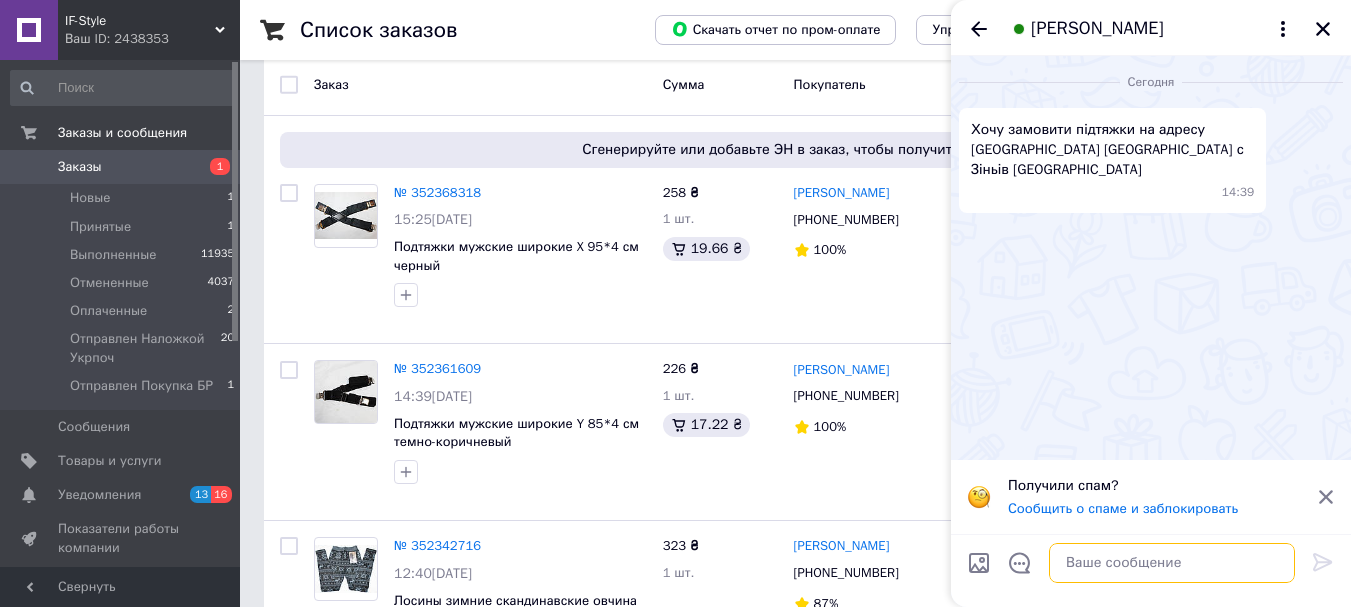 click at bounding box center (1172, 563) 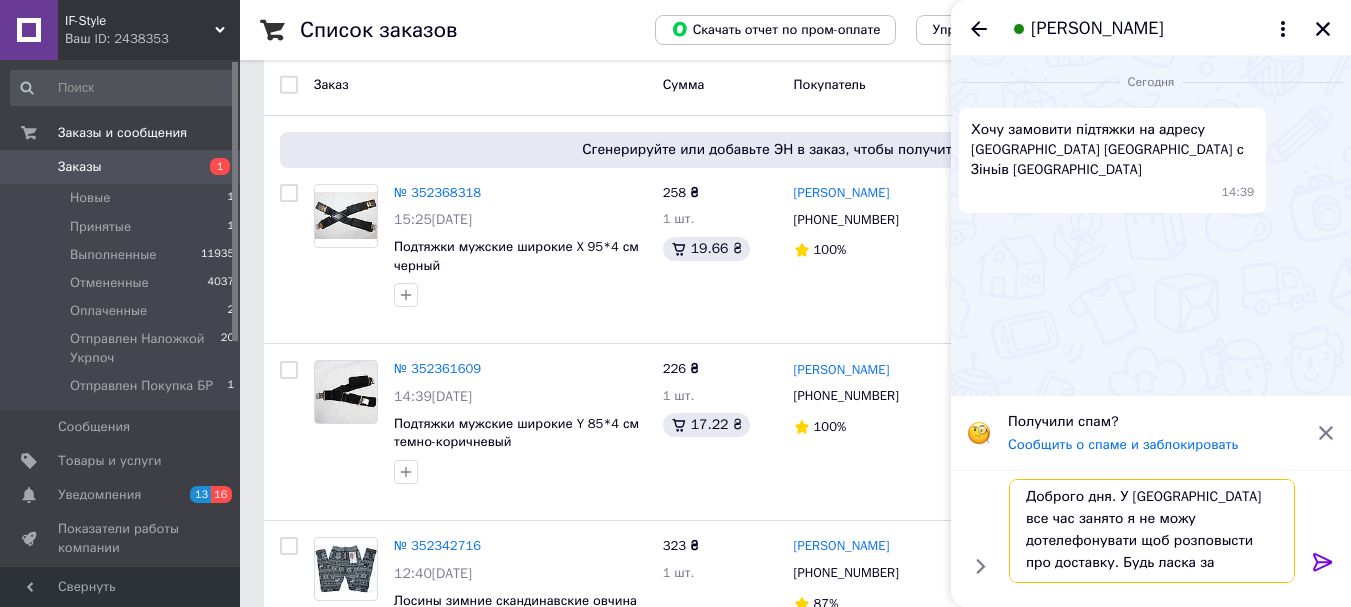 scroll, scrollTop: 2, scrollLeft: 0, axis: vertical 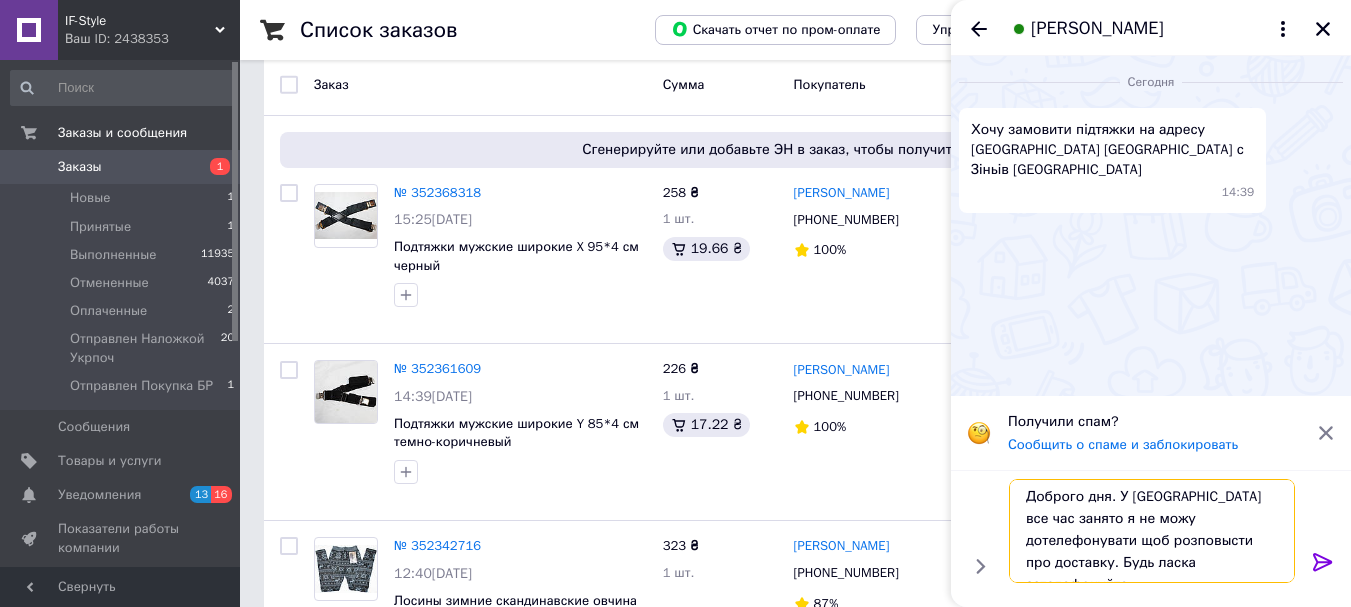 click on "Доброго дня. У [GEOGRAPHIC_DATA] все час занято я не можу дотелефонувати щоб розповысти про доставку. Будь ласка зателефонуйте" at bounding box center (1152, 531) 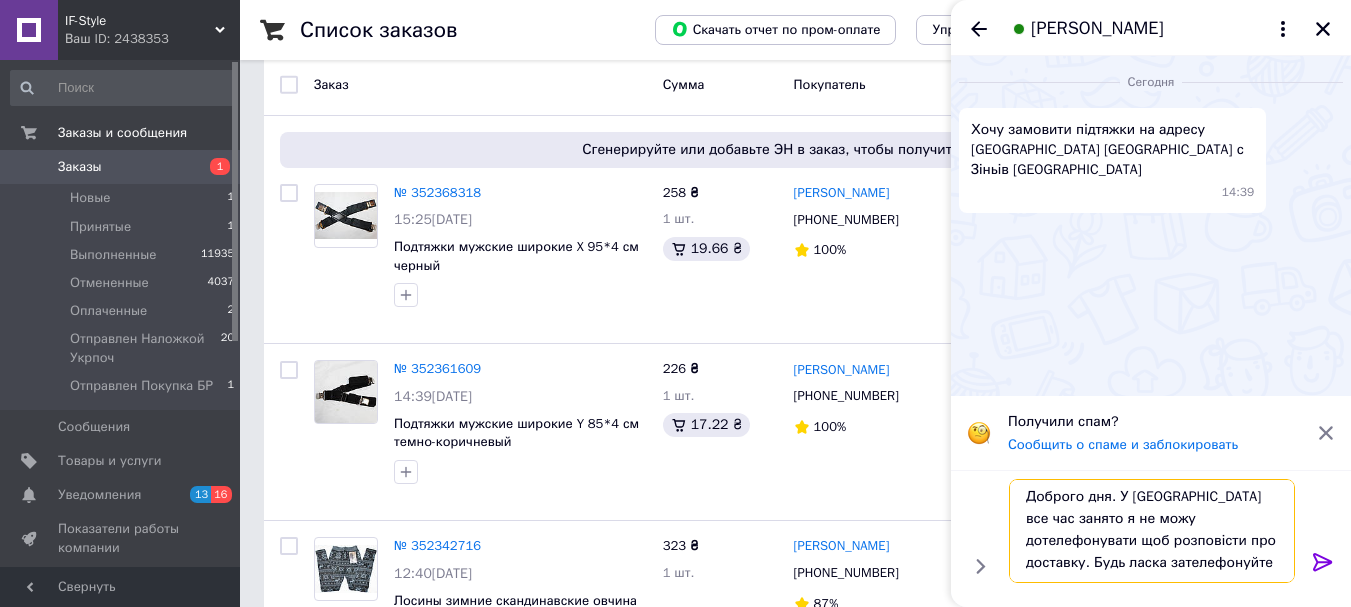 type on "Доброго дня. У [GEOGRAPHIC_DATA] все час занято я не можу дотелефонувати щоб розповісти про доставку. Будь ласка зателефонуйте" 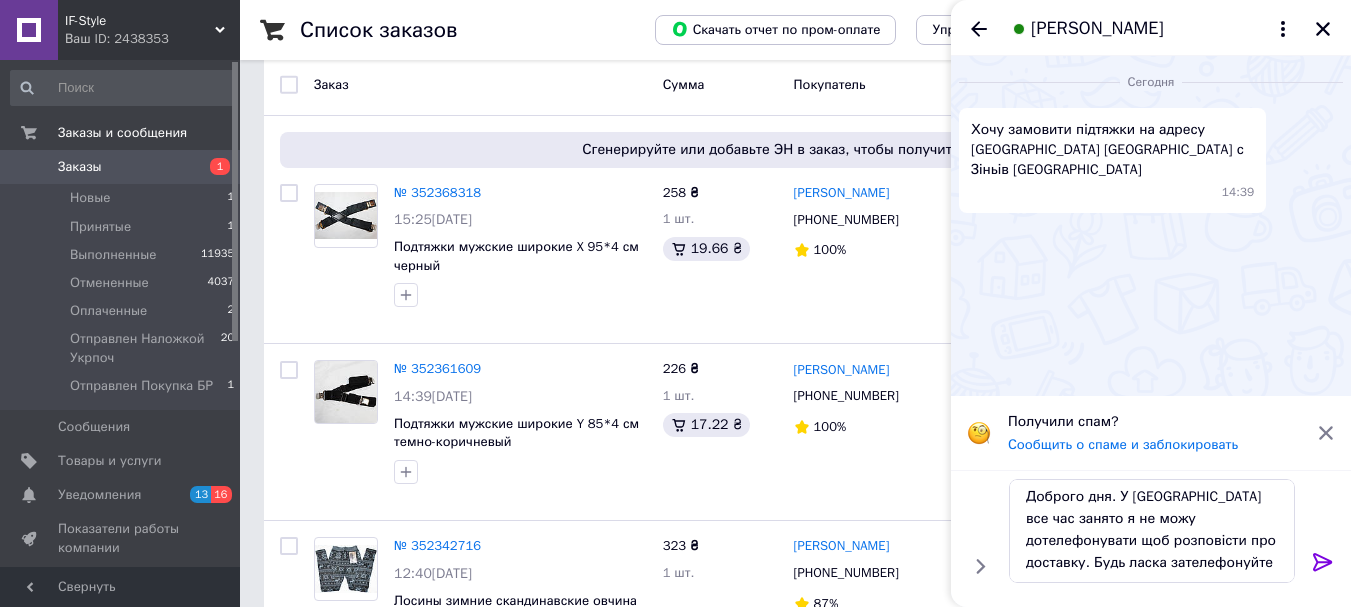 click 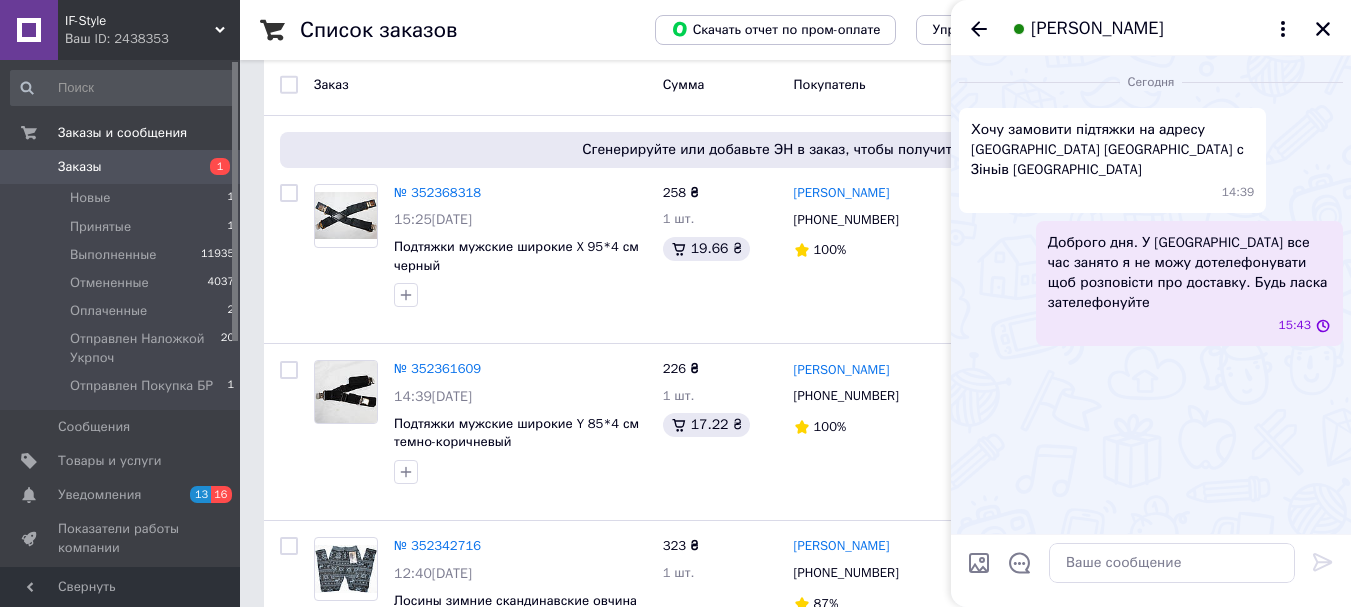 scroll, scrollTop: 0, scrollLeft: 0, axis: both 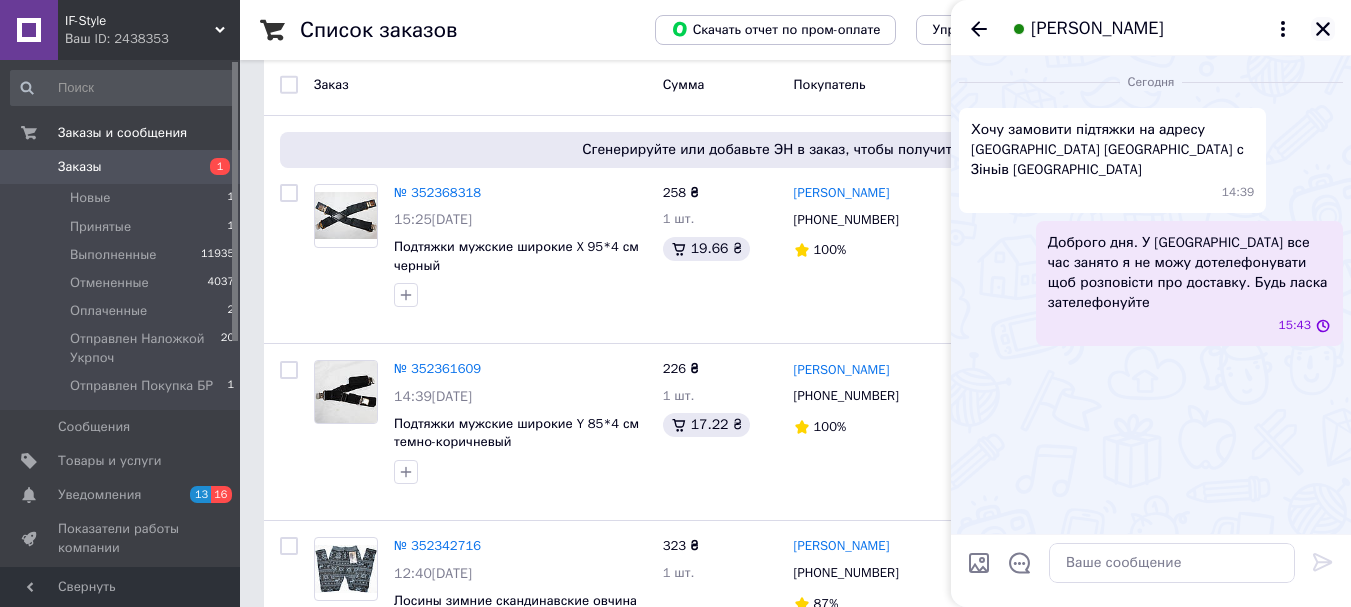 click at bounding box center (1323, 29) 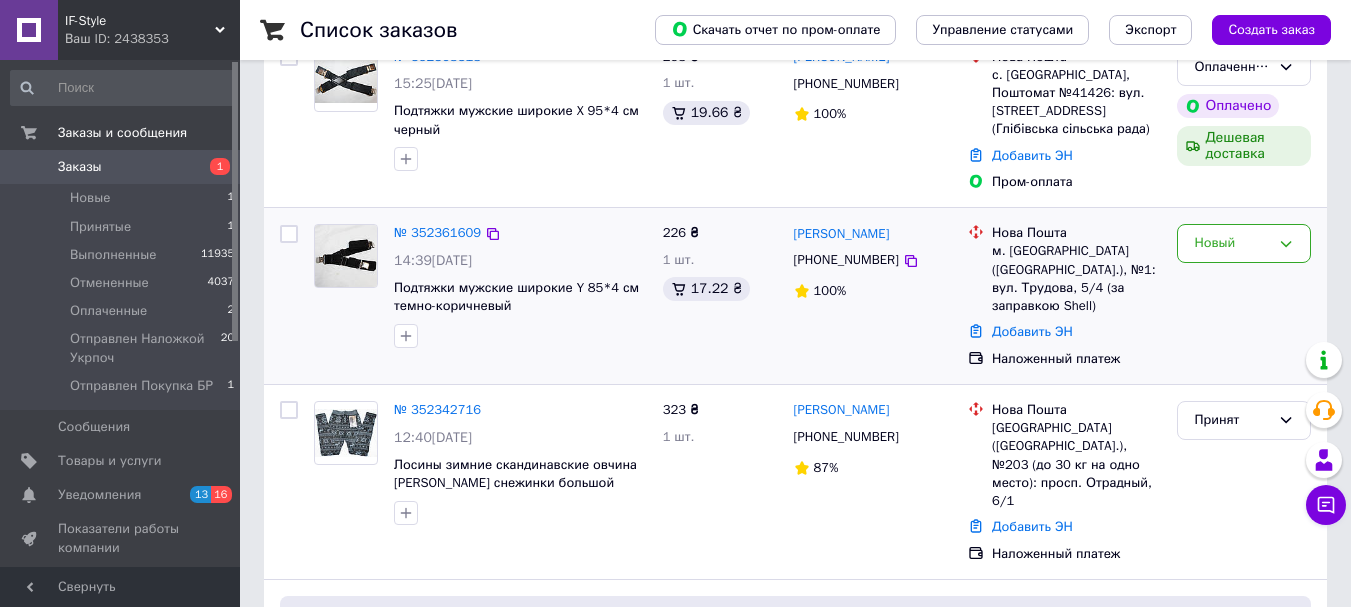 scroll, scrollTop: 300, scrollLeft: 0, axis: vertical 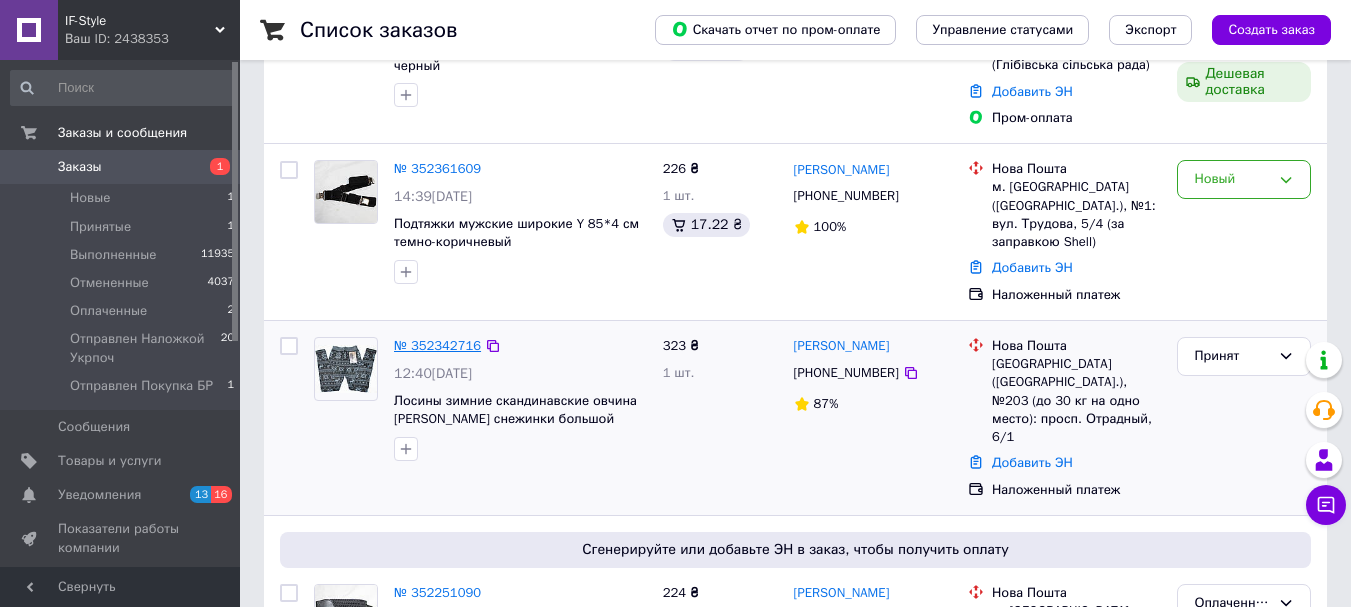 click on "№ 352342716" at bounding box center [437, 345] 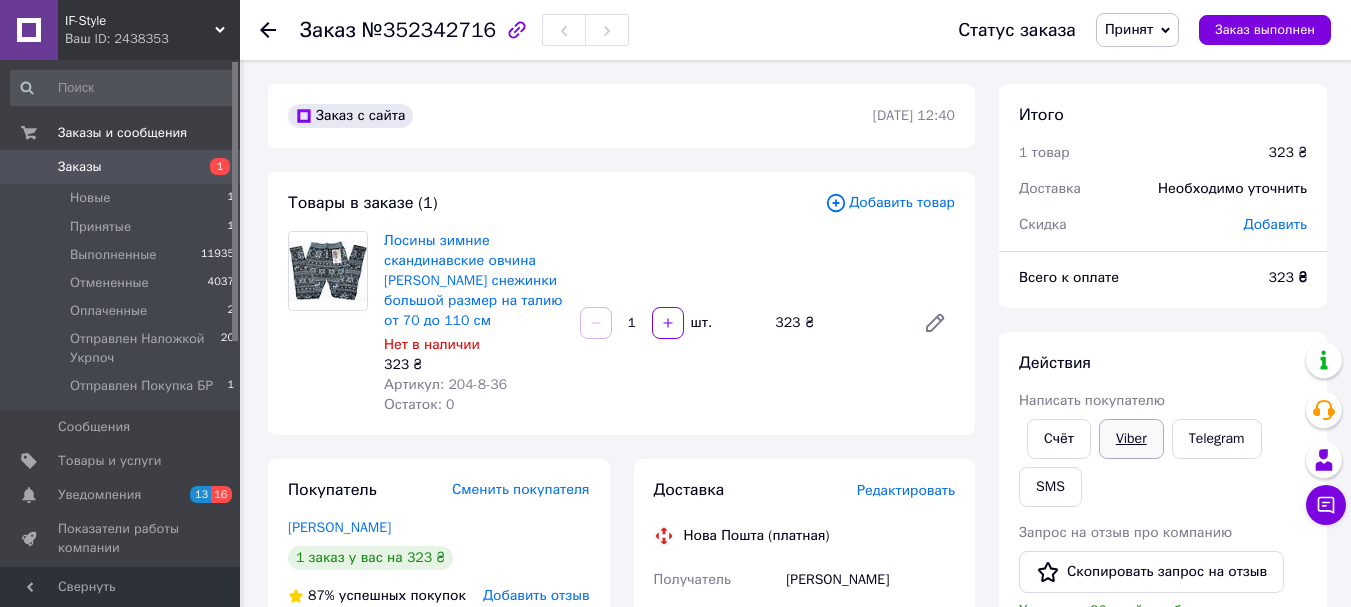 click on "Viber" at bounding box center (1131, 439) 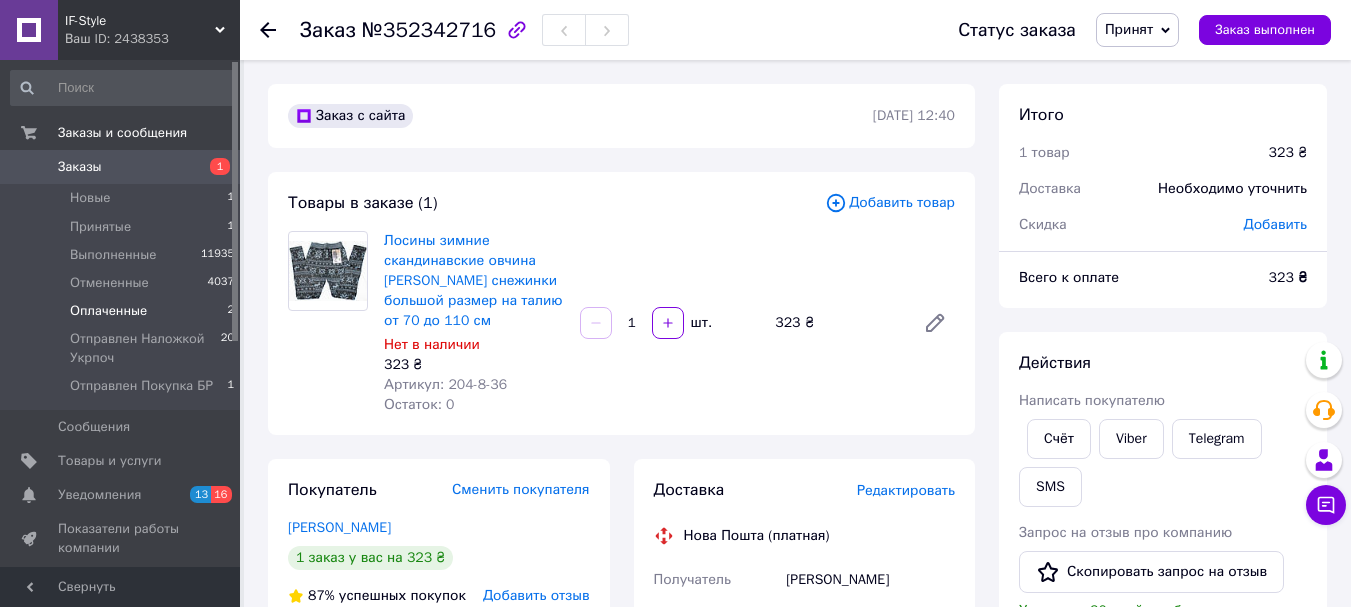 click on "Оплаченные" at bounding box center [108, 311] 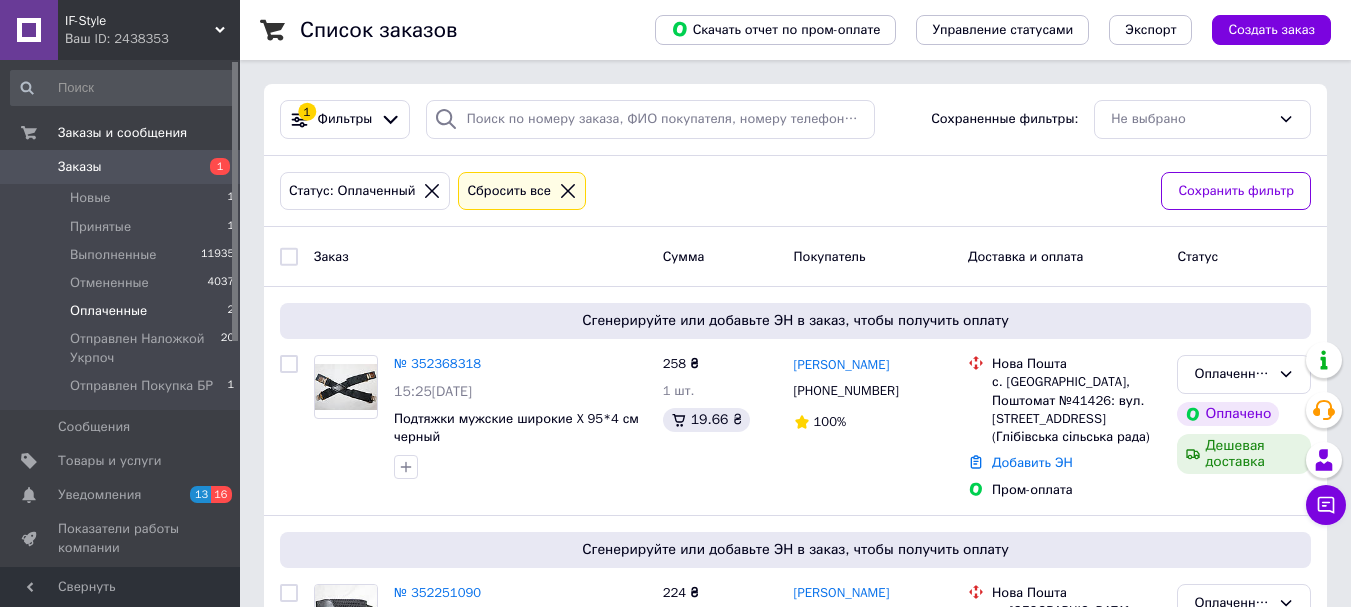 click on "Заказы" at bounding box center [80, 167] 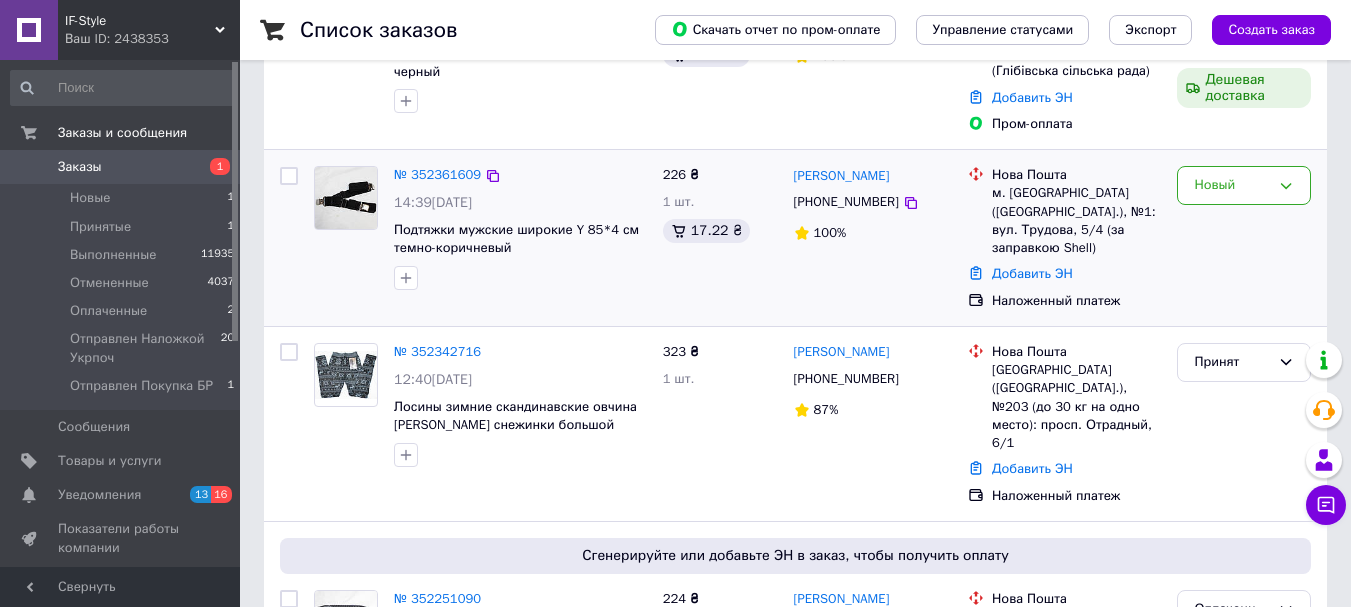 scroll, scrollTop: 300, scrollLeft: 0, axis: vertical 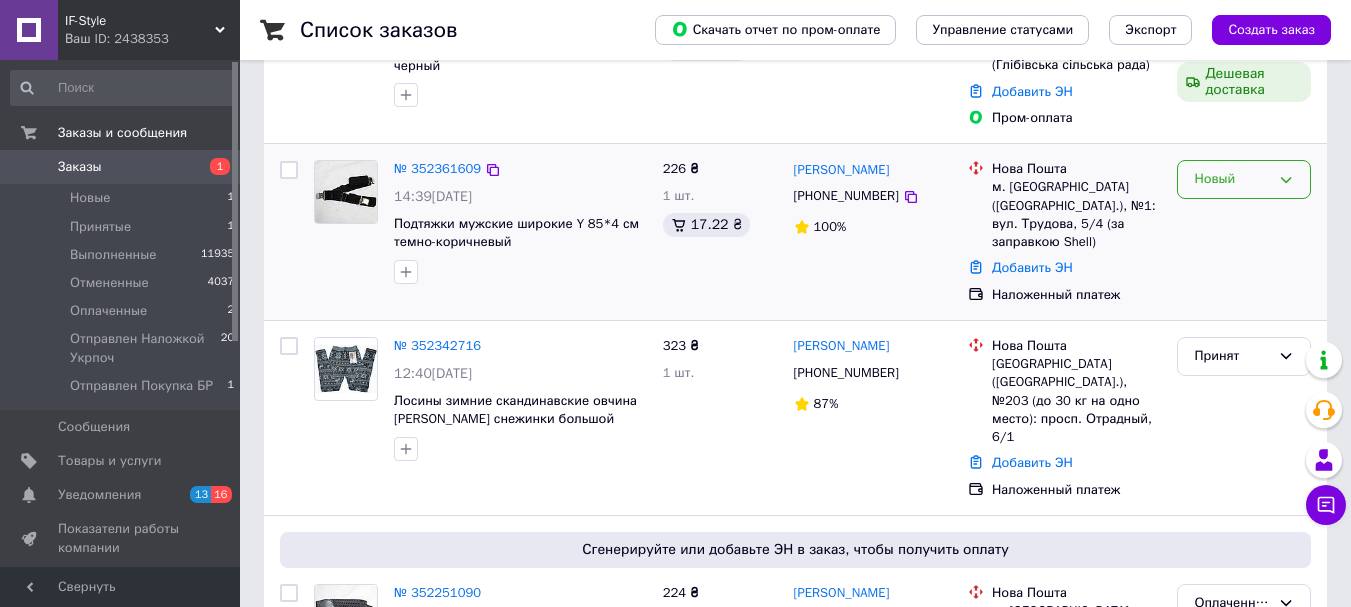 click on "Новый" at bounding box center [1232, 179] 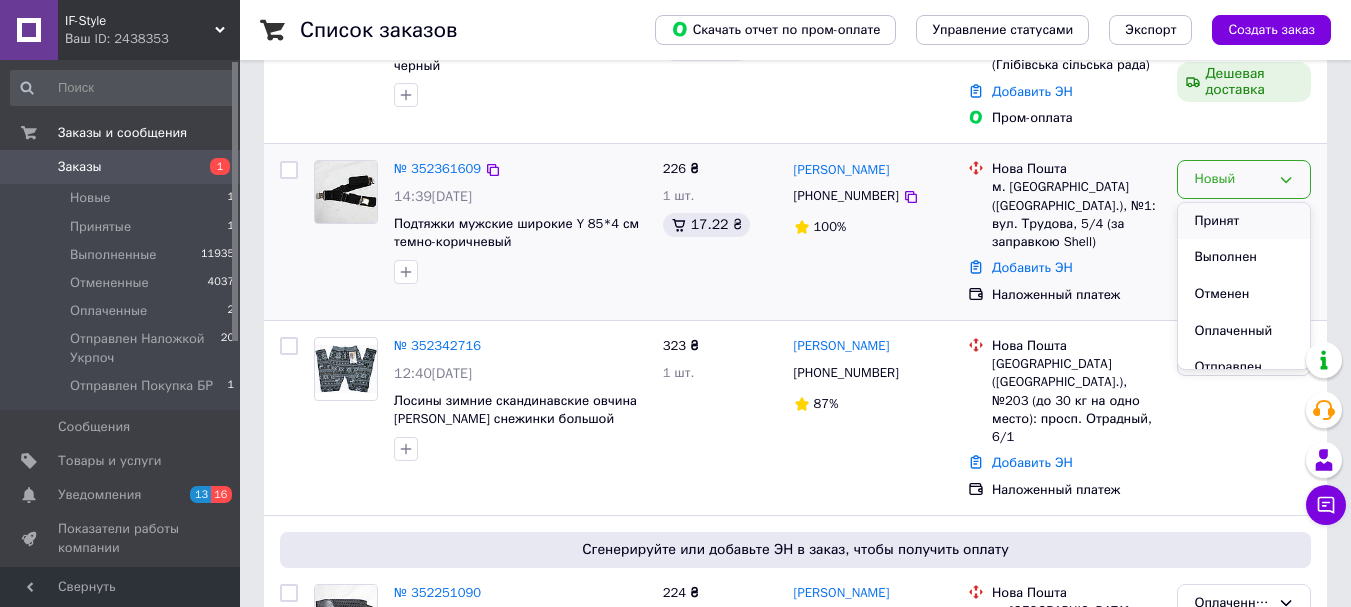 click on "Принят" at bounding box center (1244, 221) 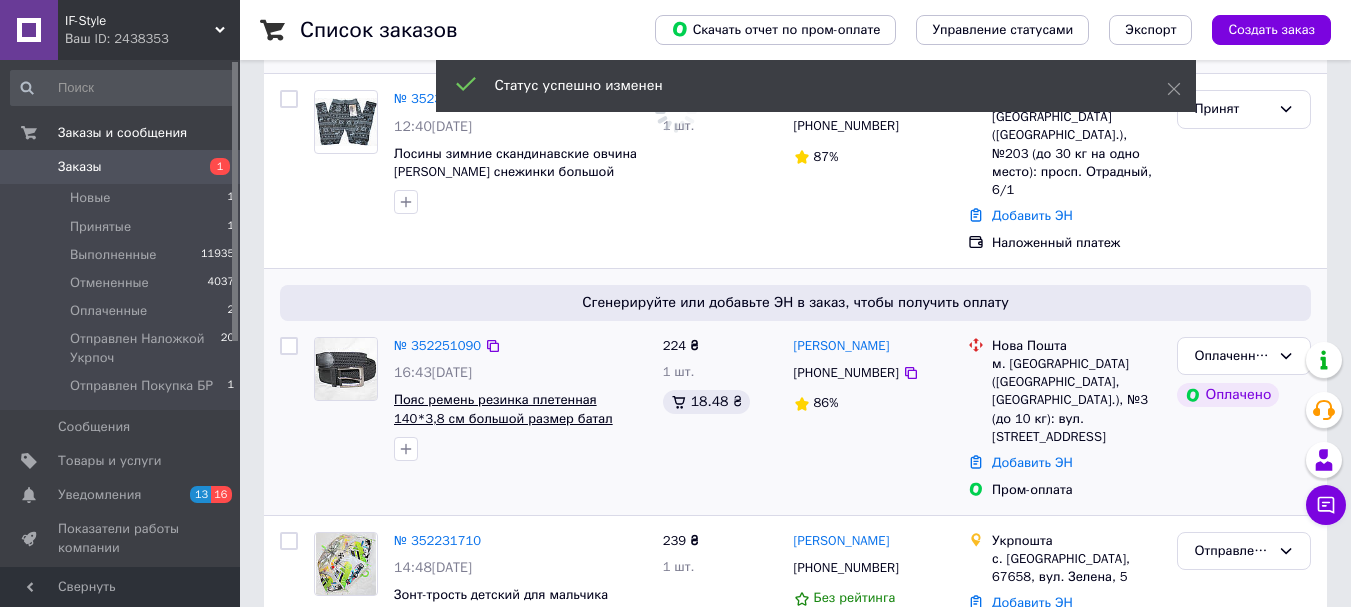 scroll, scrollTop: 600, scrollLeft: 0, axis: vertical 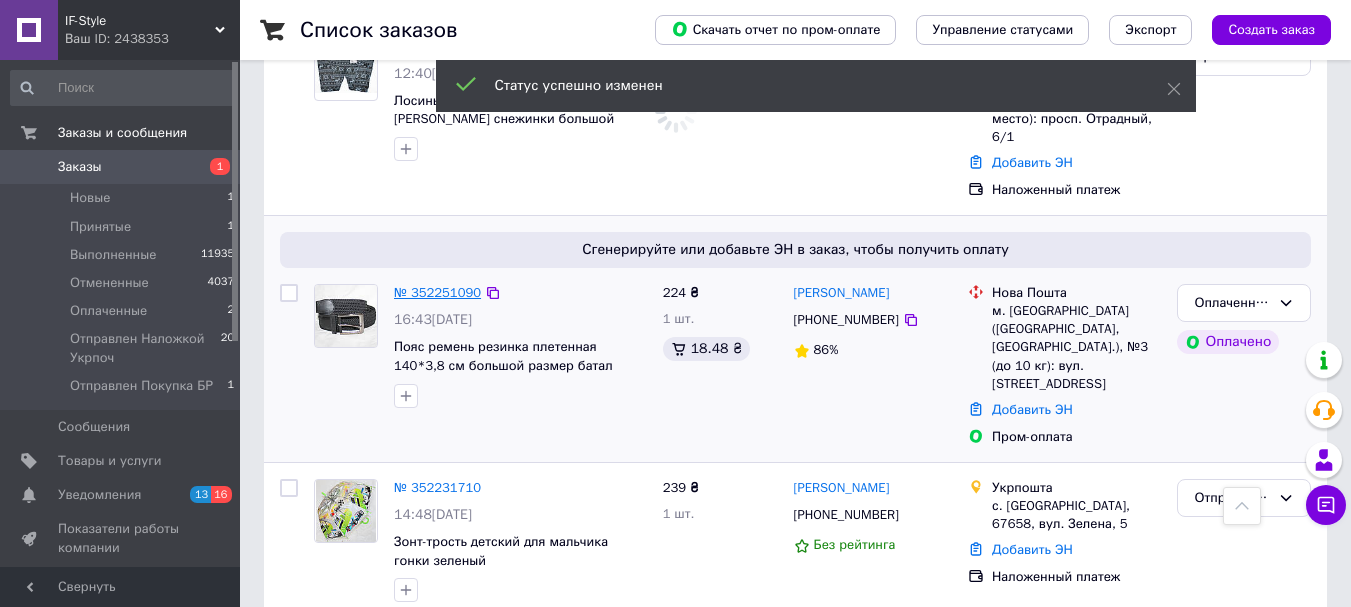 click on "№ 352251090" at bounding box center [437, 292] 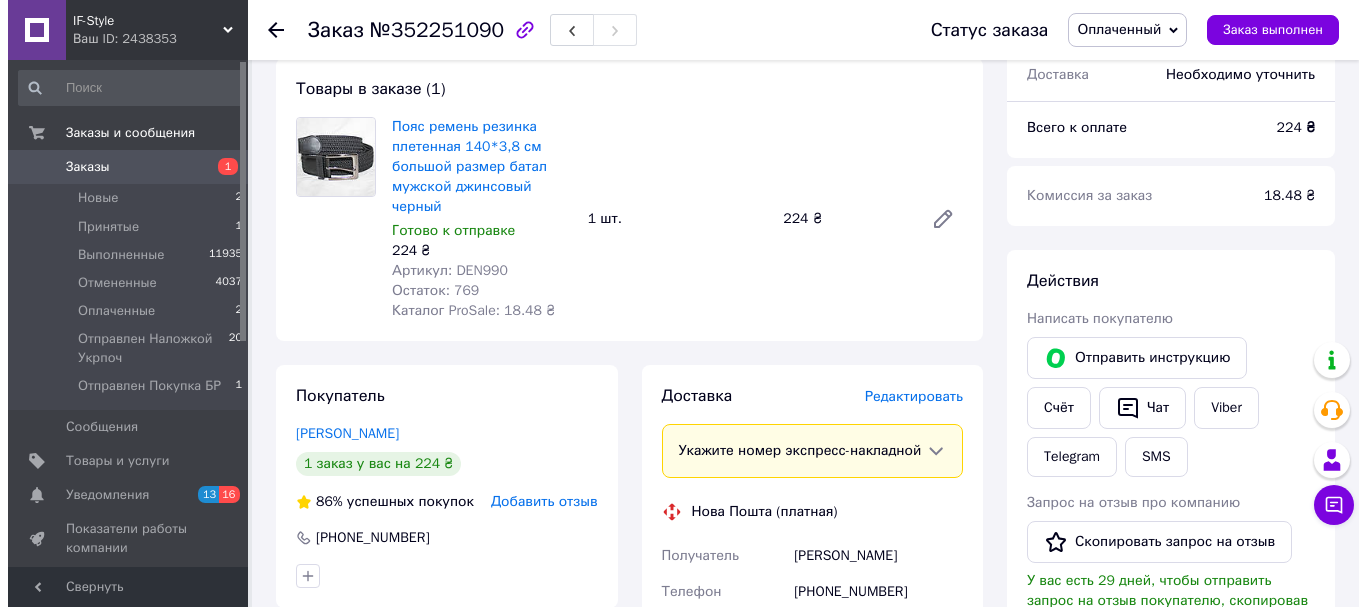 scroll, scrollTop: 900, scrollLeft: 0, axis: vertical 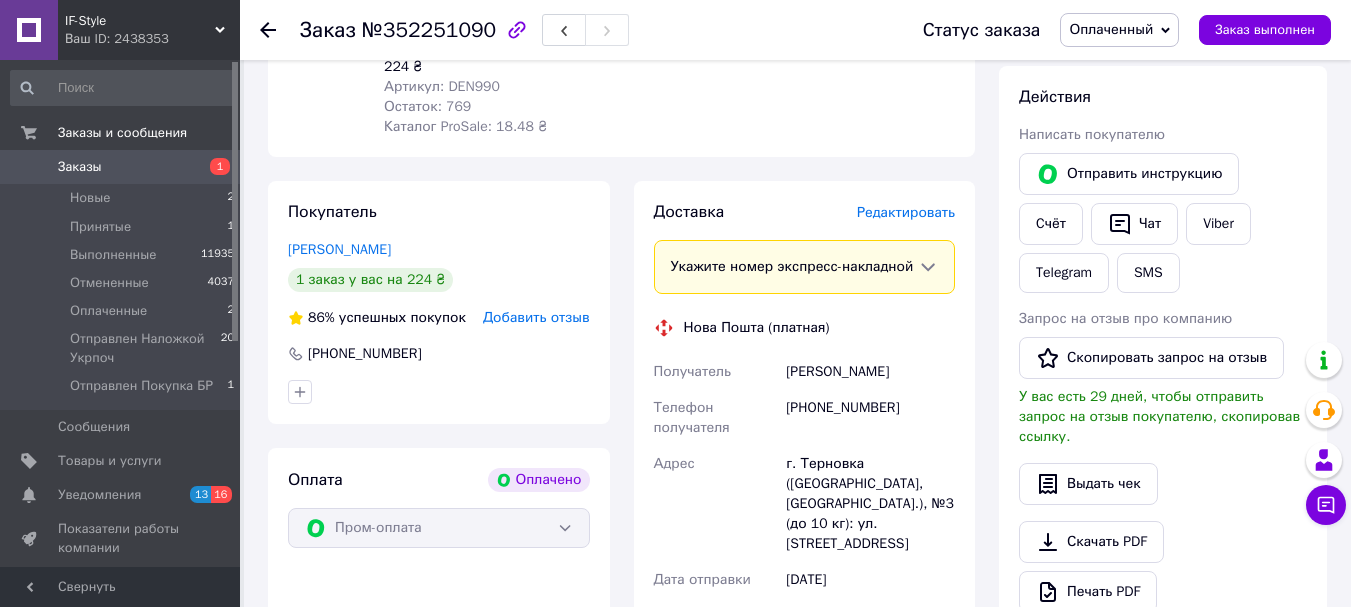 click on "Редактировать" at bounding box center (906, 212) 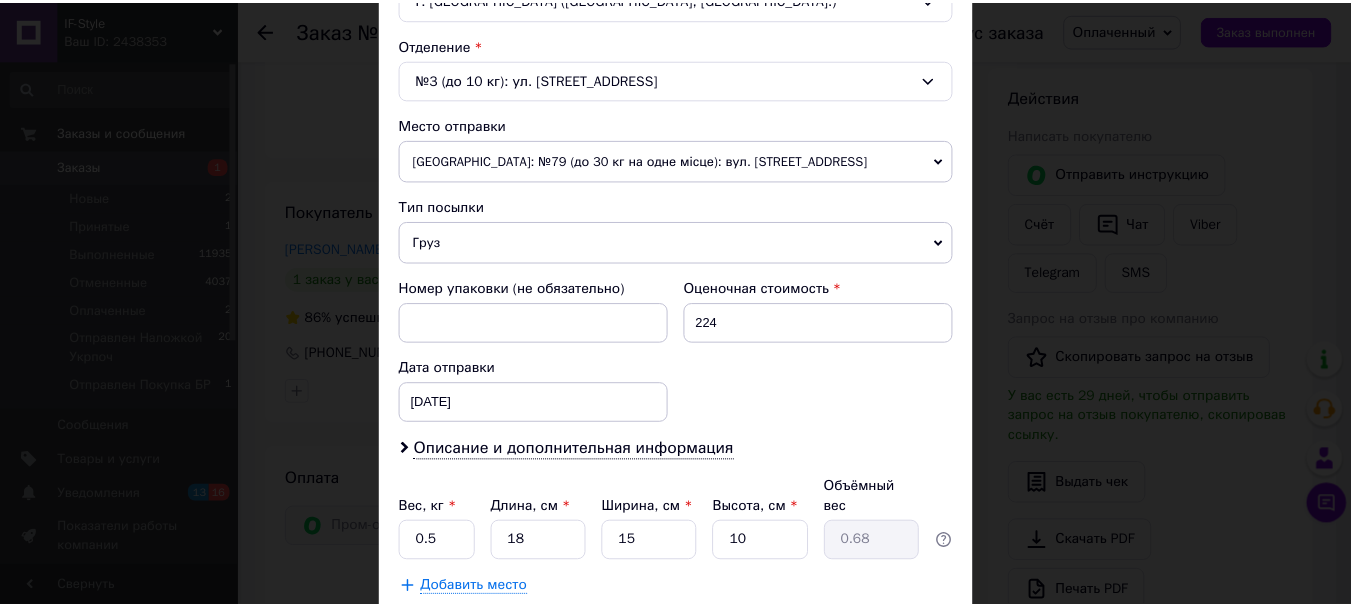 scroll, scrollTop: 700, scrollLeft: 0, axis: vertical 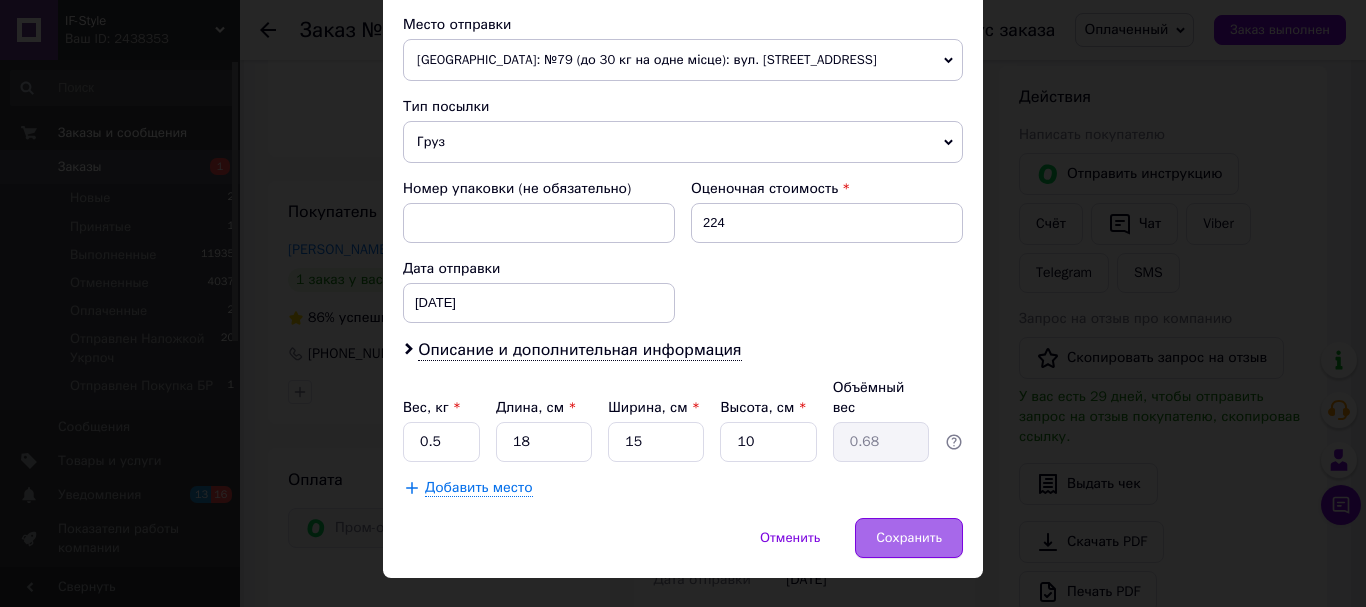 click on "Сохранить" at bounding box center (909, 538) 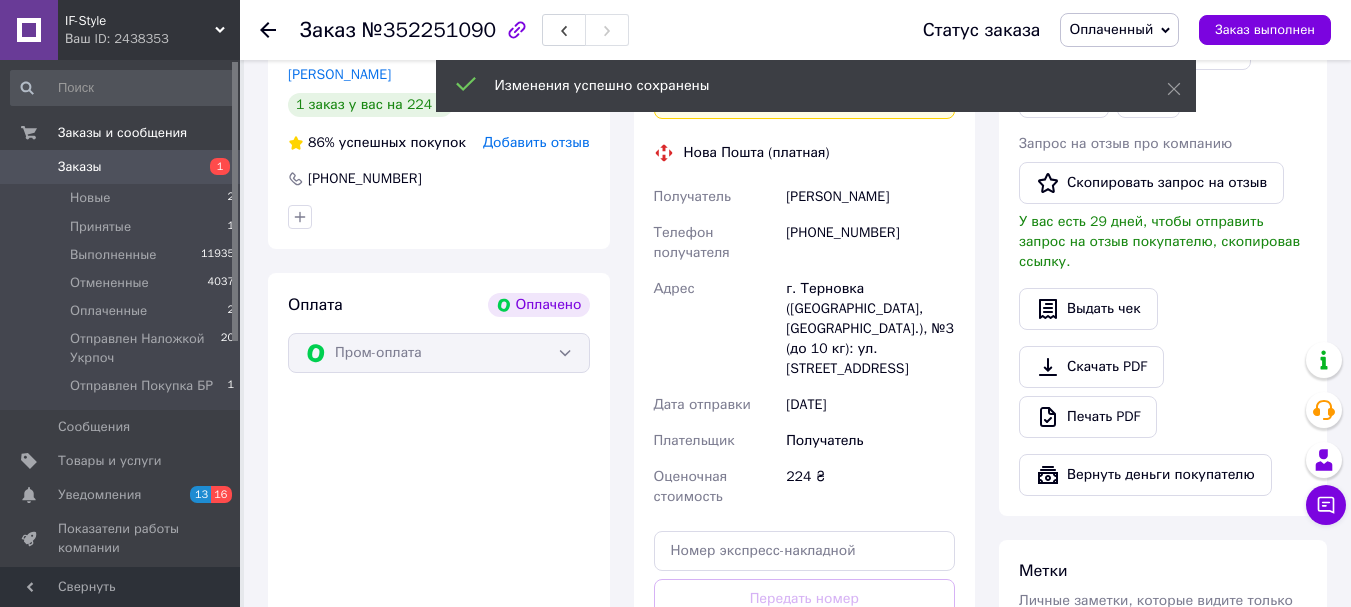 scroll, scrollTop: 1300, scrollLeft: 0, axis: vertical 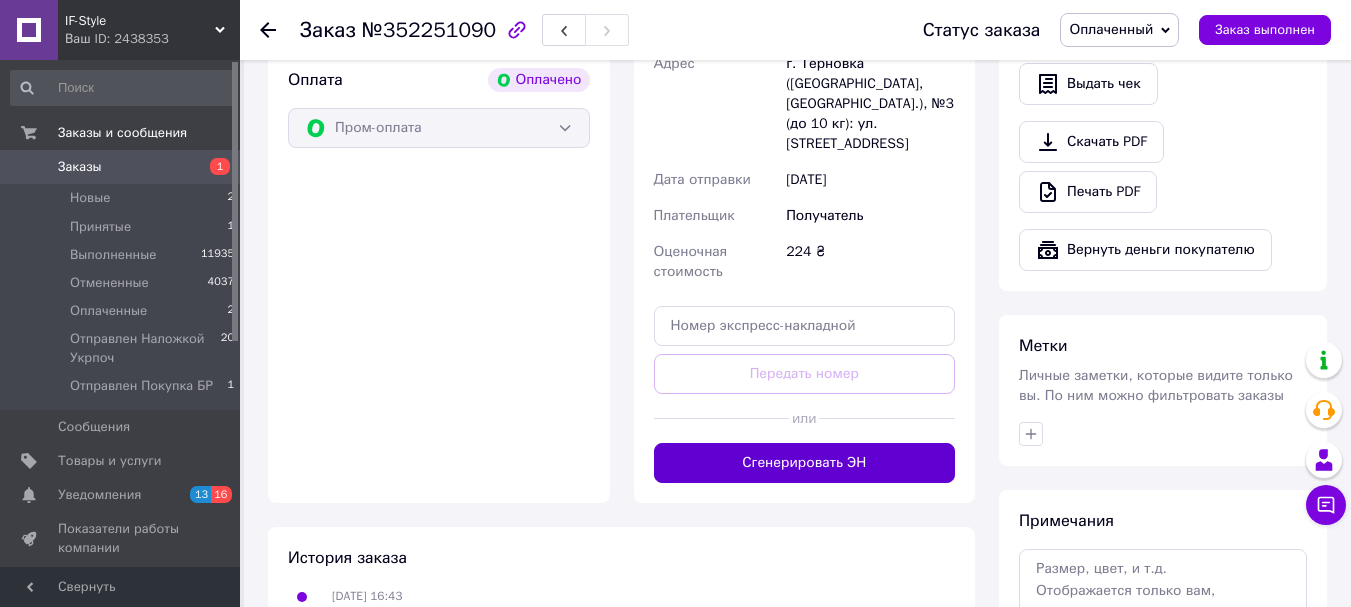 click on "Сгенерировать ЭН" at bounding box center (805, 463) 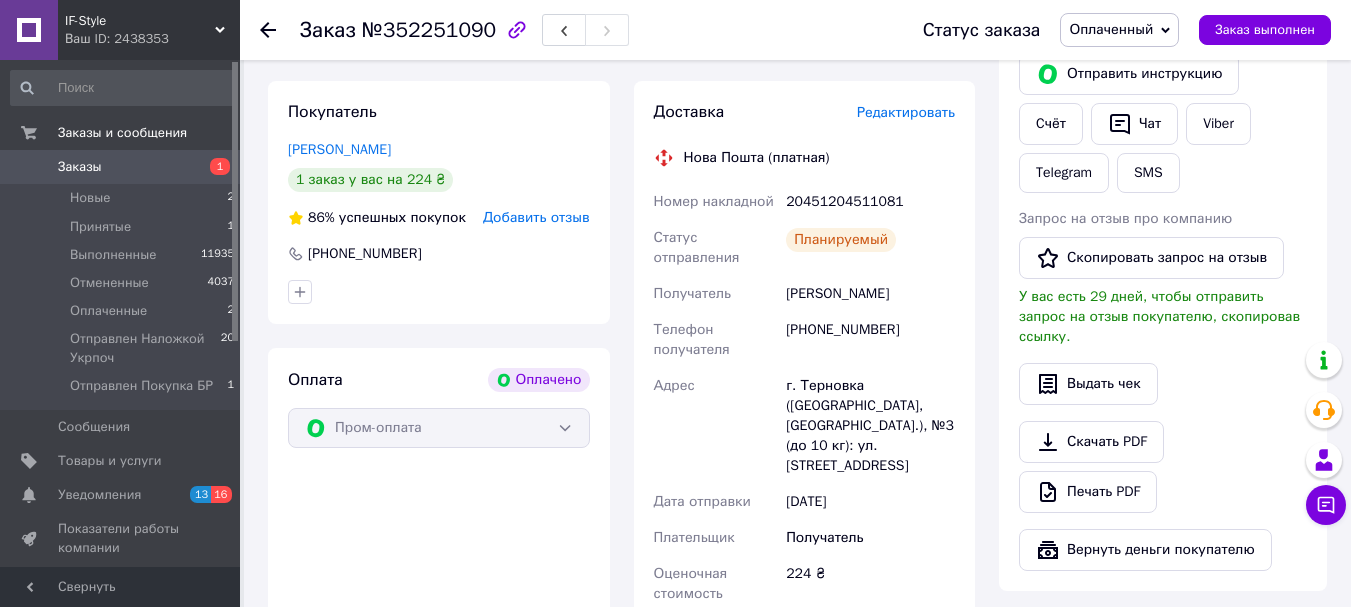 scroll, scrollTop: 1100, scrollLeft: 0, axis: vertical 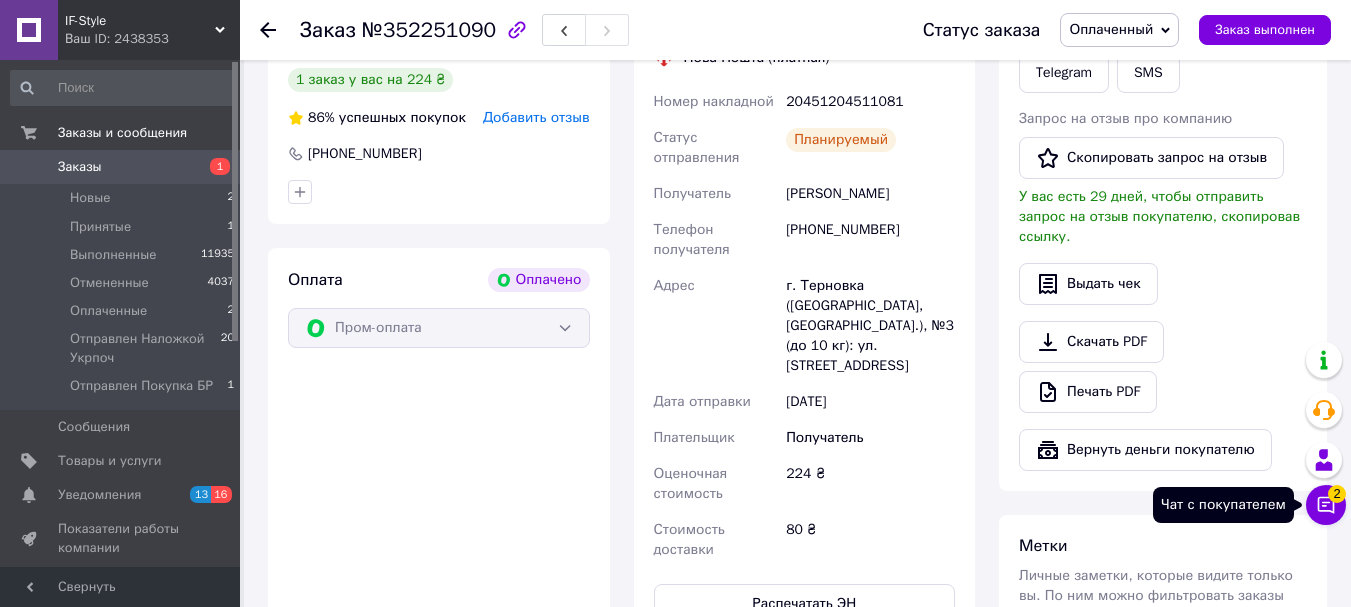 click 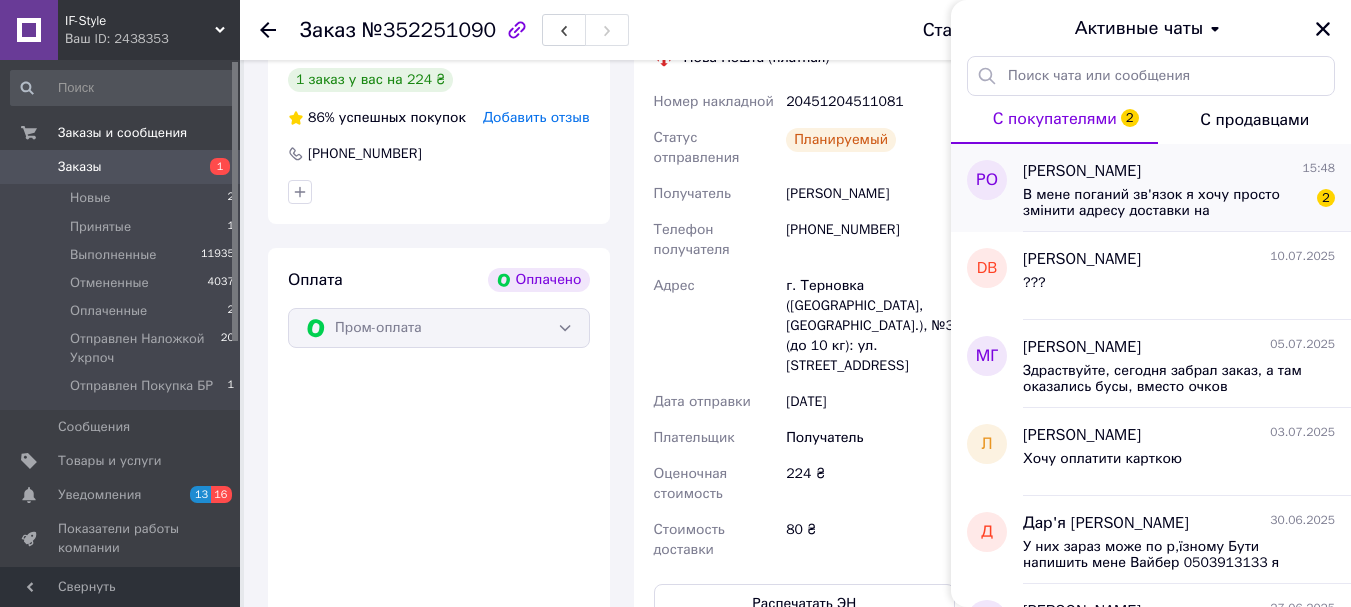 click on "В мене поганий зв'язок я хочу просто змінити адресу доставки на
[GEOGRAPHIC_DATA] [GEOGRAPHIC_DATA] с Зіньів [GEOGRAPHIC_DATA]" at bounding box center [1165, 203] 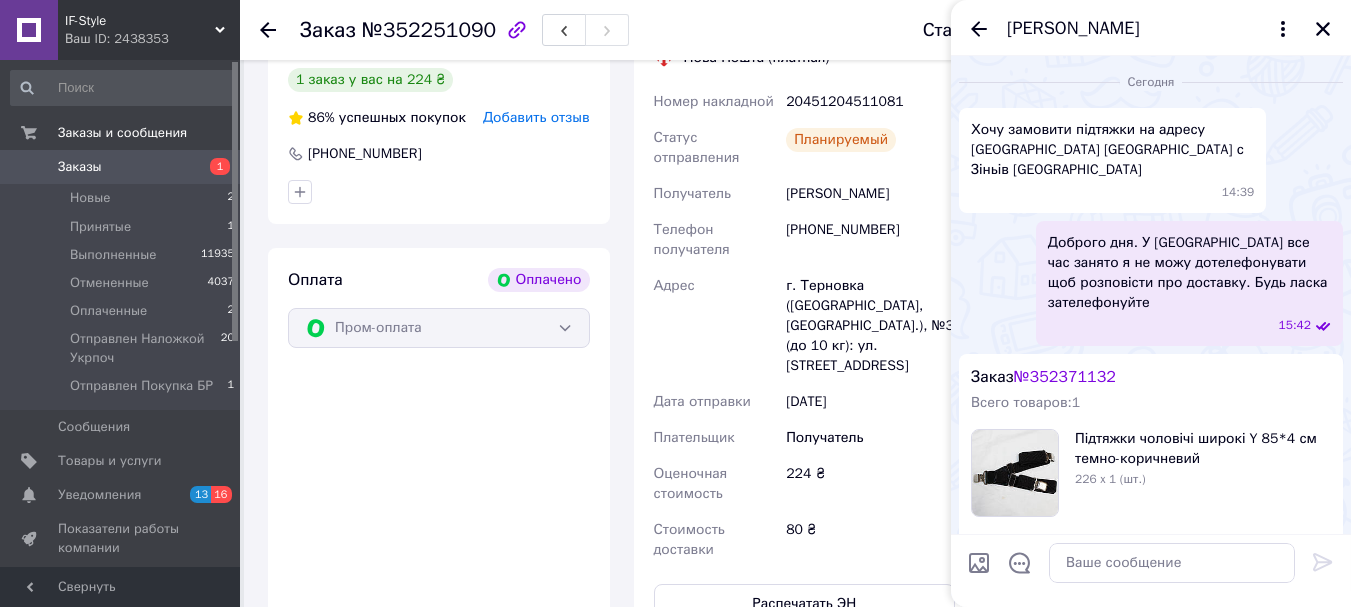 scroll, scrollTop: 272, scrollLeft: 0, axis: vertical 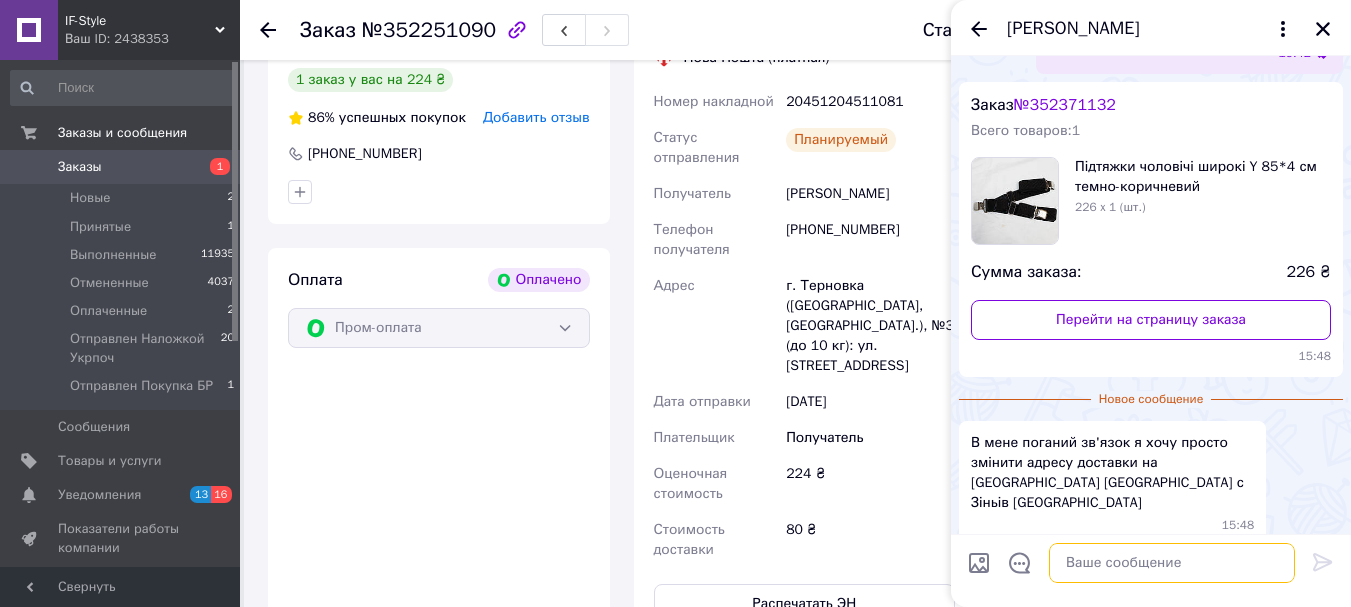 click at bounding box center (1172, 563) 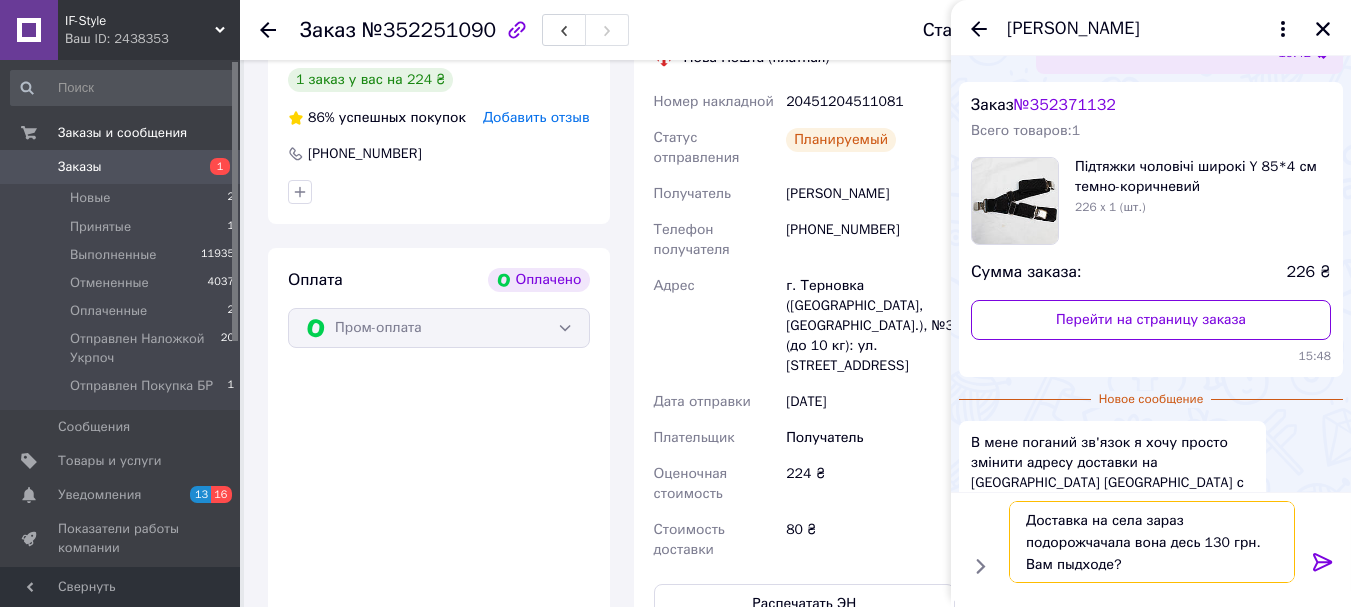 scroll, scrollTop: 2, scrollLeft: 0, axis: vertical 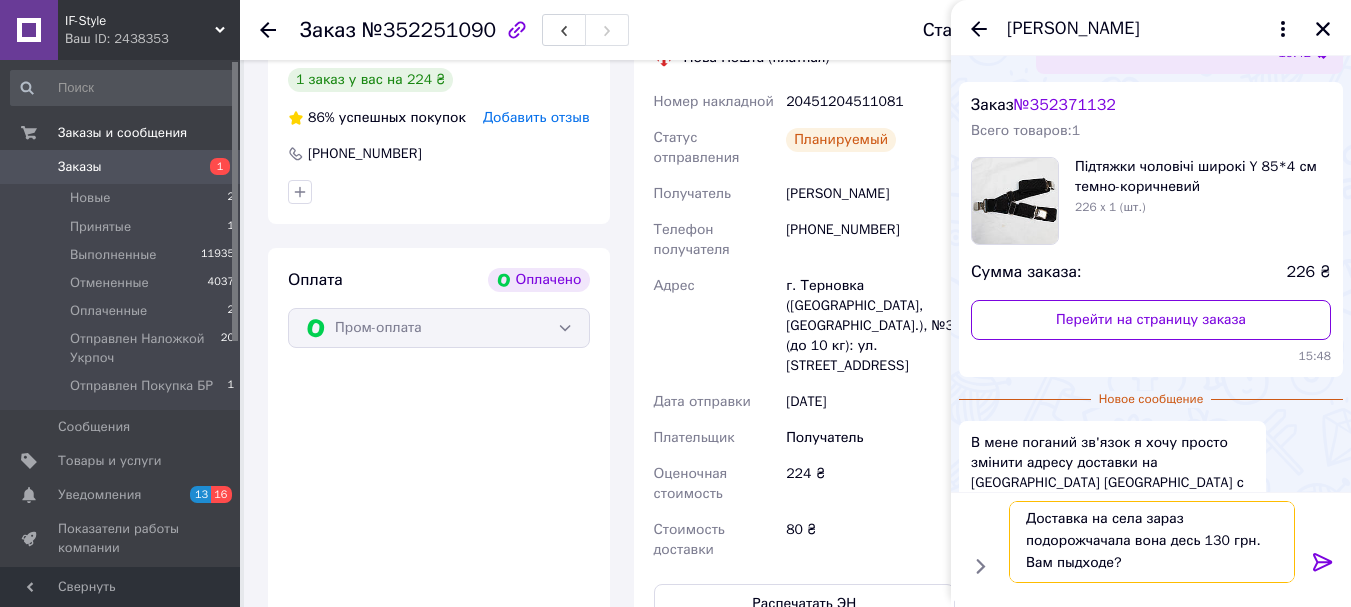 click on "Доставка на села зараз подорожчачала вона десь 130 грн. Вам пыдходе?" at bounding box center [1152, 542] 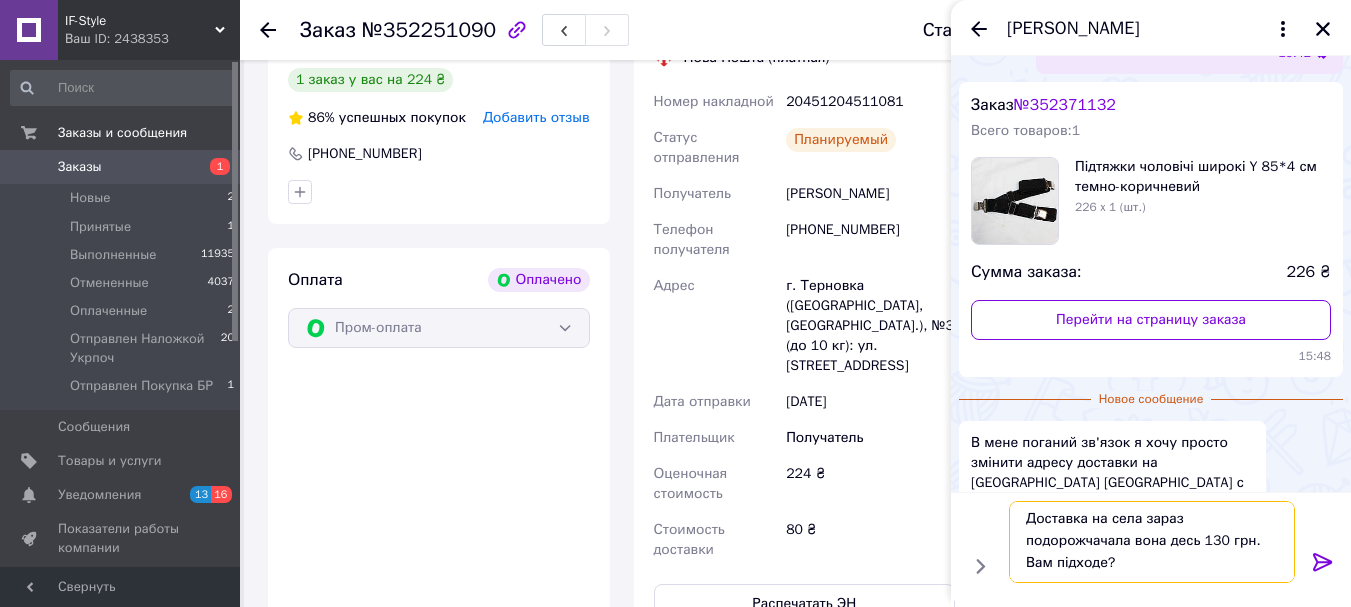 click on "Доставка на села зараз подорожчачала вона десь 130 грн. Вам підходе?" at bounding box center [1152, 542] 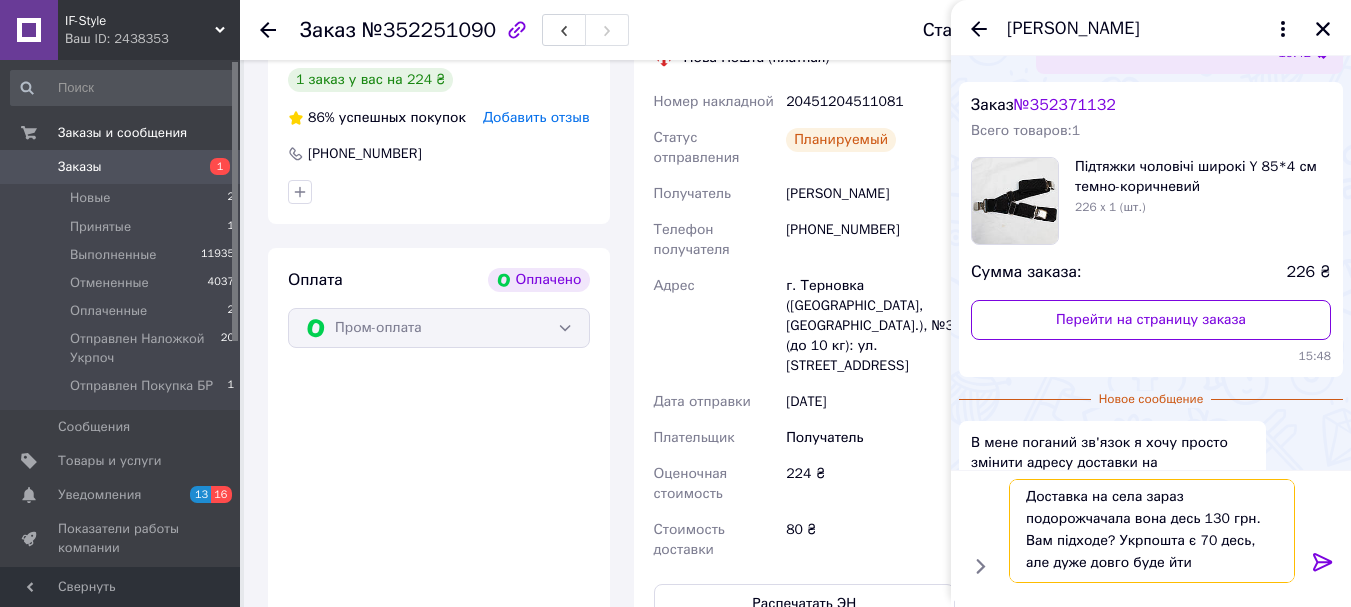 scroll, scrollTop: 0, scrollLeft: 0, axis: both 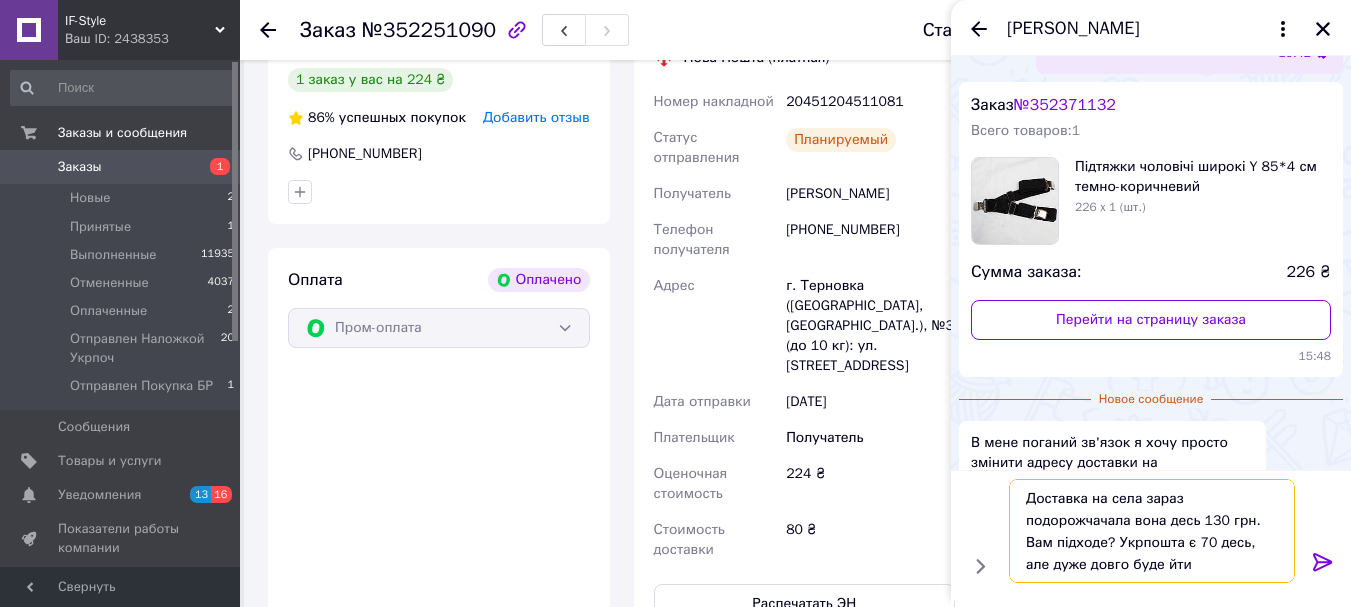 click on "Доставка на села зараз подорожчачала вона десь 130 грн. Вам підходе? Укрпошта є 70 десь, але дуже довго буде йти" at bounding box center (1152, 531) 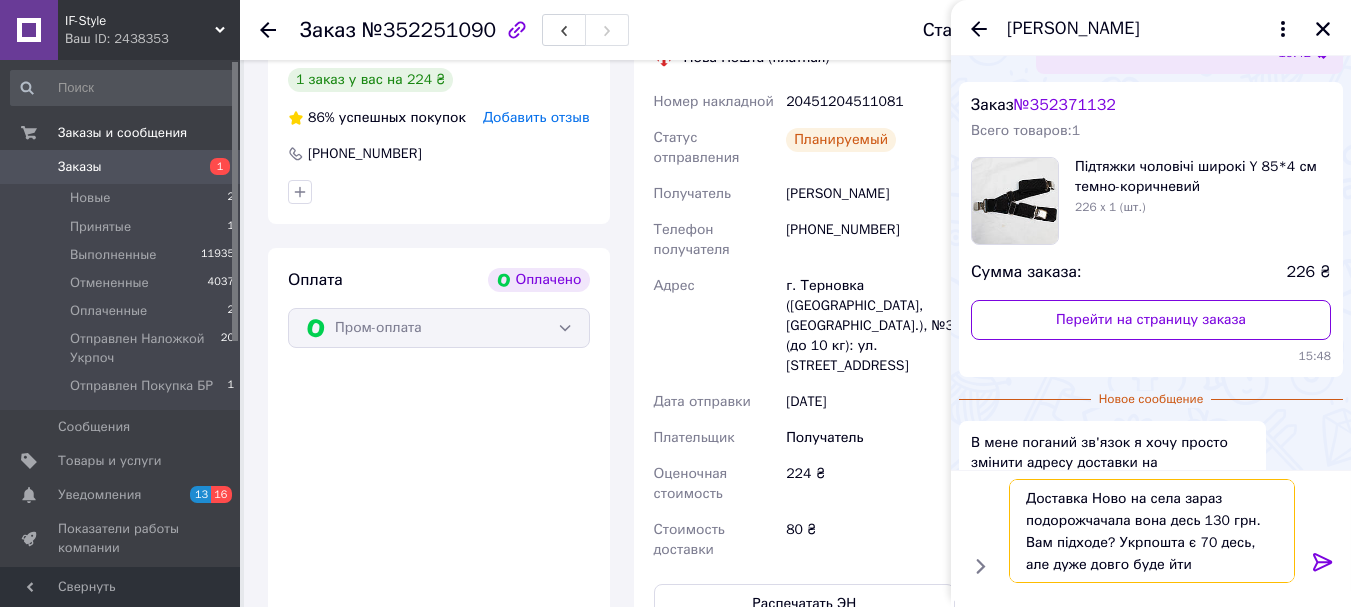 type on "Доставка Новою на села зараз подорожчачала вона десь 130 грн. Вам підходе? Укрпошта є 70 десь, але дуже довго буде йти" 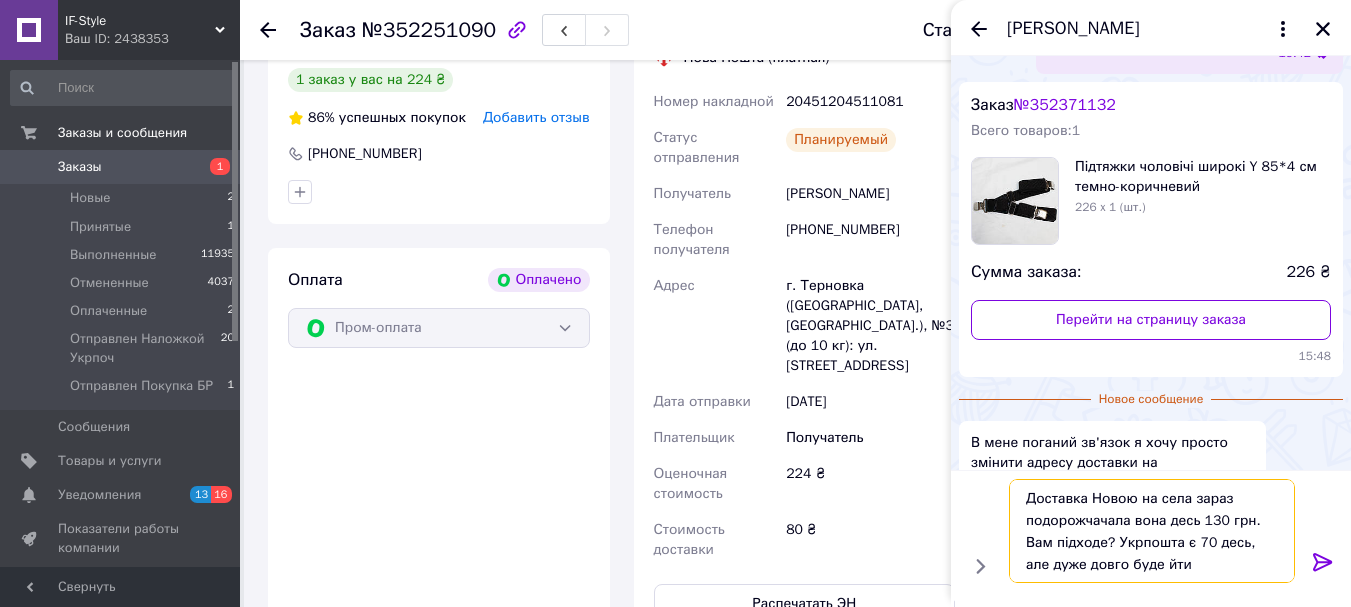 type 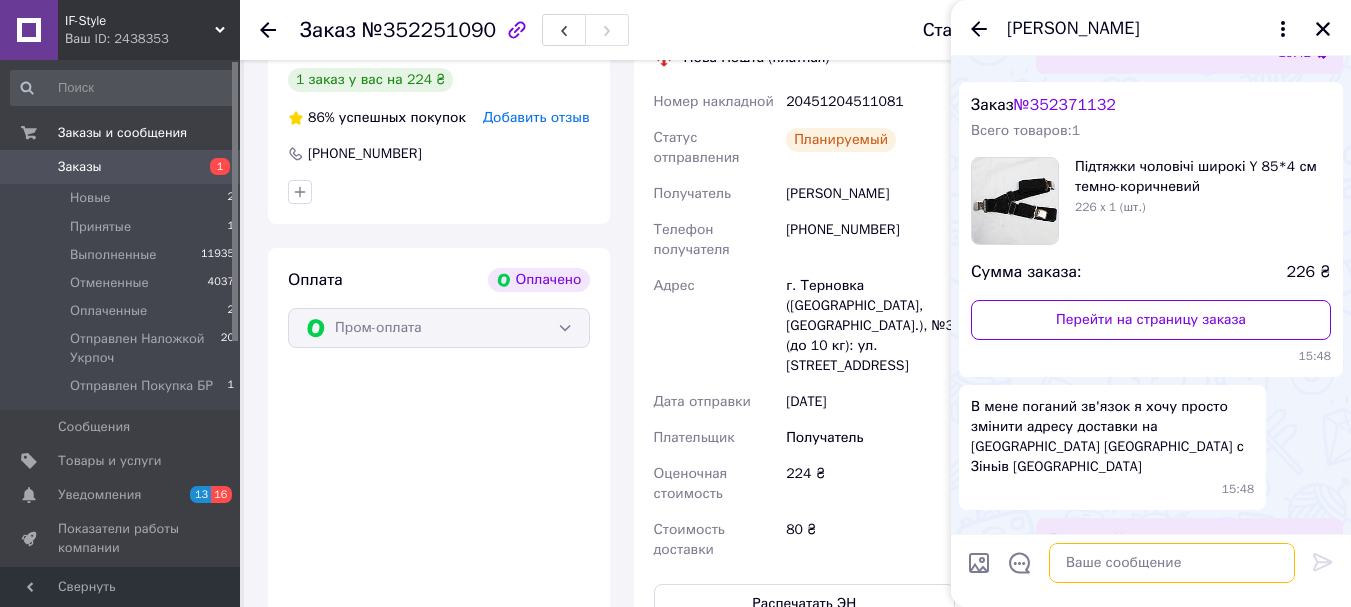 scroll, scrollTop: 369, scrollLeft: 0, axis: vertical 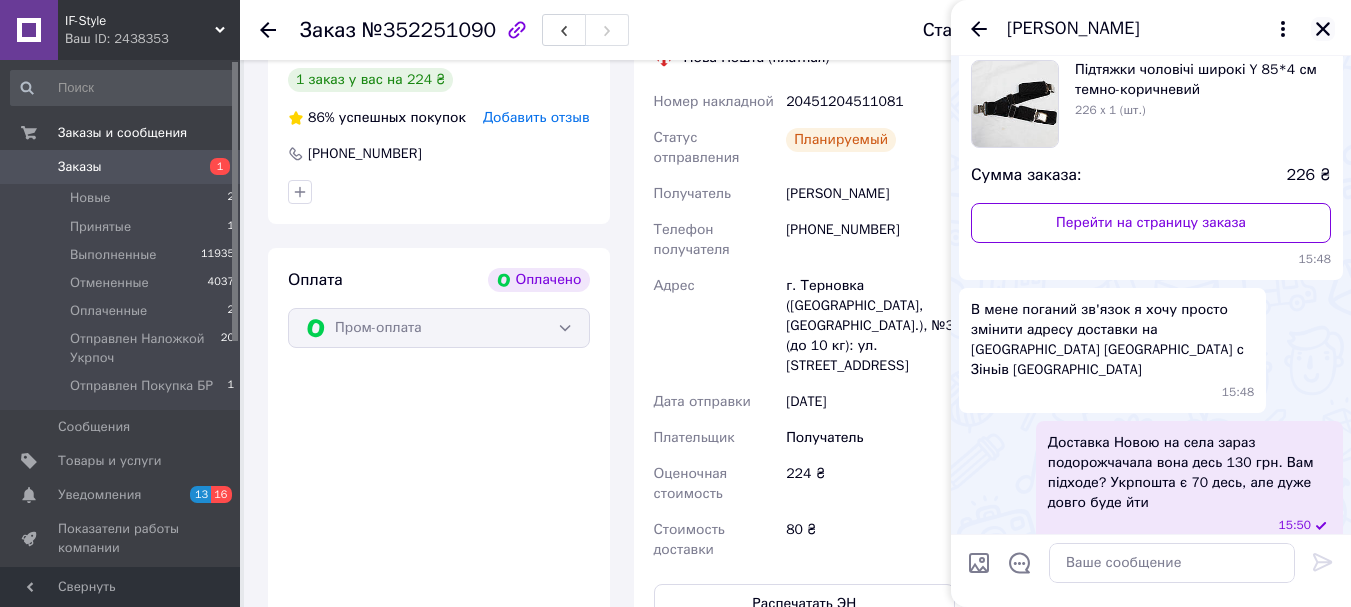 click 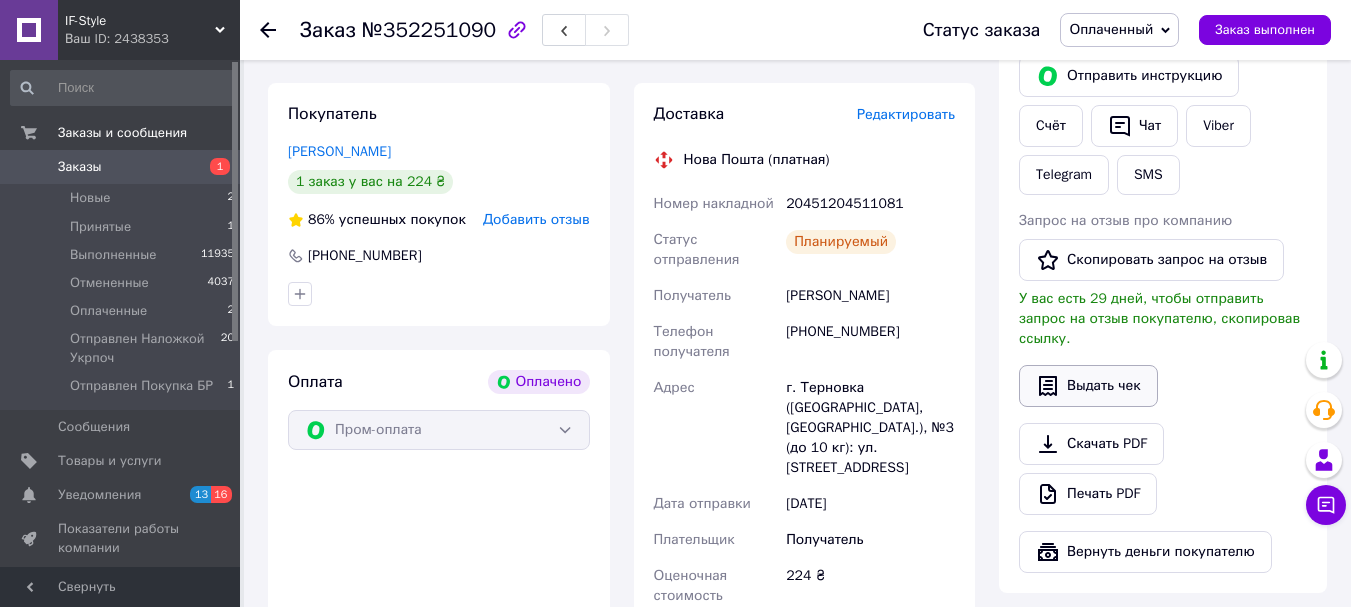 scroll, scrollTop: 900, scrollLeft: 0, axis: vertical 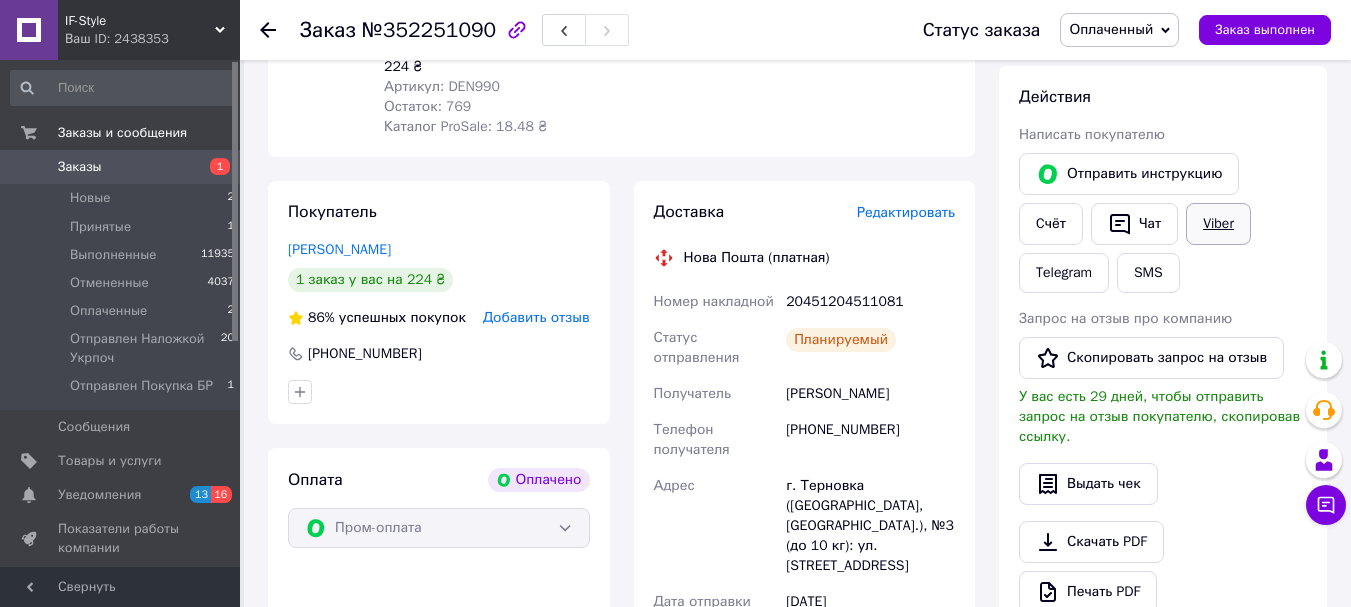 click on "Viber" at bounding box center [1218, 224] 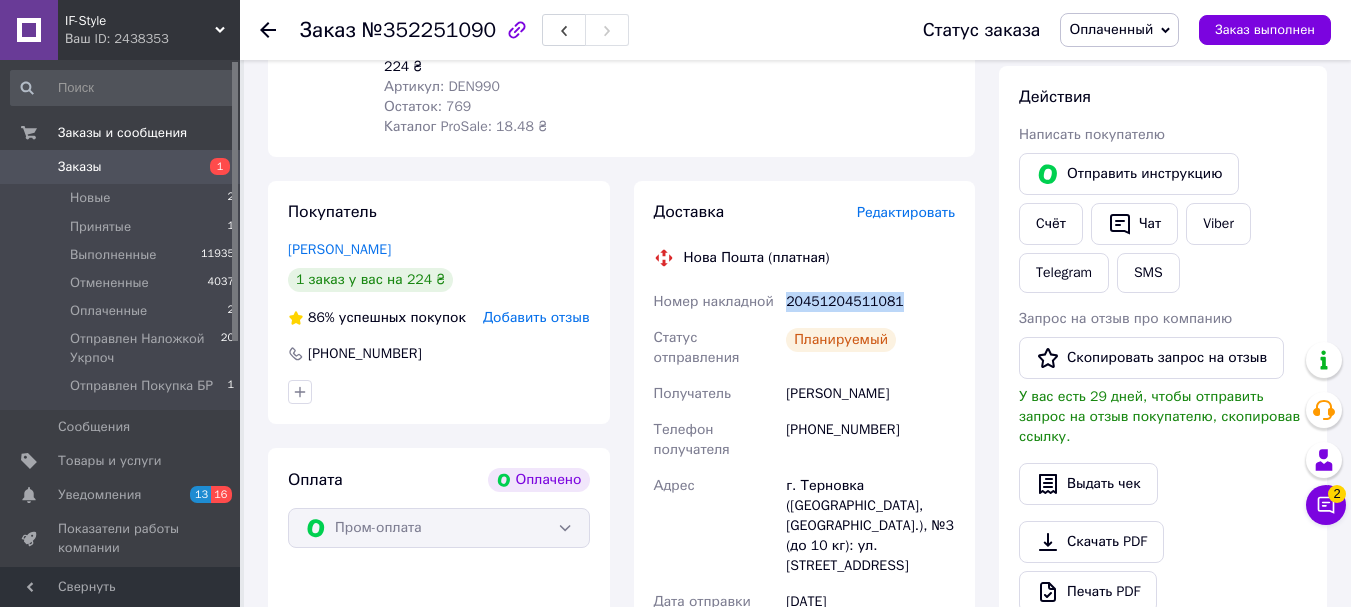 drag, startPoint x: 787, startPoint y: 303, endPoint x: 901, endPoint y: 306, distance: 114.03947 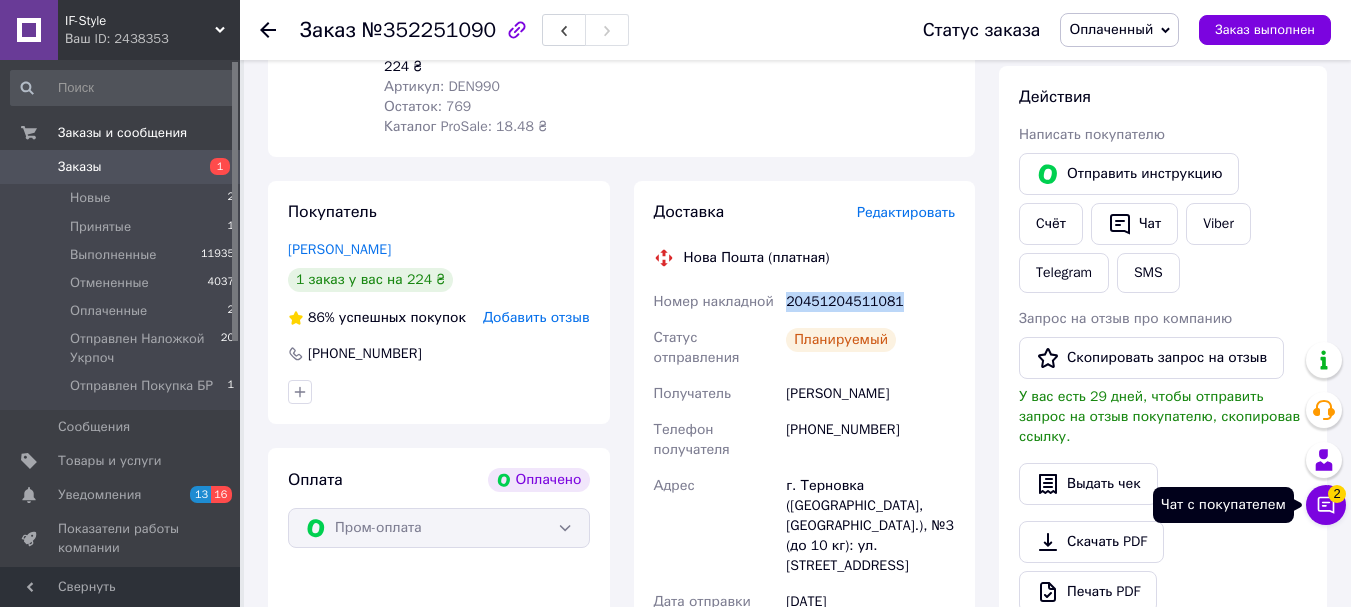 click 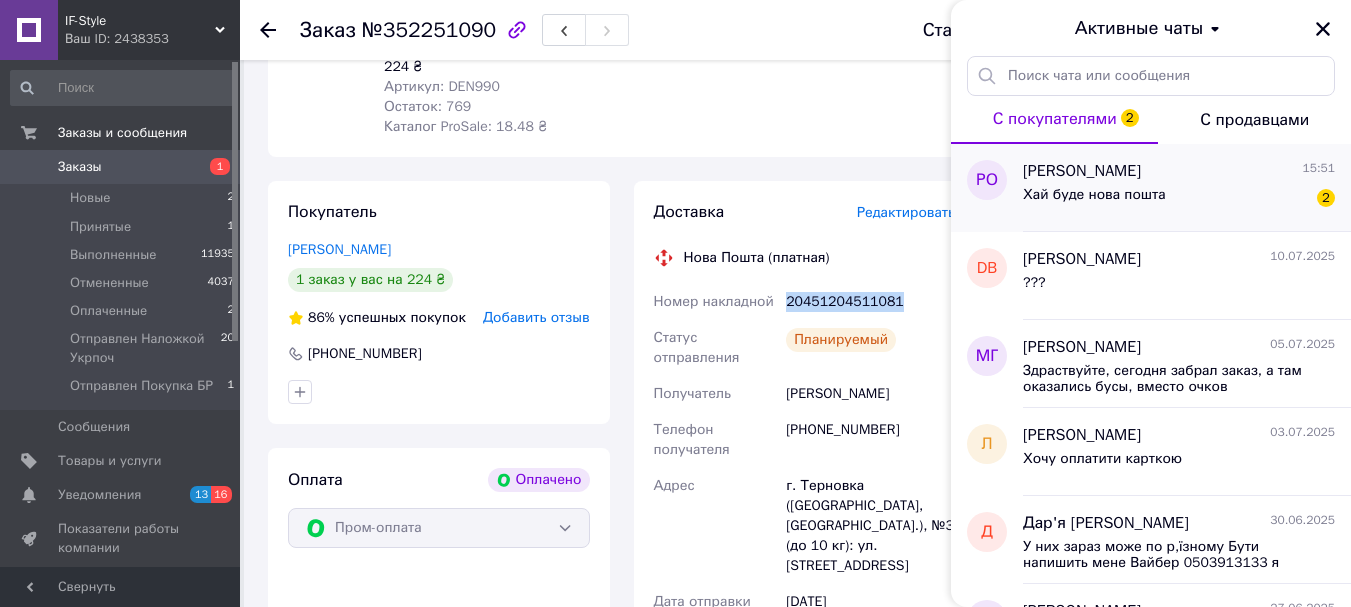 click on "Хай буде нова пошта" at bounding box center [1094, 195] 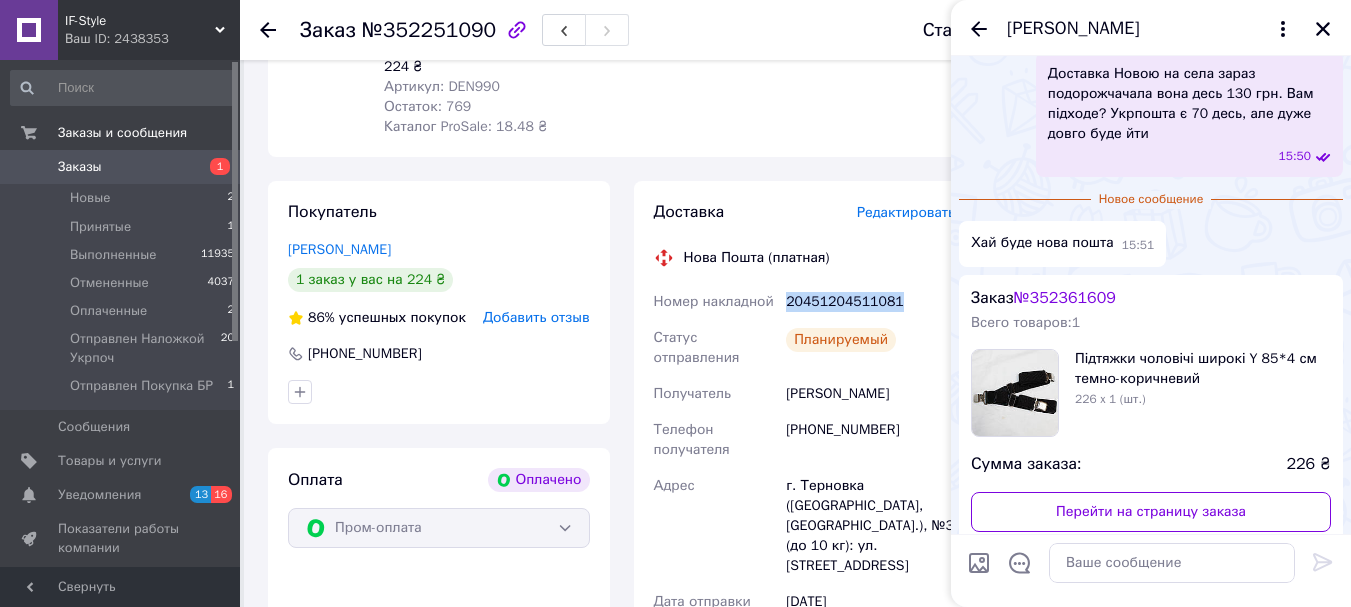 scroll, scrollTop: 761, scrollLeft: 0, axis: vertical 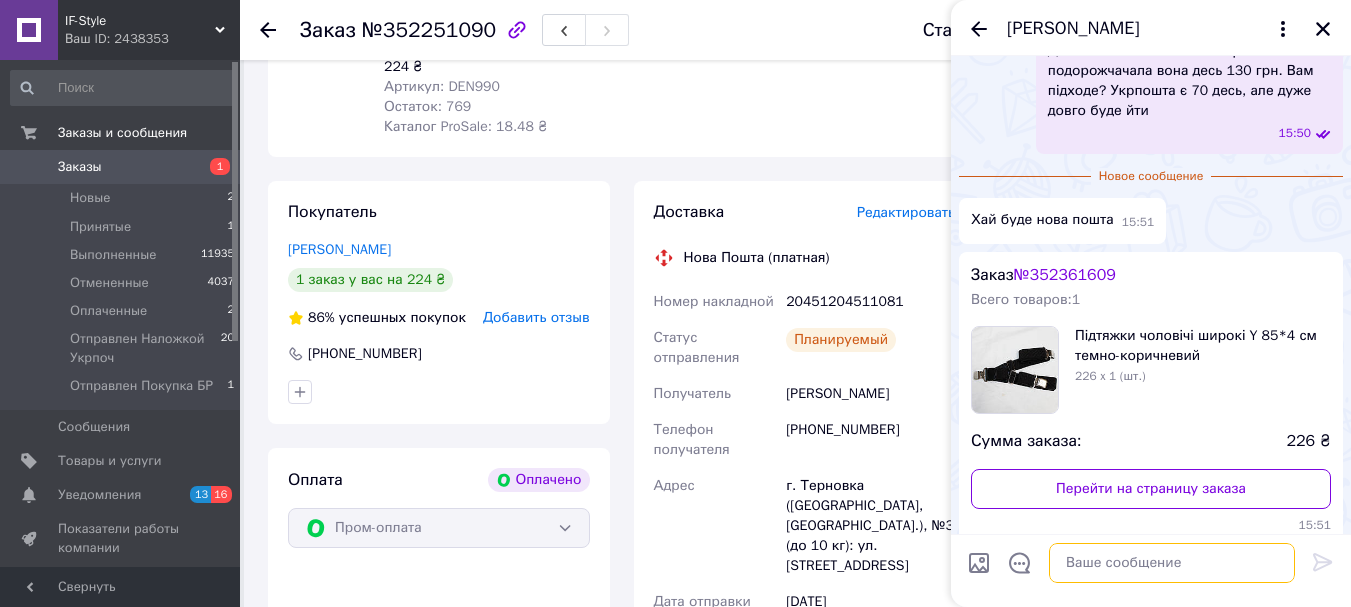 click at bounding box center (1172, 563) 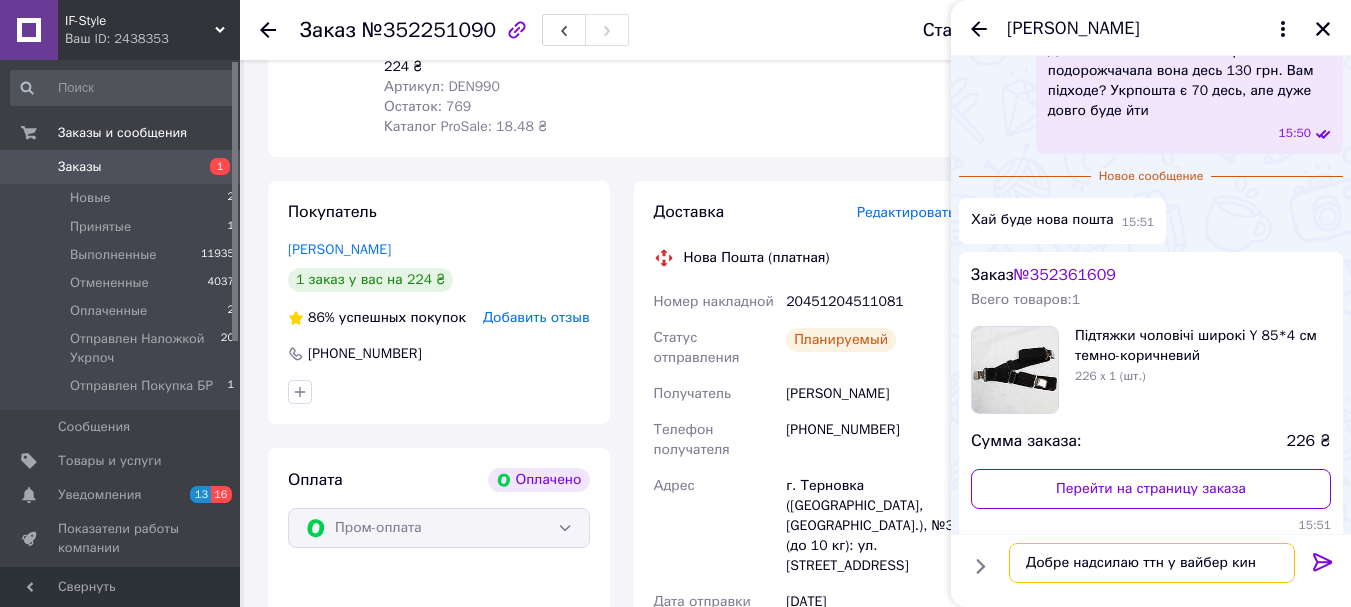 type on "Добре надсилаю ттн у вайбер кину" 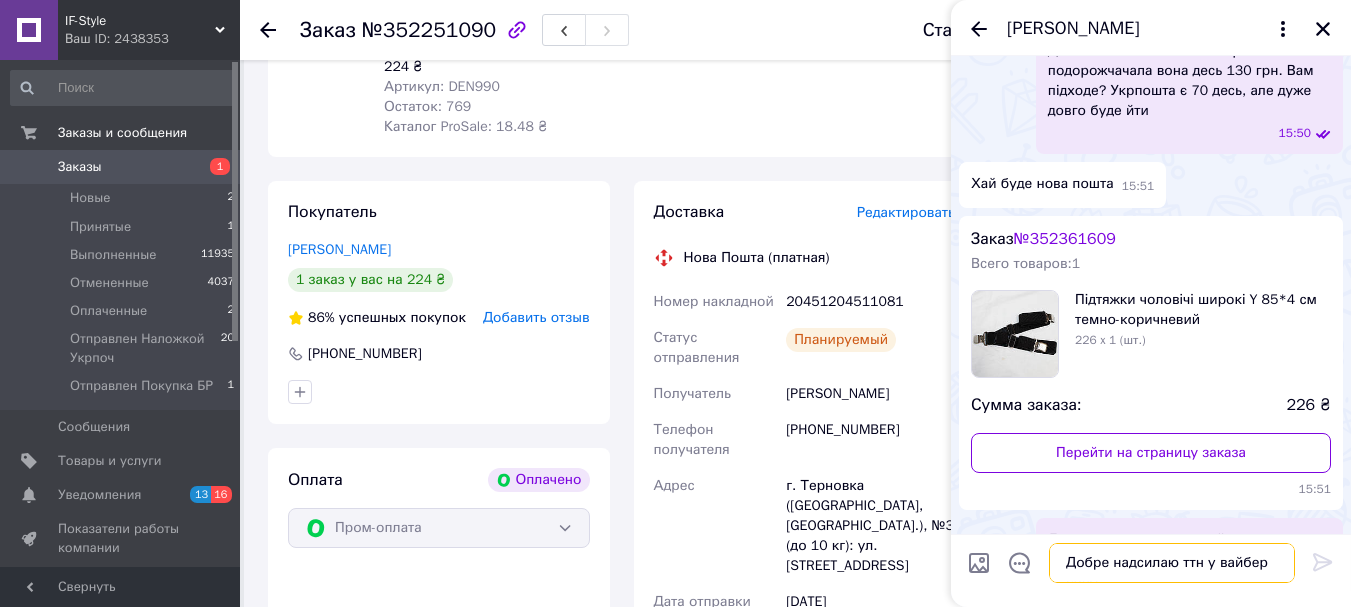 type 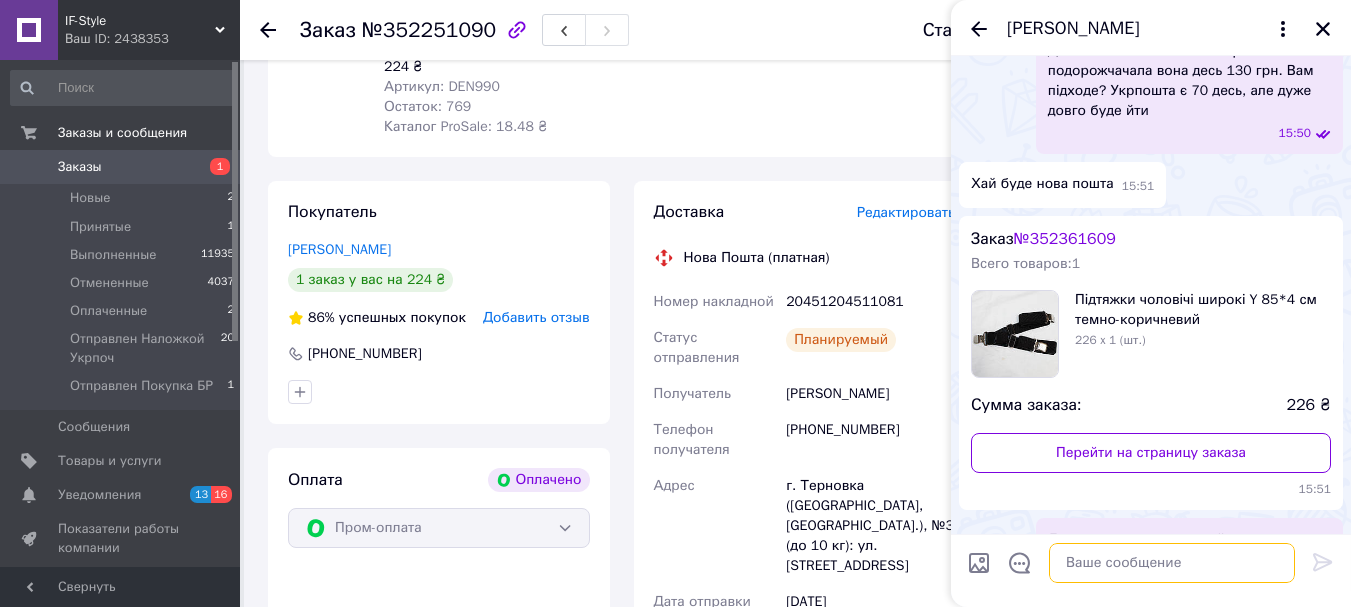 scroll, scrollTop: 799, scrollLeft: 0, axis: vertical 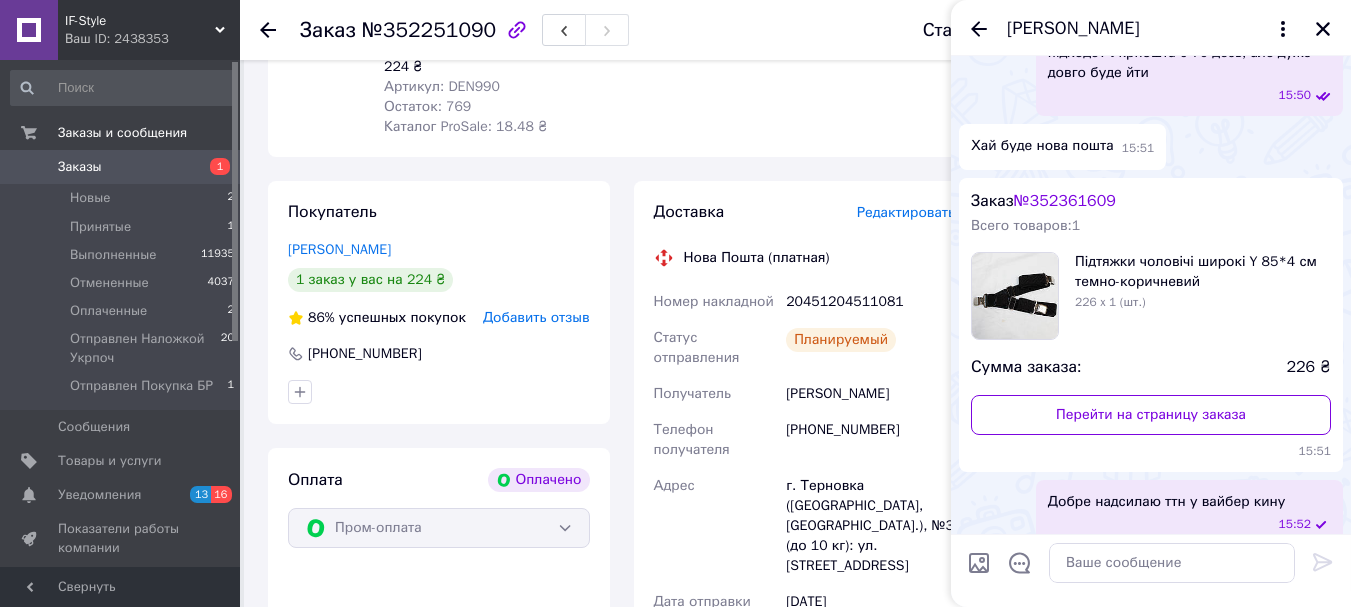 click on "Заказ с приложения Оплачено [DATE] 16:43 Товары в заказе (1) Пояс ремень резинка плетенная 140*3,8 см большой размер батал мужской джинсовый черный Готово к отправке 224 ₴ Артикул: DEN990 Остаток: 769 Каталог ProSale: 18.48 ₴  1 шт. 224 ₴ Покупатель Молодика [PERSON_NAME] 1 заказ у вас на 224 ₴ 86%   успешных покупок Добавить отзыв [PHONE_NUMBER] Оплата Оплачено Пром-оплата Доставка Редактировать Нова Пошта (платная) Номер накладной 20451204511081 Статус отправления Планируемый Получатель Молодика [PERSON_NAME] Телефон получателя [PHONE_NUMBER] Адрес Дата отправки [DATE] Плательщик Получатель Оценочная стоимость 224" at bounding box center [621, 552] 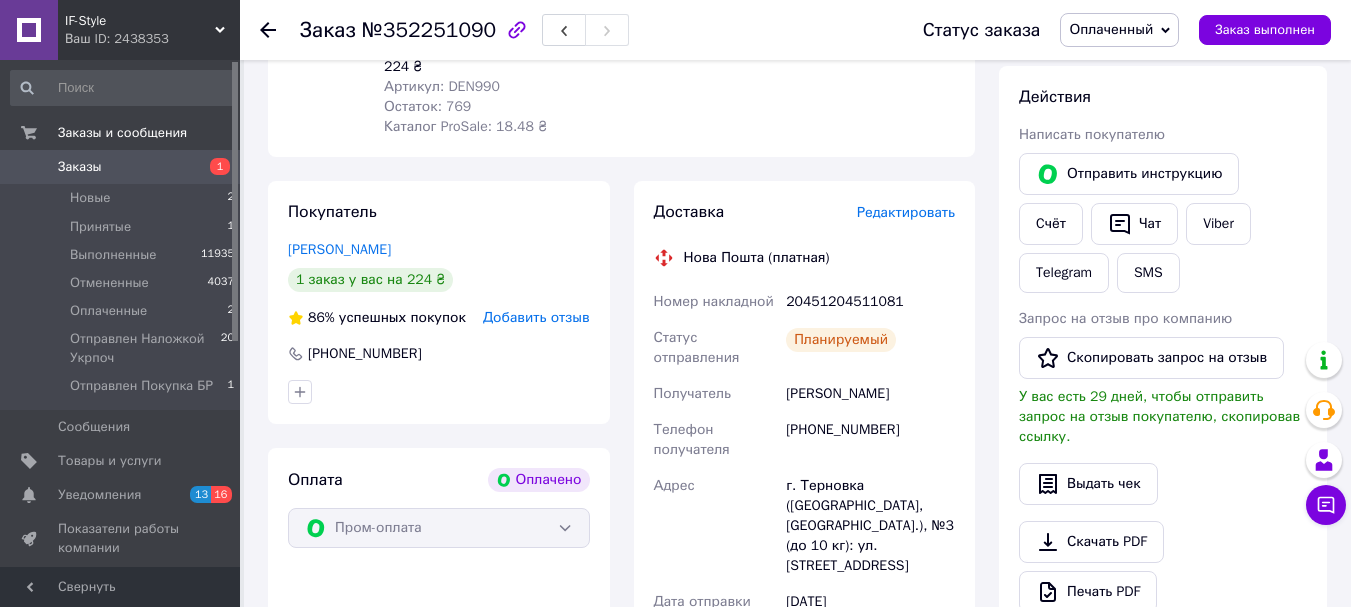 click on "Оплаченный" at bounding box center [1119, 30] 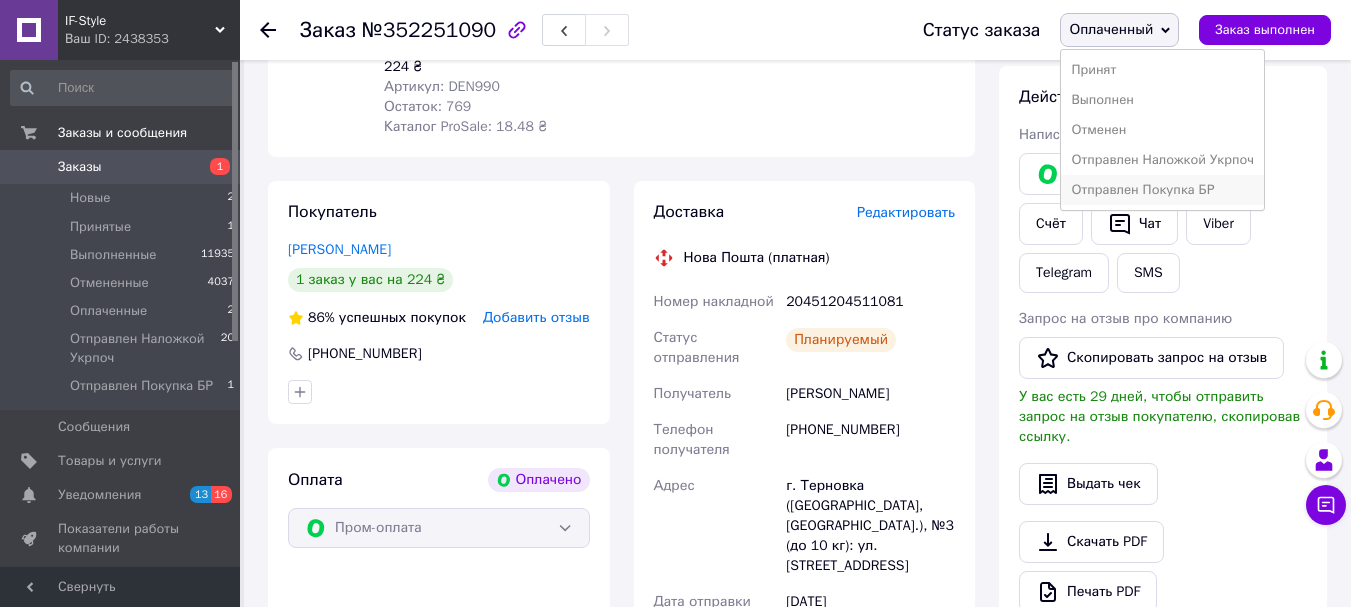 click on "Отправлен Покупка БР" at bounding box center [1162, 190] 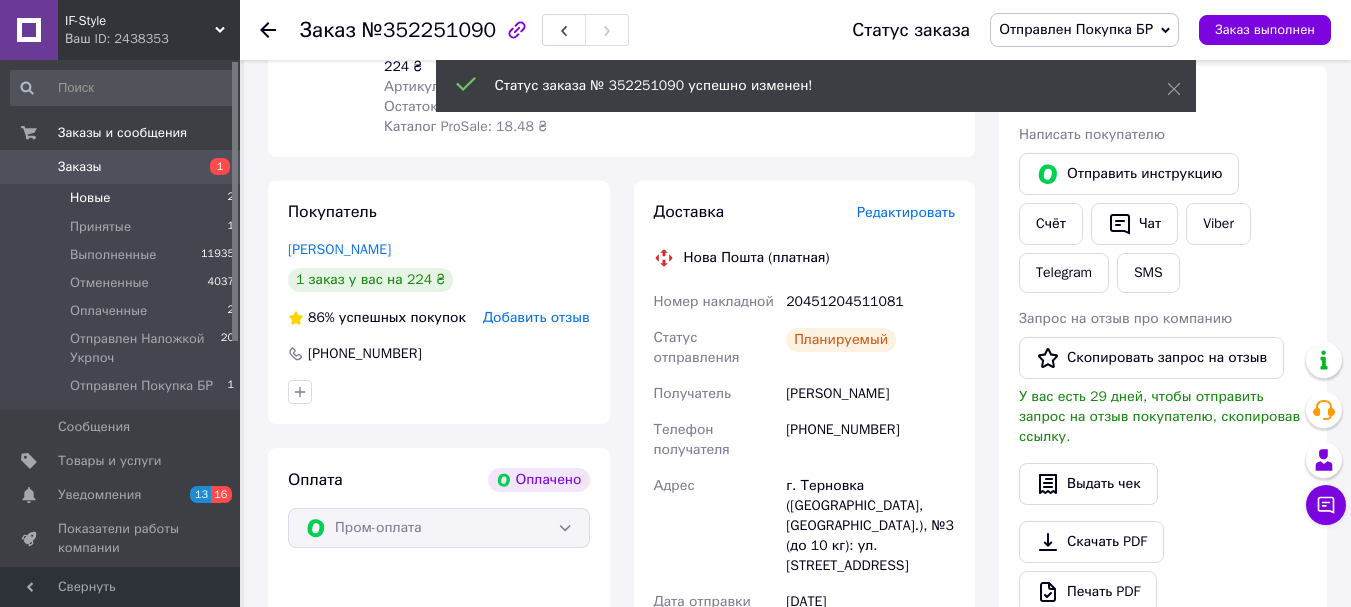 click on "Новые" at bounding box center (90, 198) 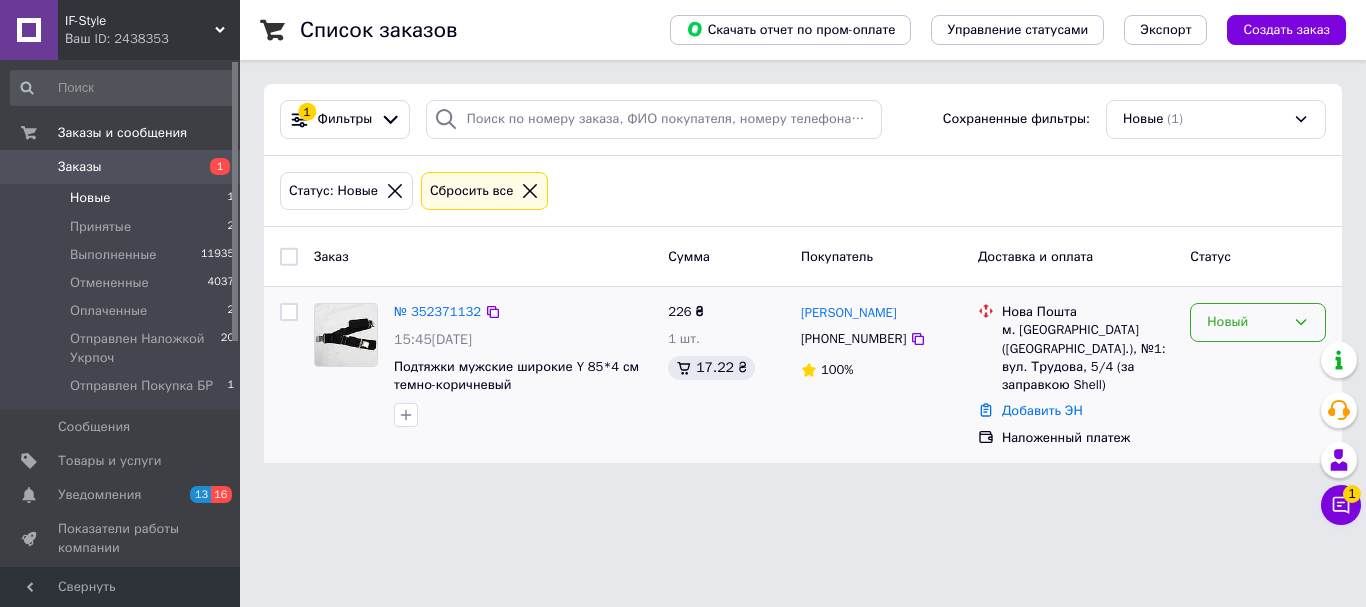click on "Новый" at bounding box center [1246, 322] 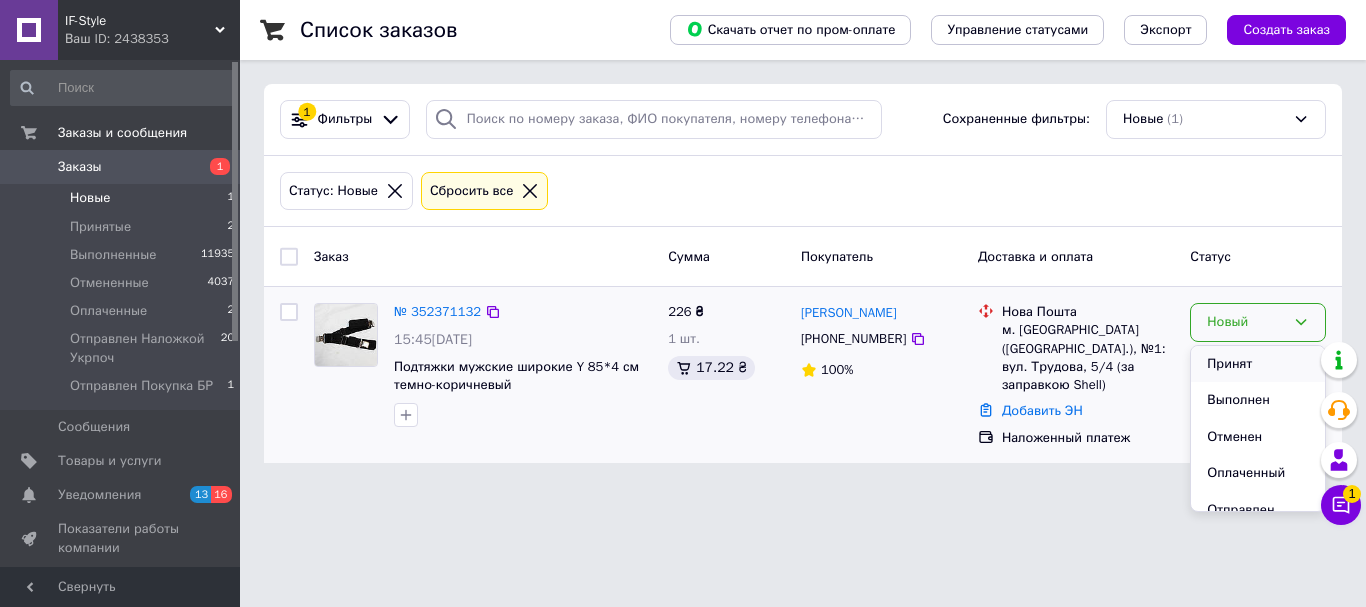click on "Принят" at bounding box center [1258, 364] 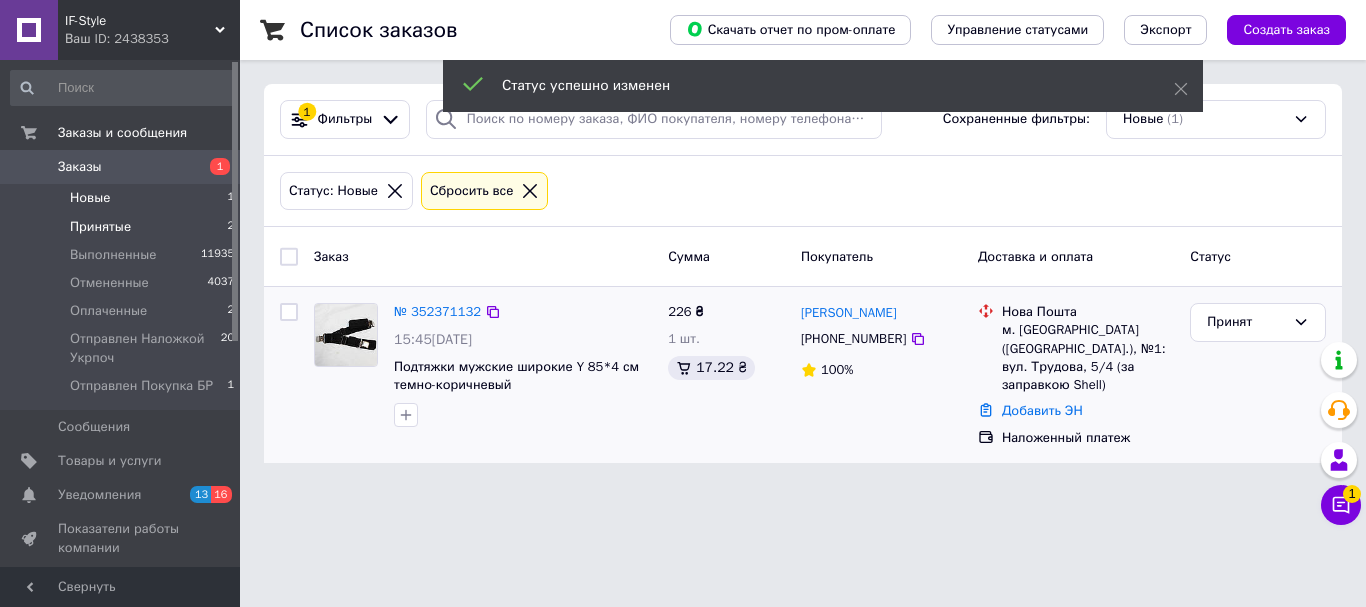 click on "Принятые" at bounding box center (100, 227) 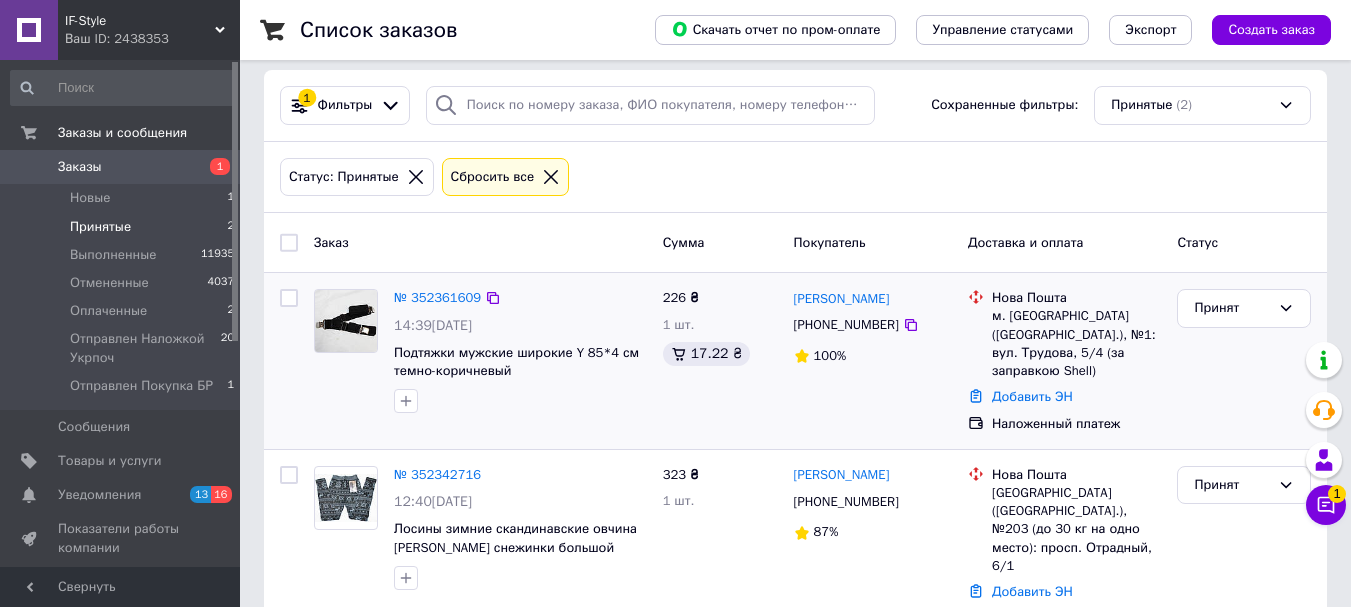 scroll, scrollTop: 0, scrollLeft: 0, axis: both 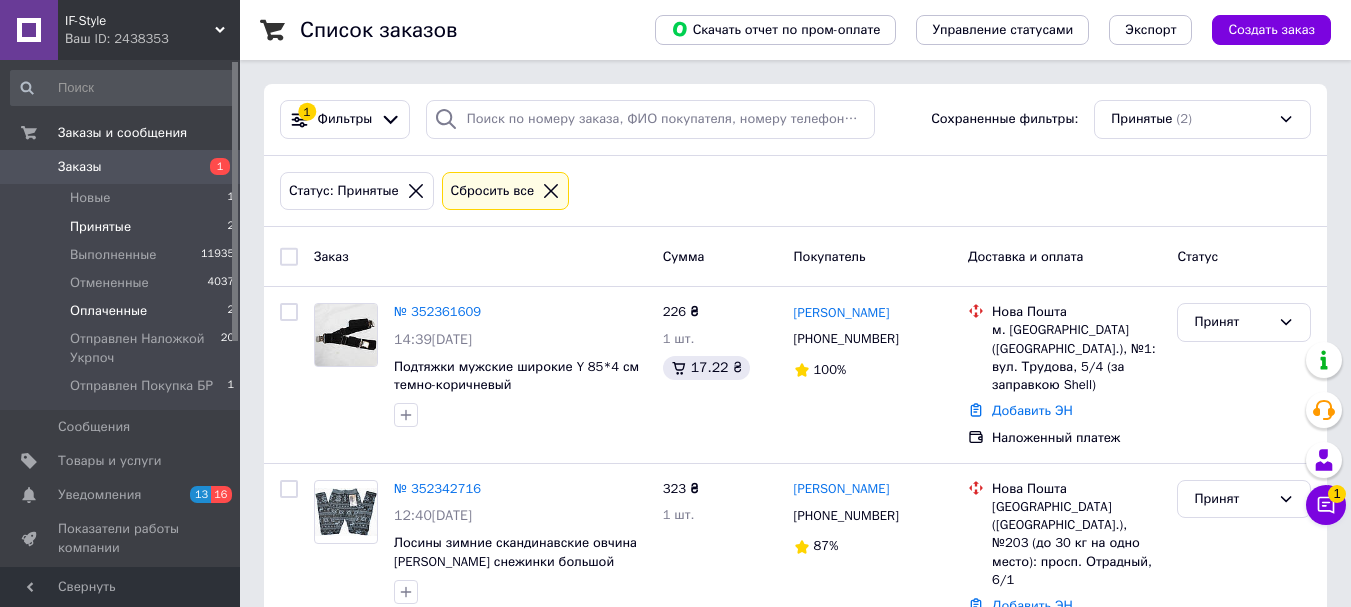 click on "Оплаченные" at bounding box center (108, 311) 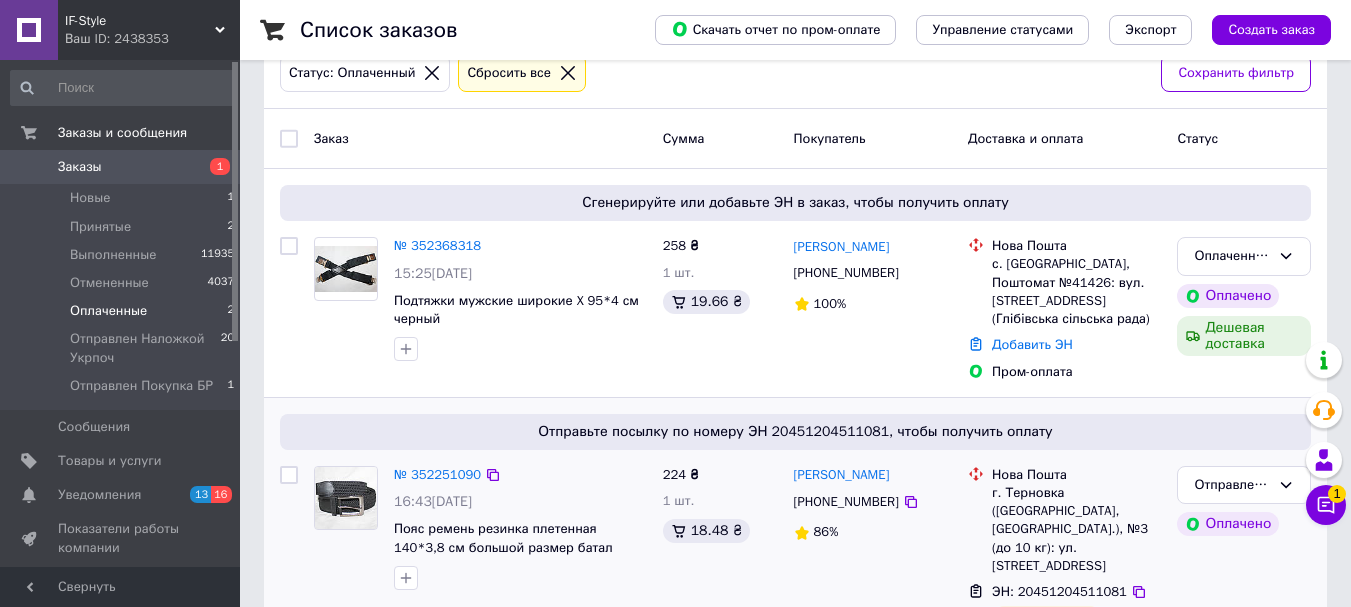scroll, scrollTop: 189, scrollLeft: 0, axis: vertical 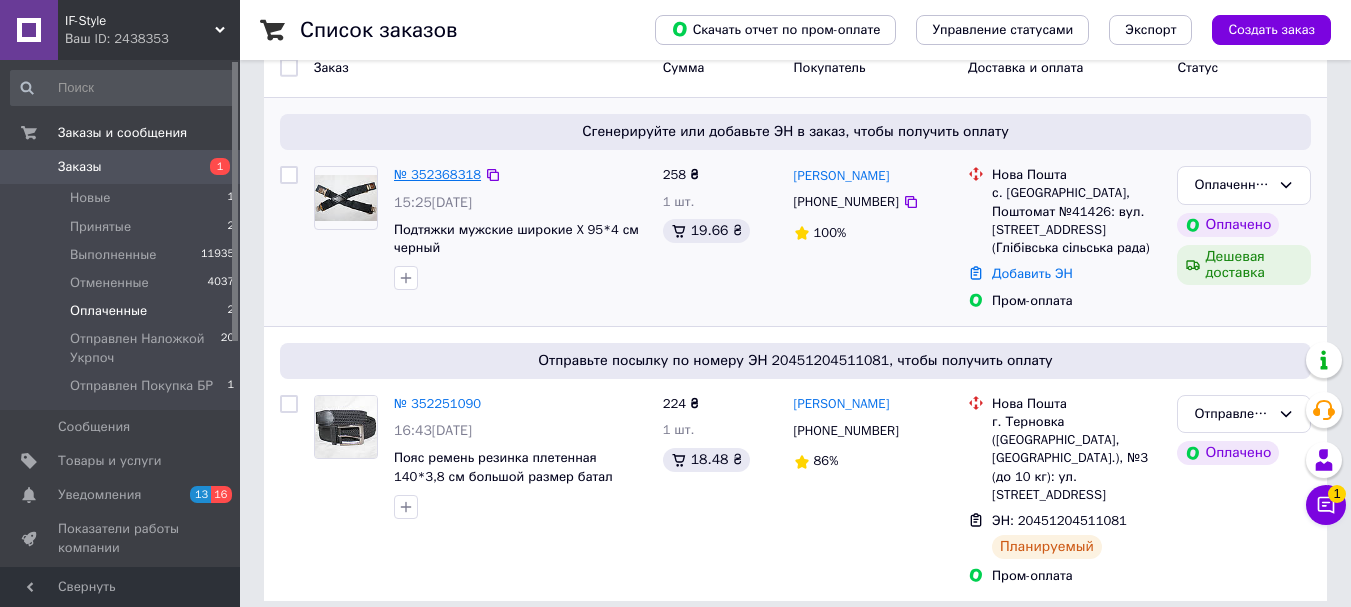 click on "№ 352368318" at bounding box center [437, 174] 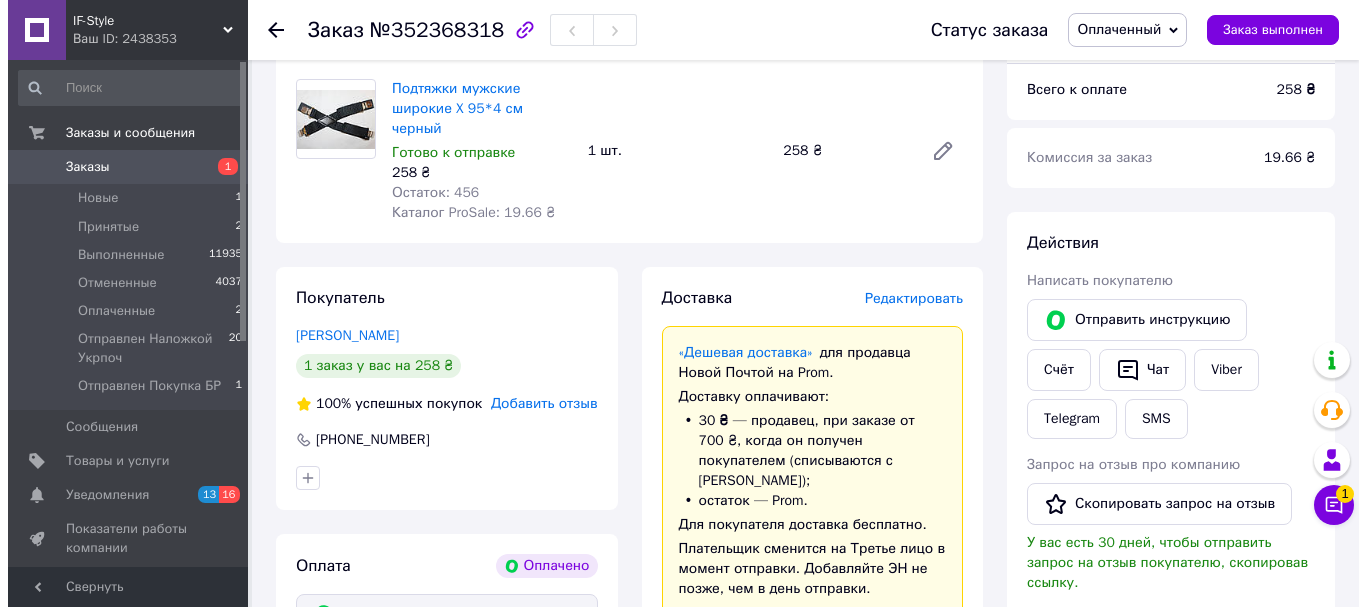 scroll, scrollTop: 789, scrollLeft: 0, axis: vertical 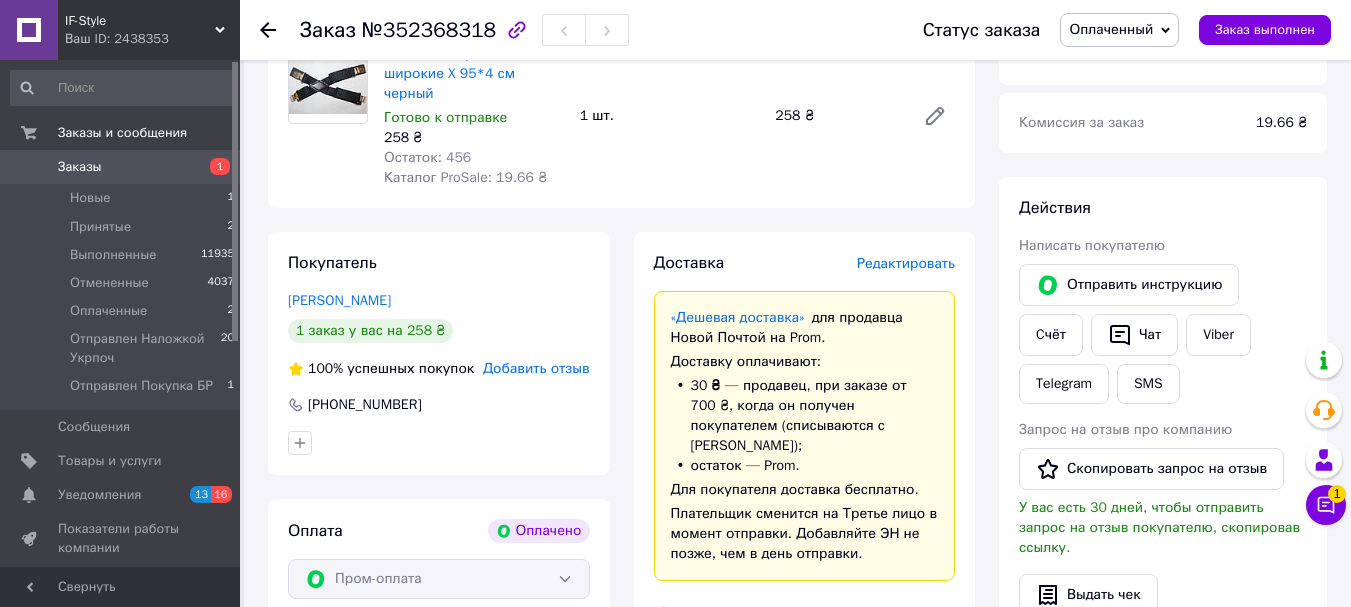 click on "Редактировать" at bounding box center [906, 263] 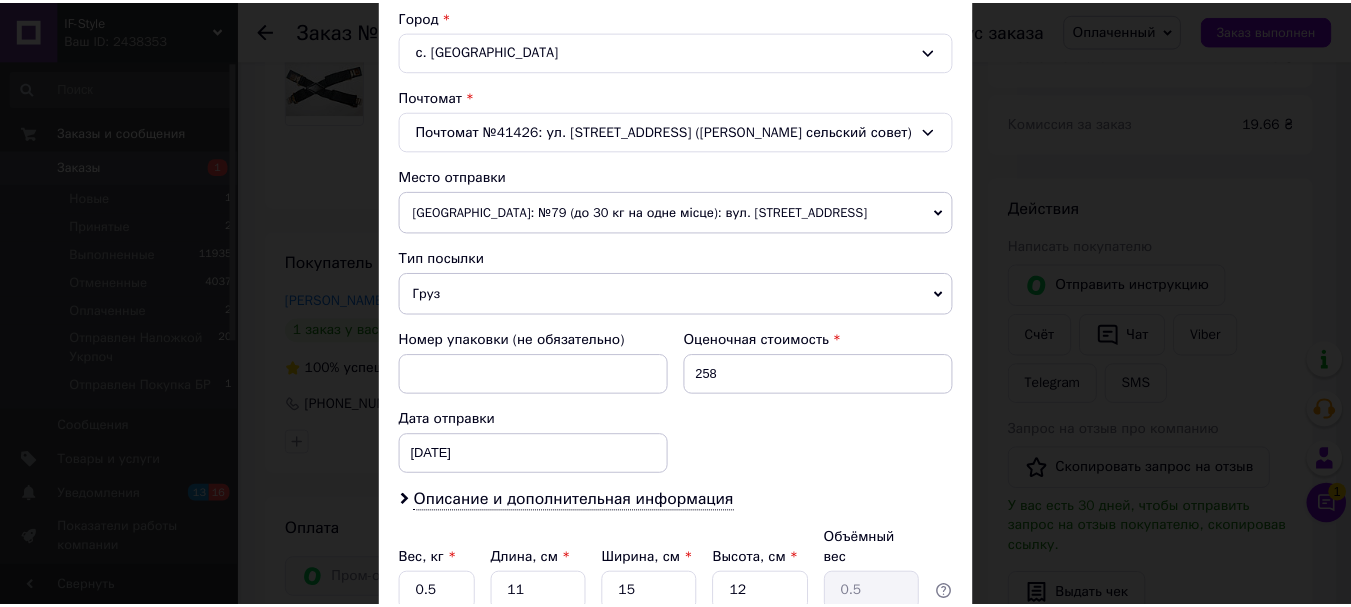 scroll, scrollTop: 700, scrollLeft: 0, axis: vertical 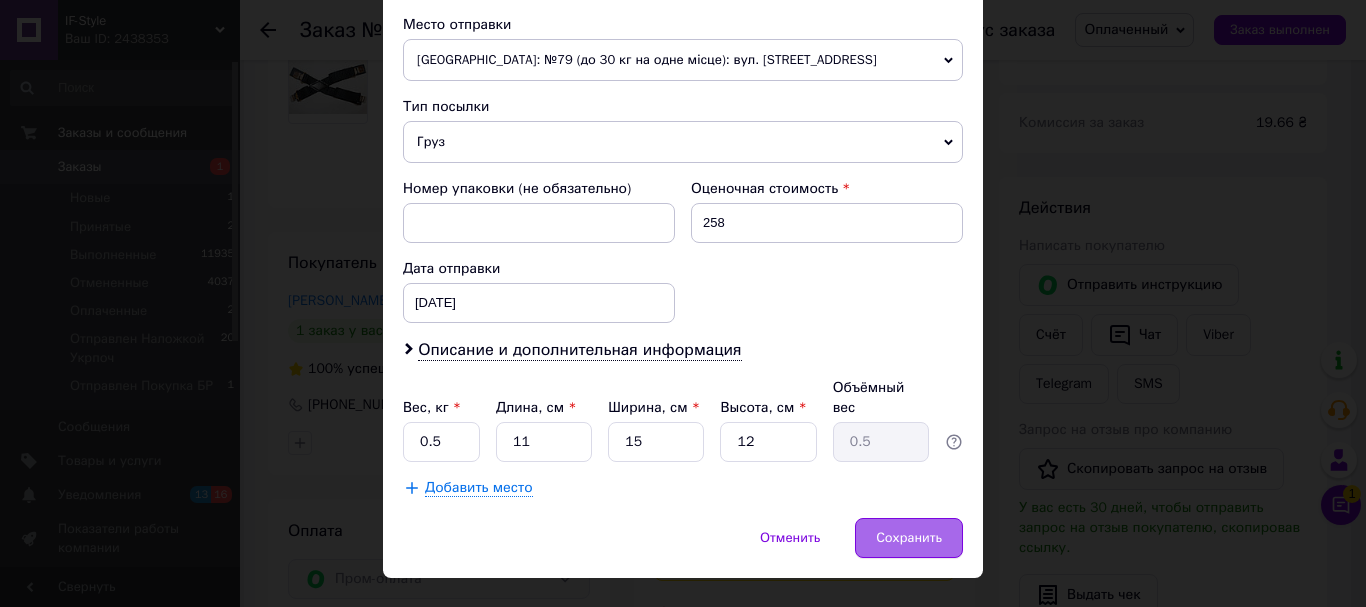 click on "Сохранить" at bounding box center [909, 538] 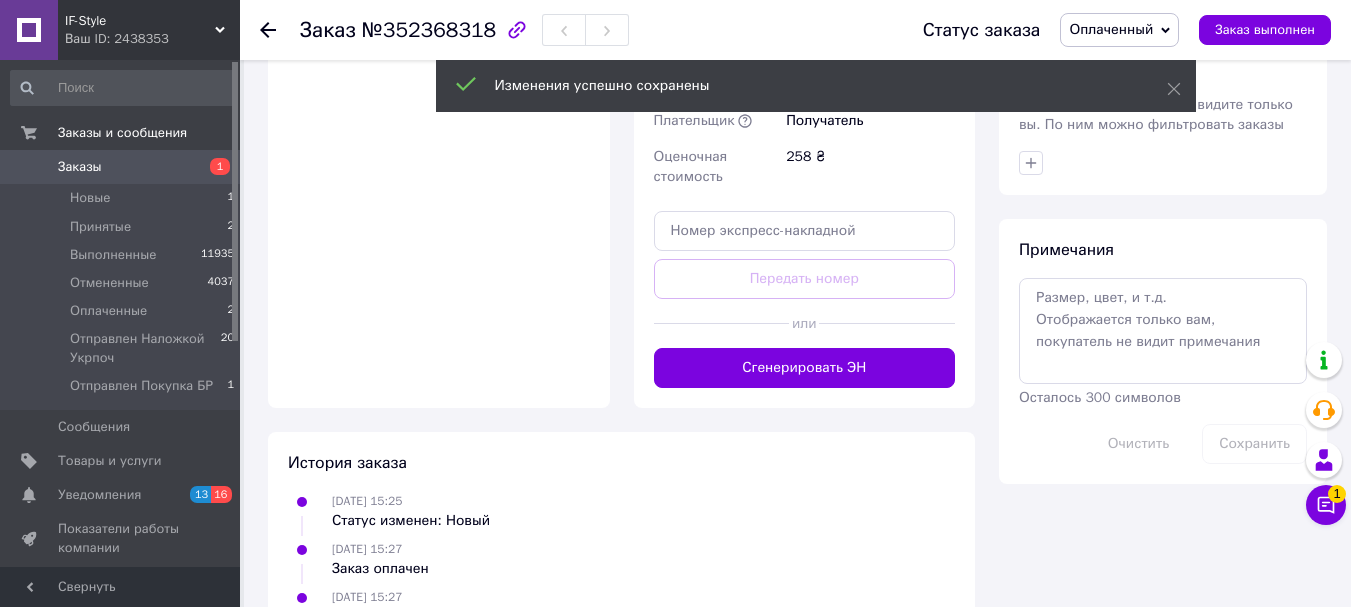scroll, scrollTop: 1589, scrollLeft: 0, axis: vertical 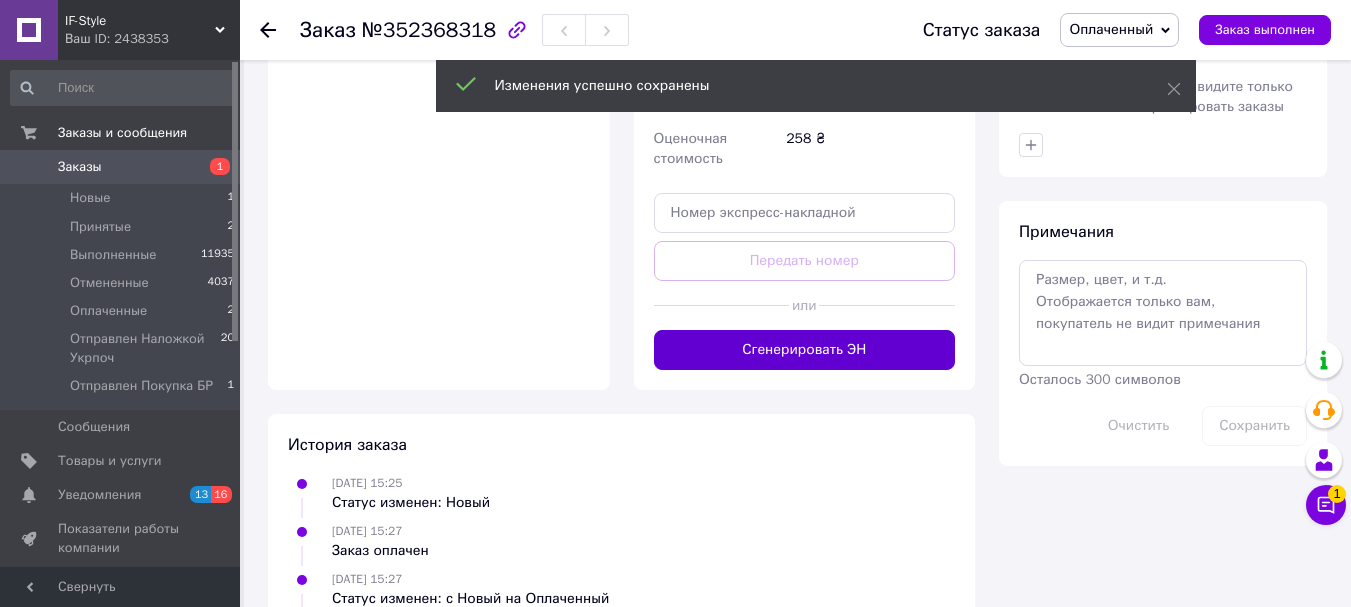 click on "Сгенерировать ЭН" at bounding box center (805, 350) 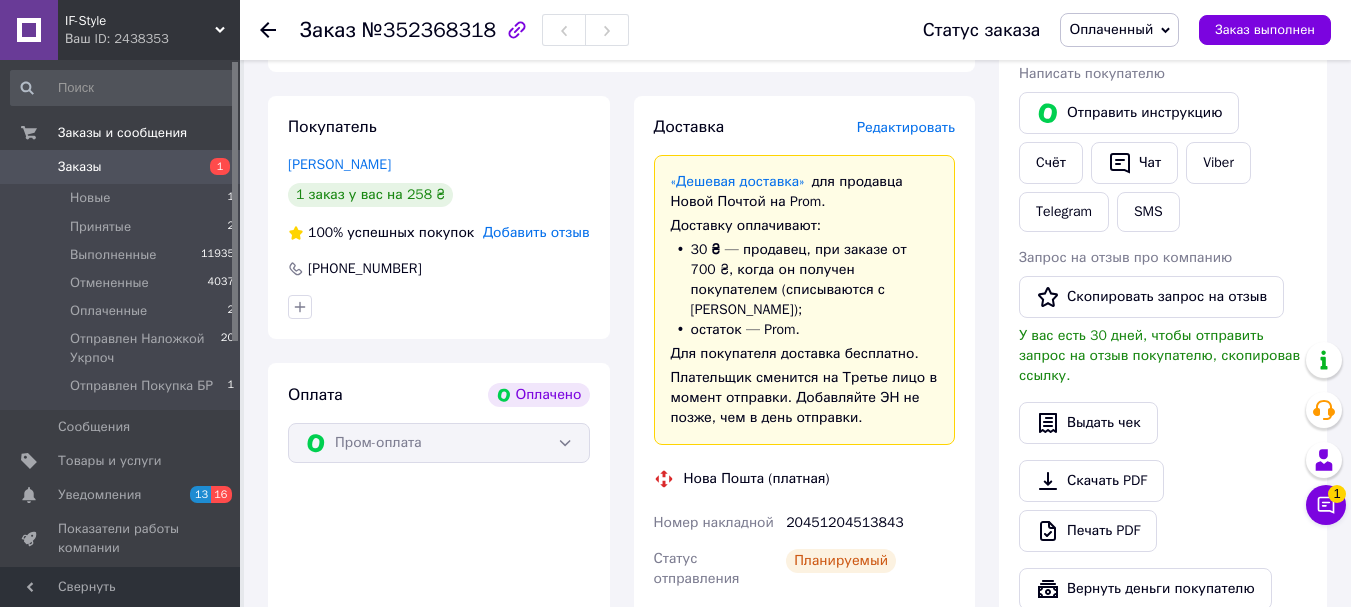 scroll, scrollTop: 889, scrollLeft: 0, axis: vertical 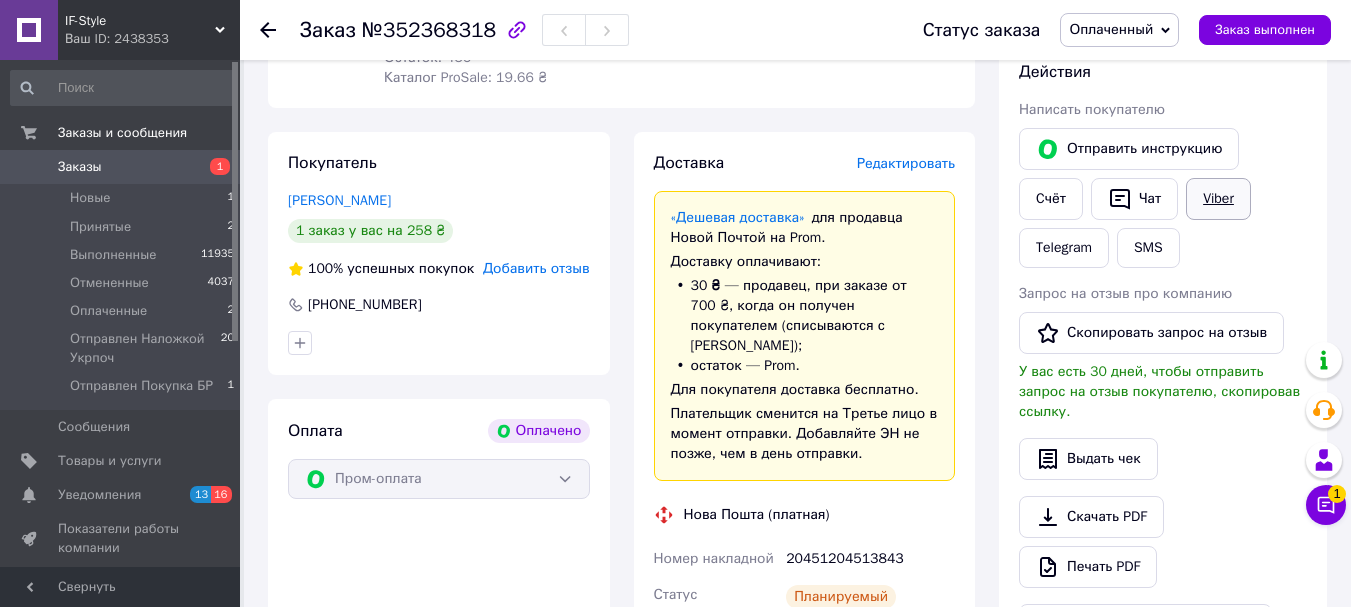 click on "Viber" at bounding box center [1218, 199] 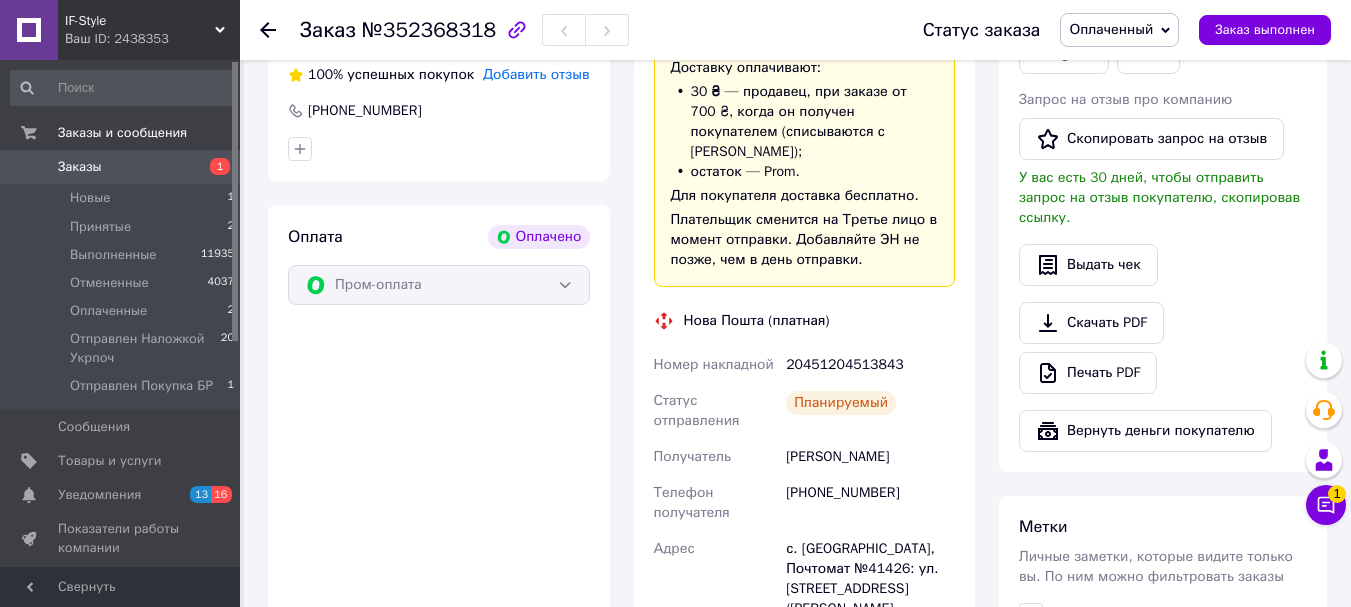 scroll, scrollTop: 1089, scrollLeft: 0, axis: vertical 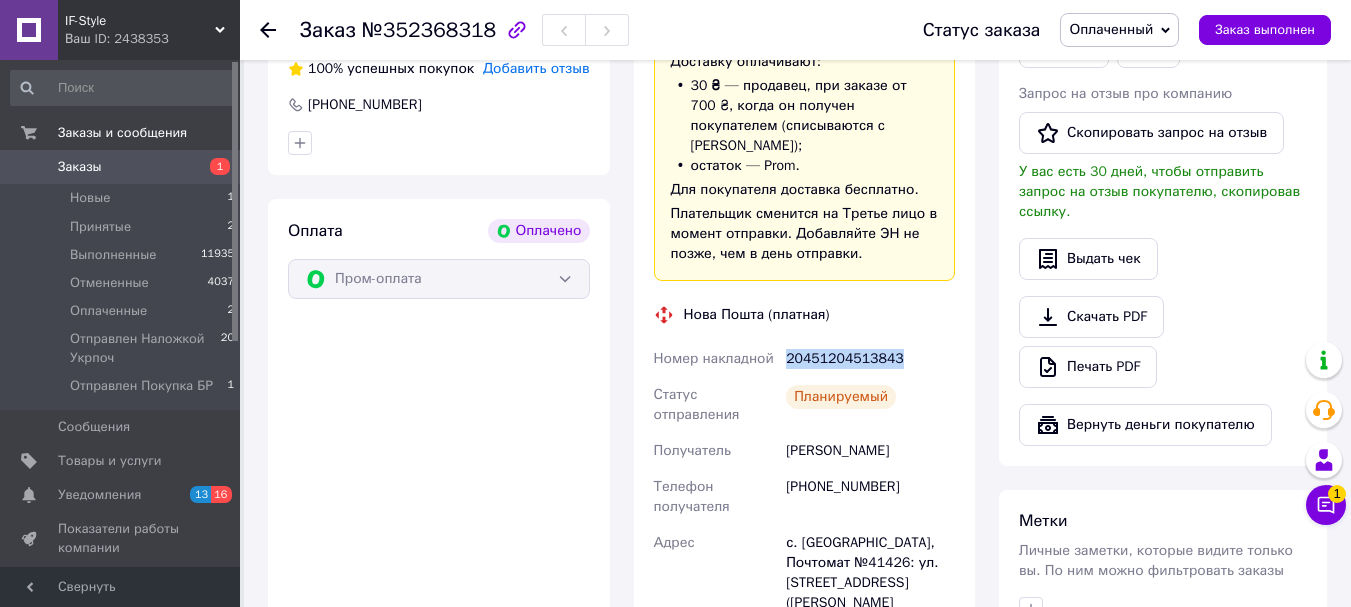 drag, startPoint x: 788, startPoint y: 319, endPoint x: 889, endPoint y: 325, distance: 101.17806 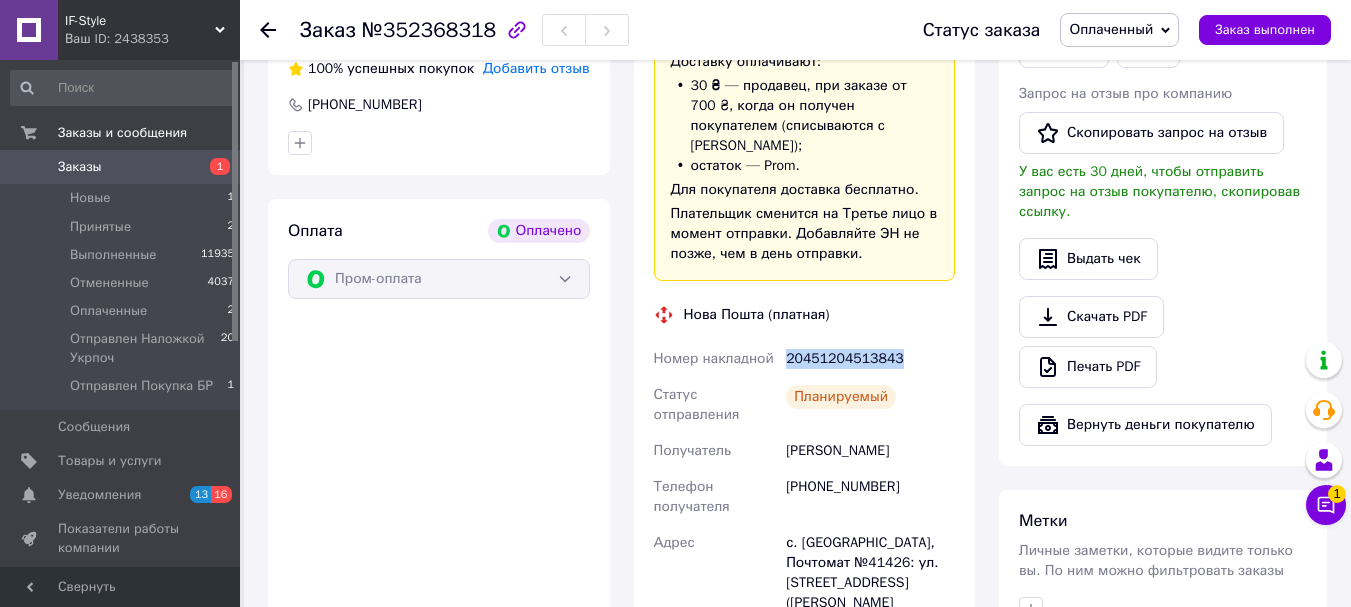 click on "Оплаченный" at bounding box center (1119, 30) 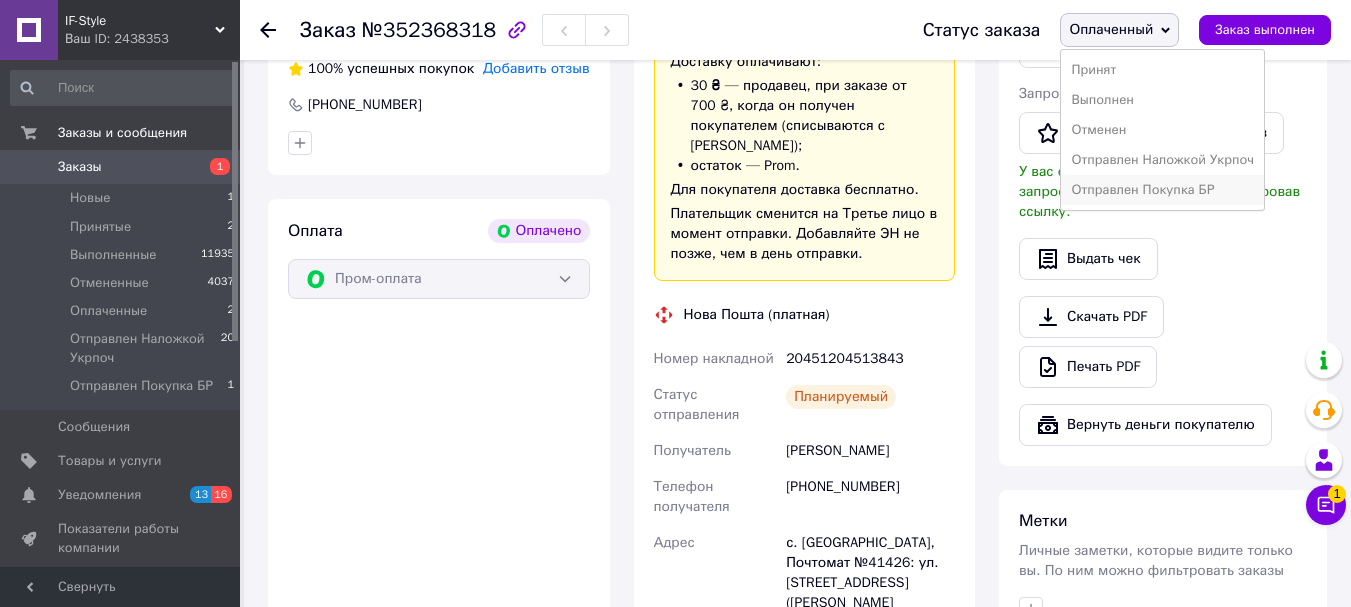 click on "Отправлен Покупка БР" at bounding box center [1162, 190] 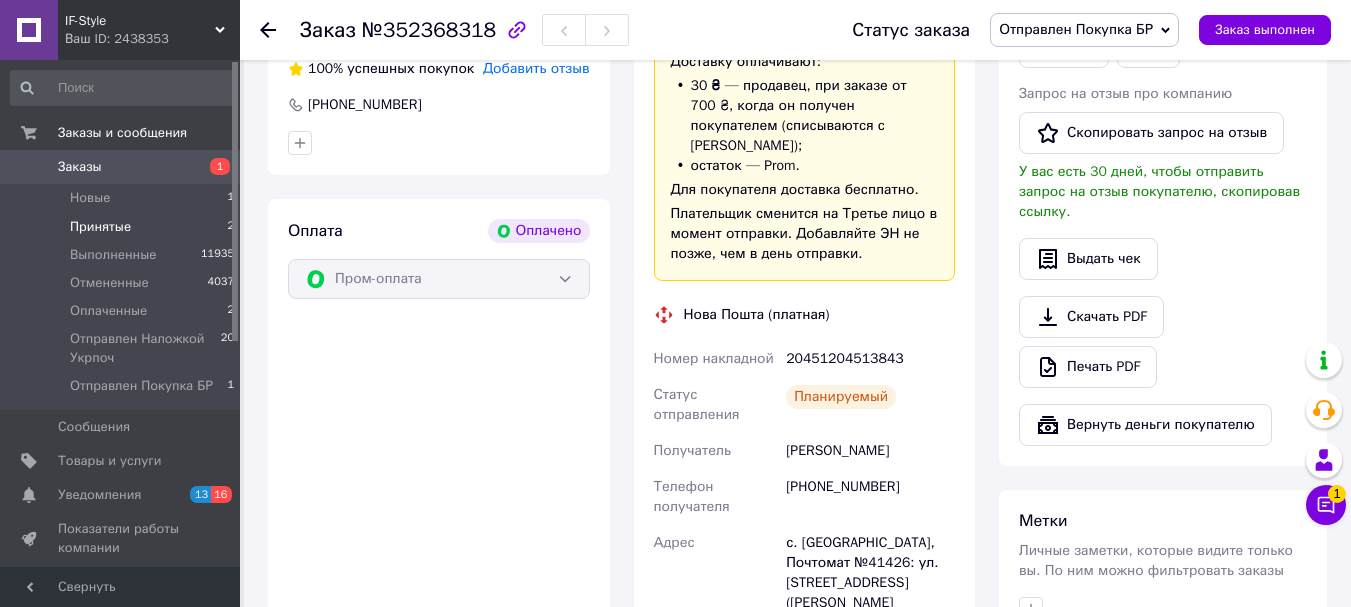 click on "Принятые" at bounding box center [100, 227] 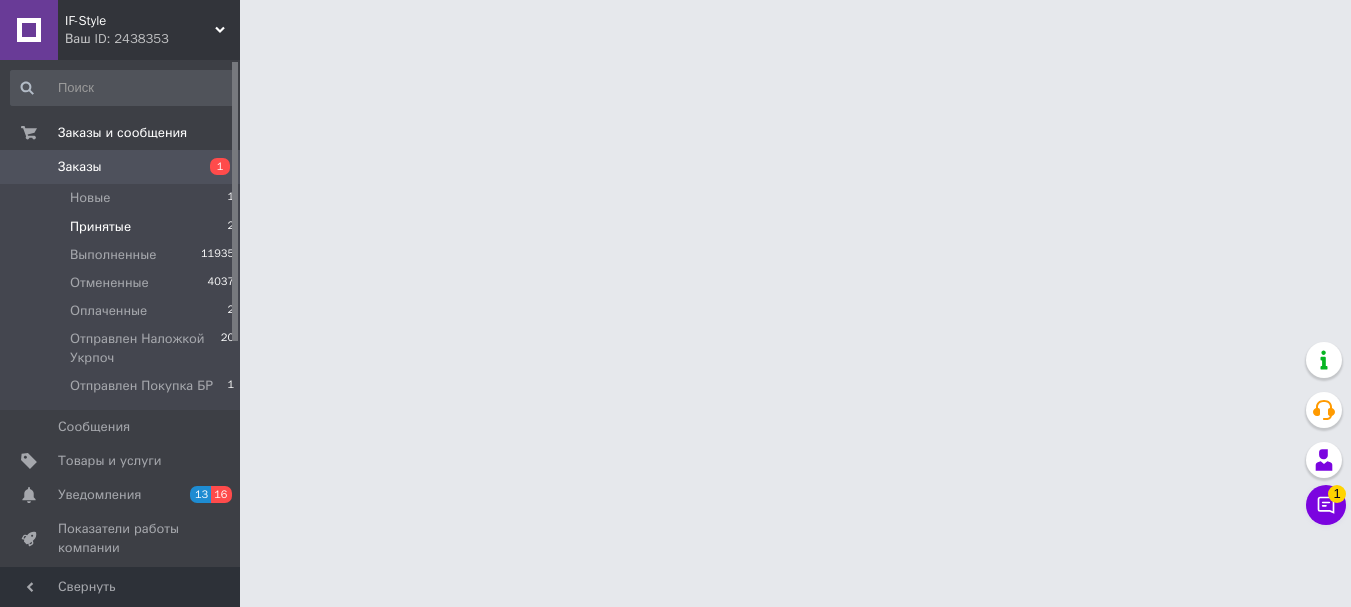 scroll, scrollTop: 0, scrollLeft: 0, axis: both 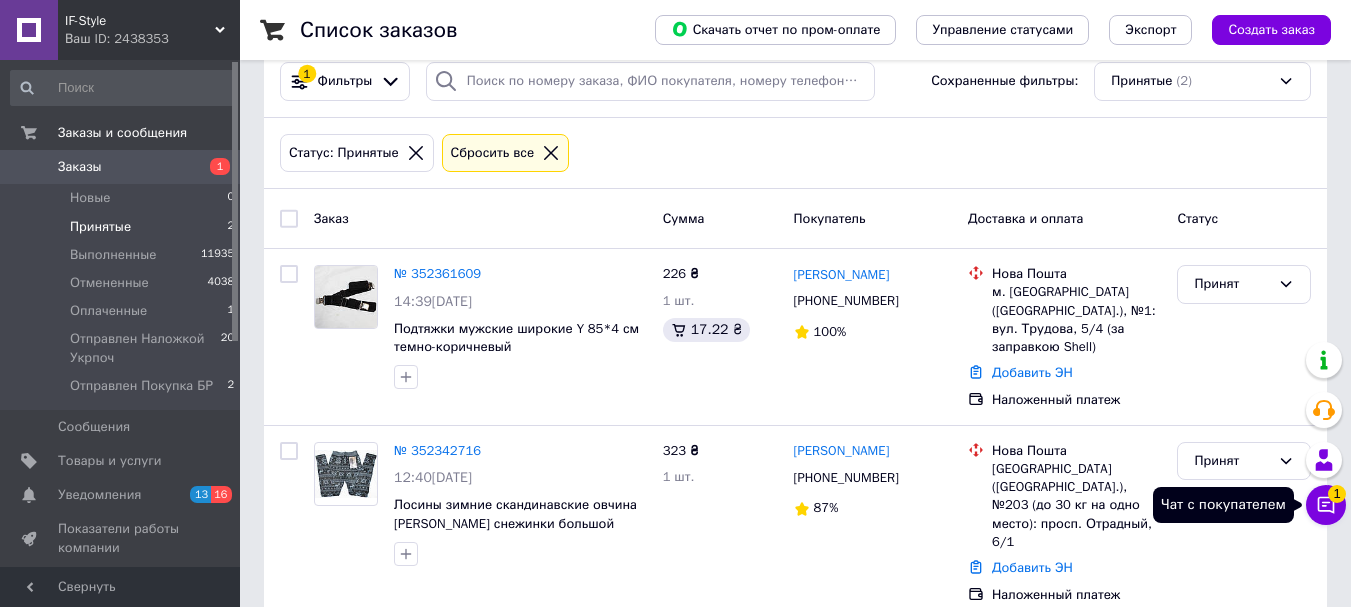 click 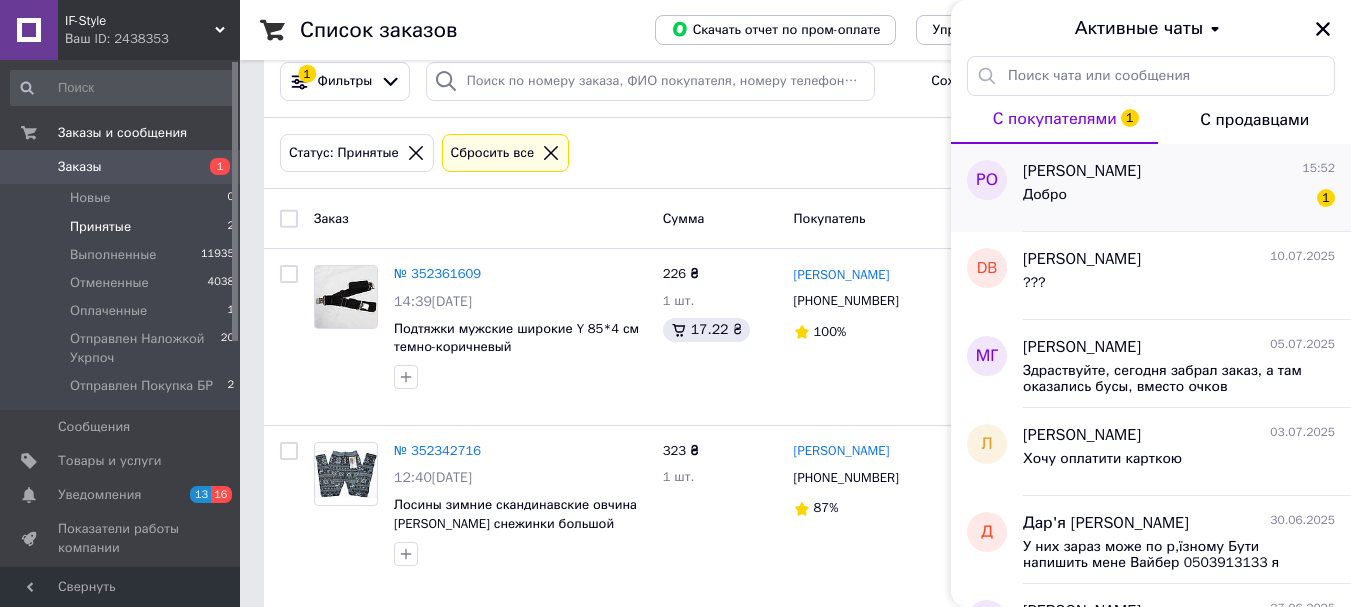 click on "Добро 1" at bounding box center (1179, 199) 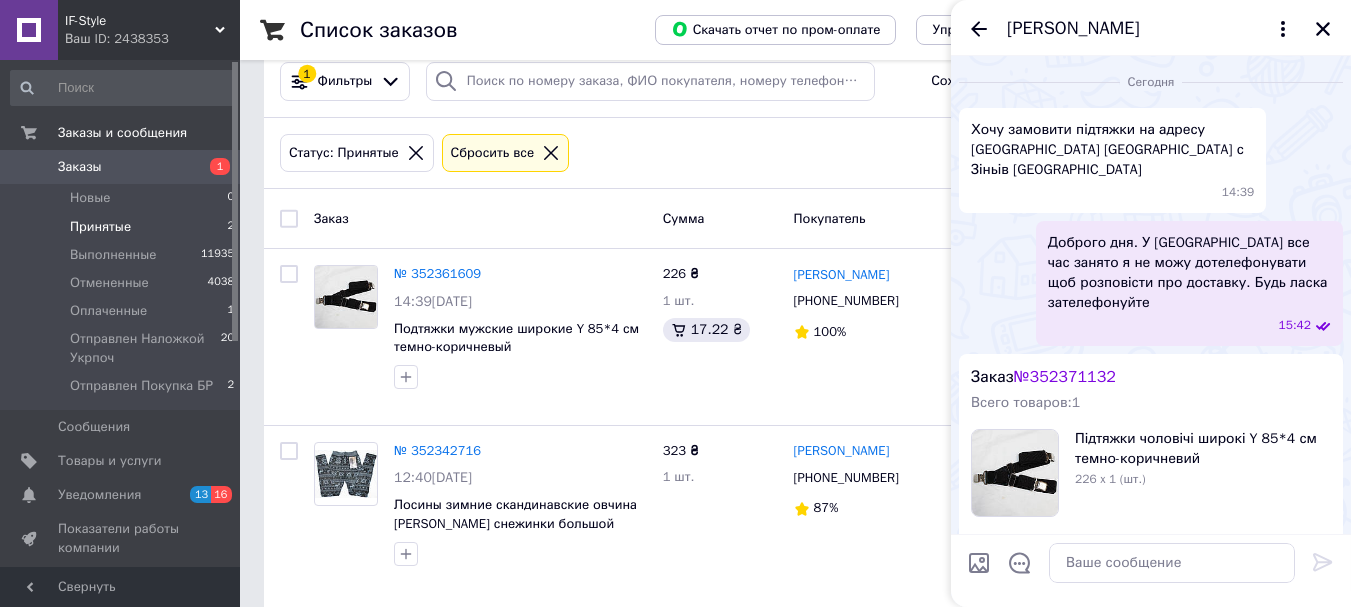 scroll, scrollTop: 888, scrollLeft: 0, axis: vertical 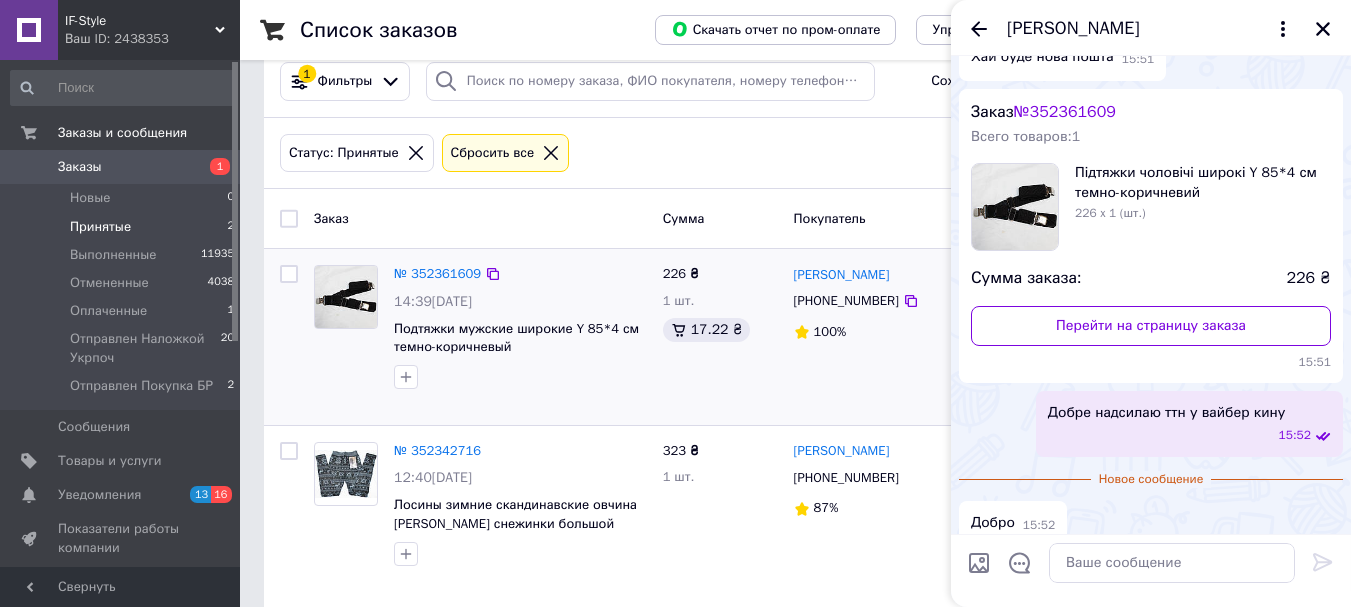 click on "№ 352361609 14:39[DATE] Подтяжки мужские широкие Y 85*4 см темно-коричневый" at bounding box center [480, 337] 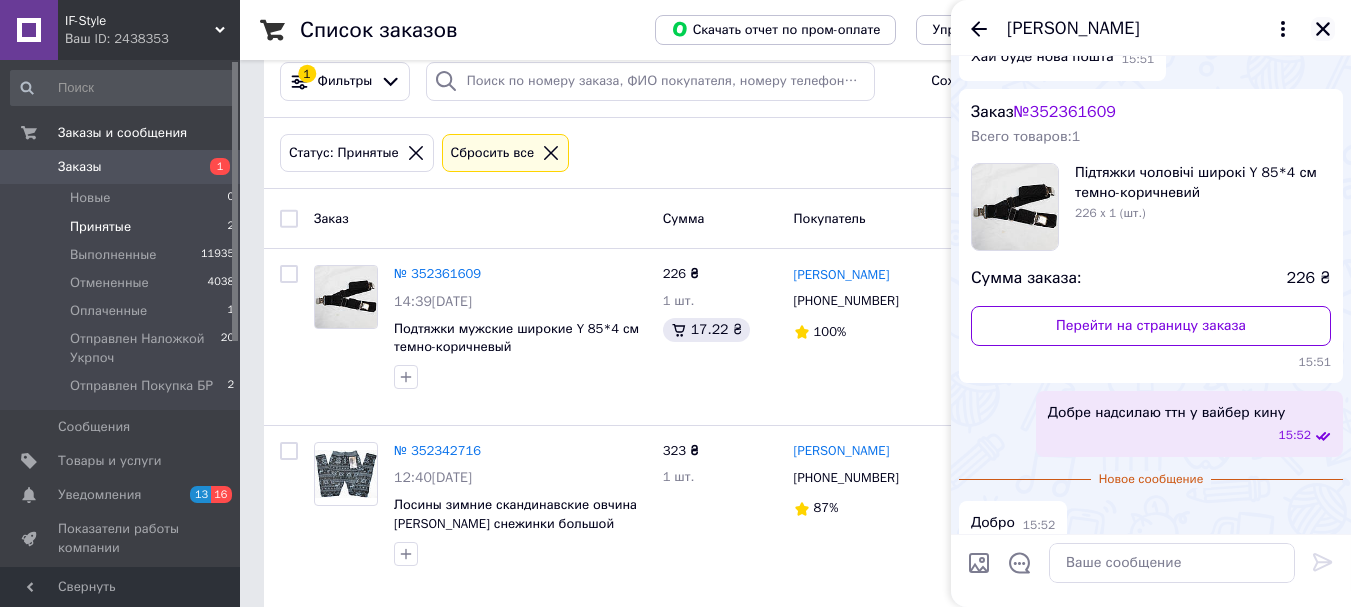 click 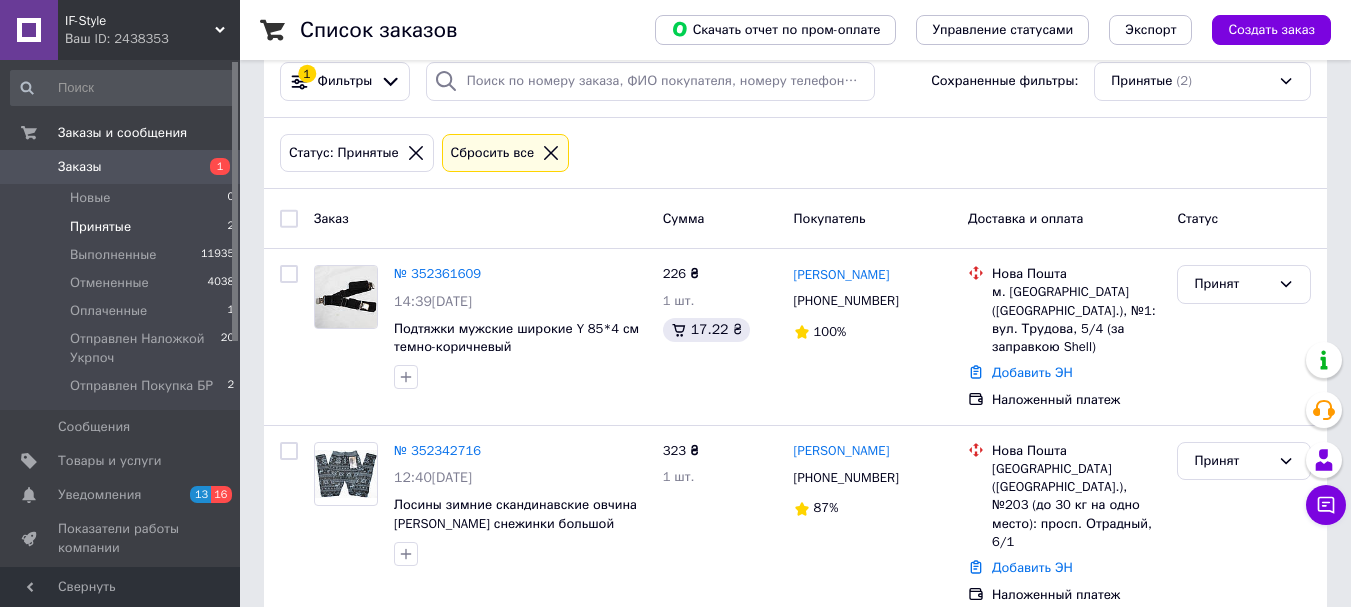 click on "Заказы" at bounding box center (80, 167) 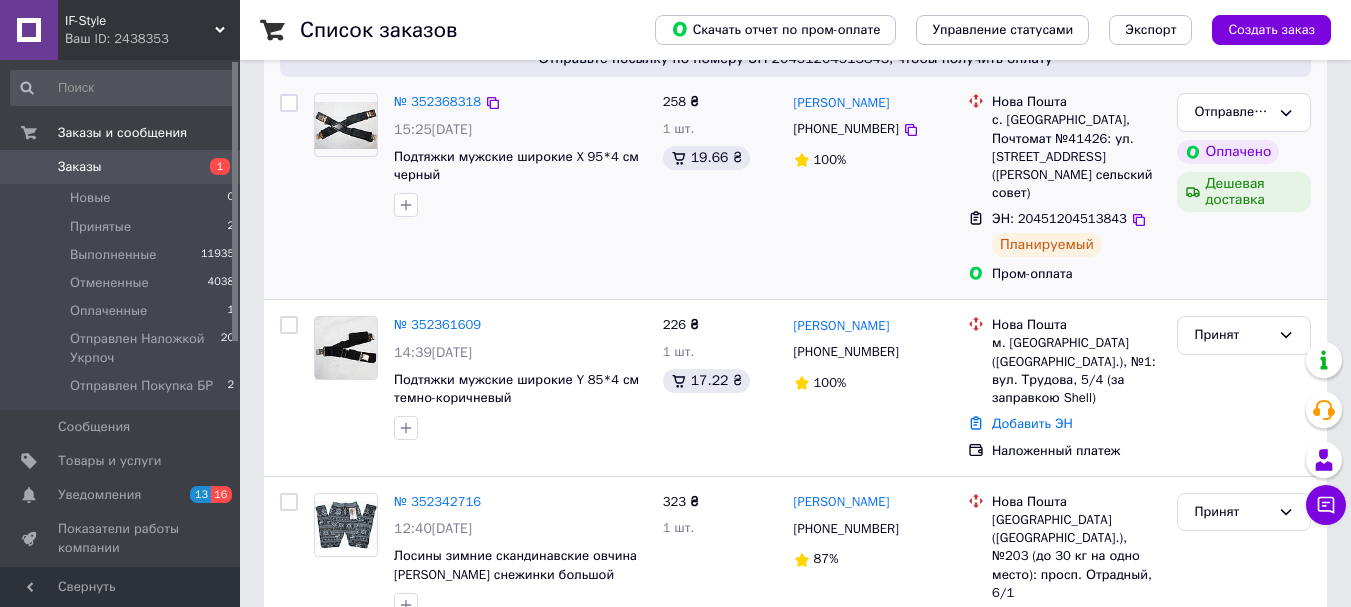 scroll, scrollTop: 400, scrollLeft: 0, axis: vertical 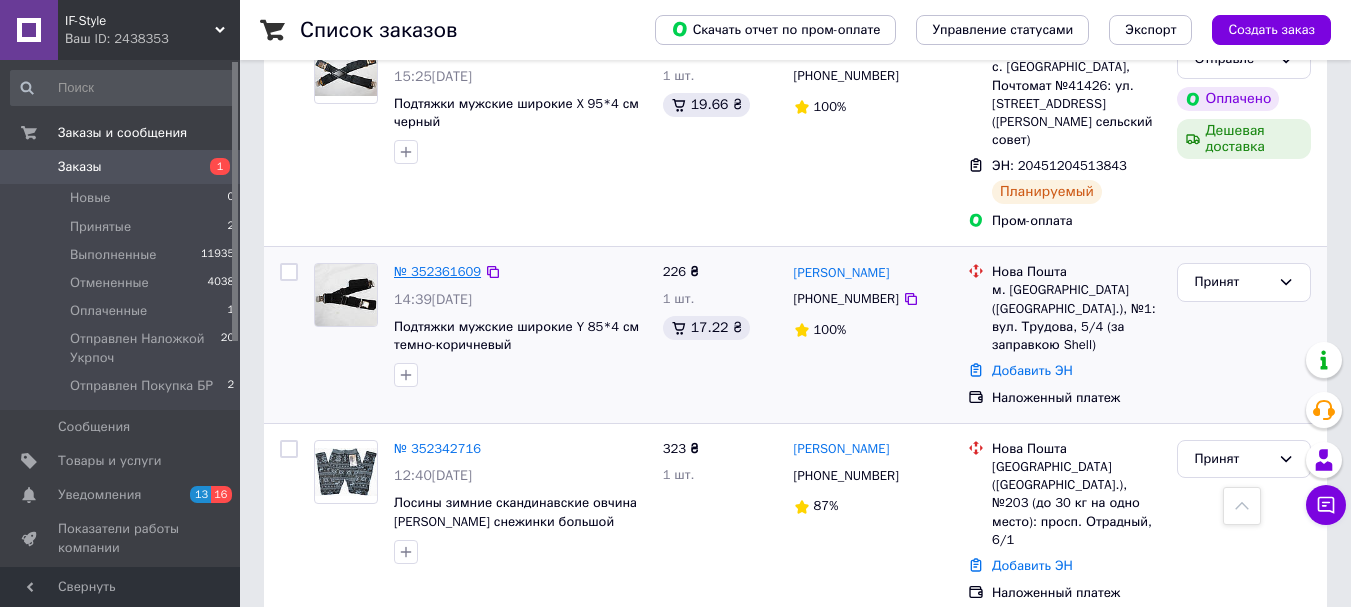 click on "№ 352361609" at bounding box center (437, 271) 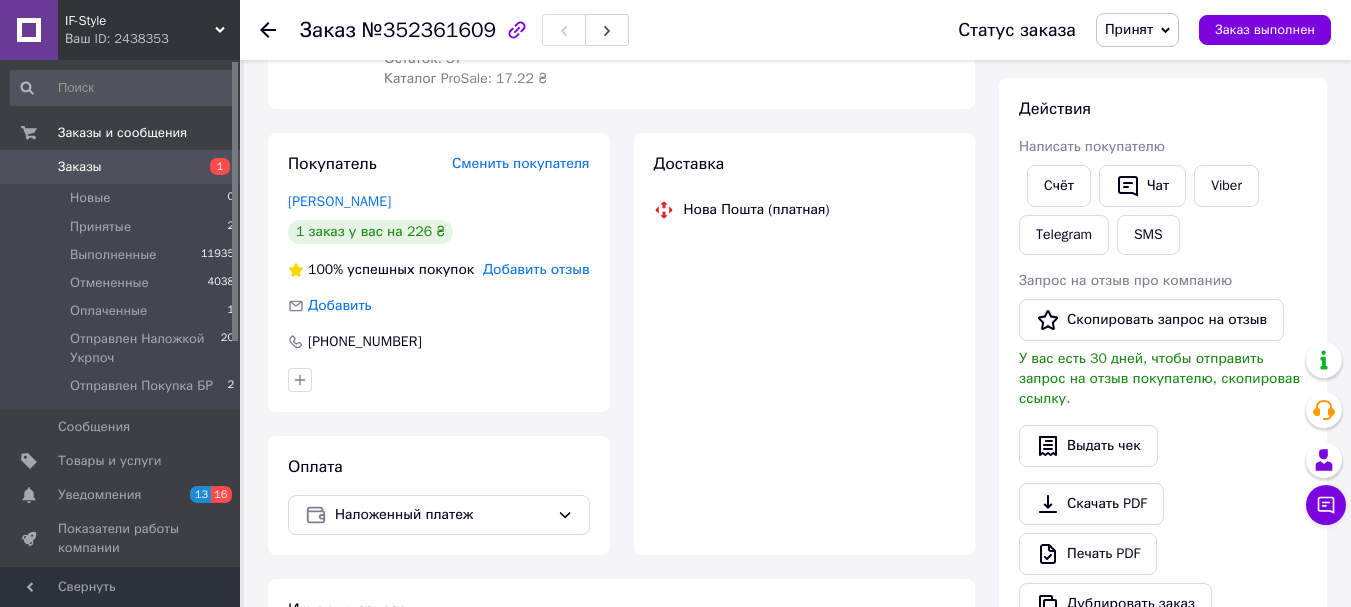 scroll, scrollTop: 400, scrollLeft: 0, axis: vertical 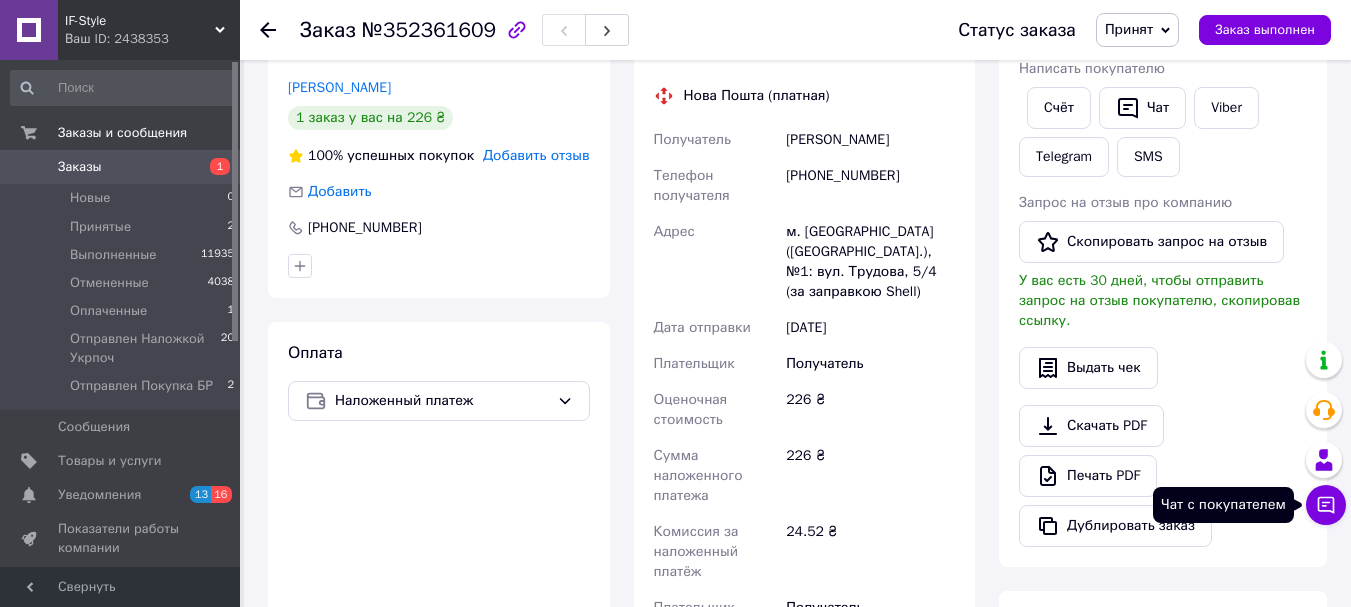 click 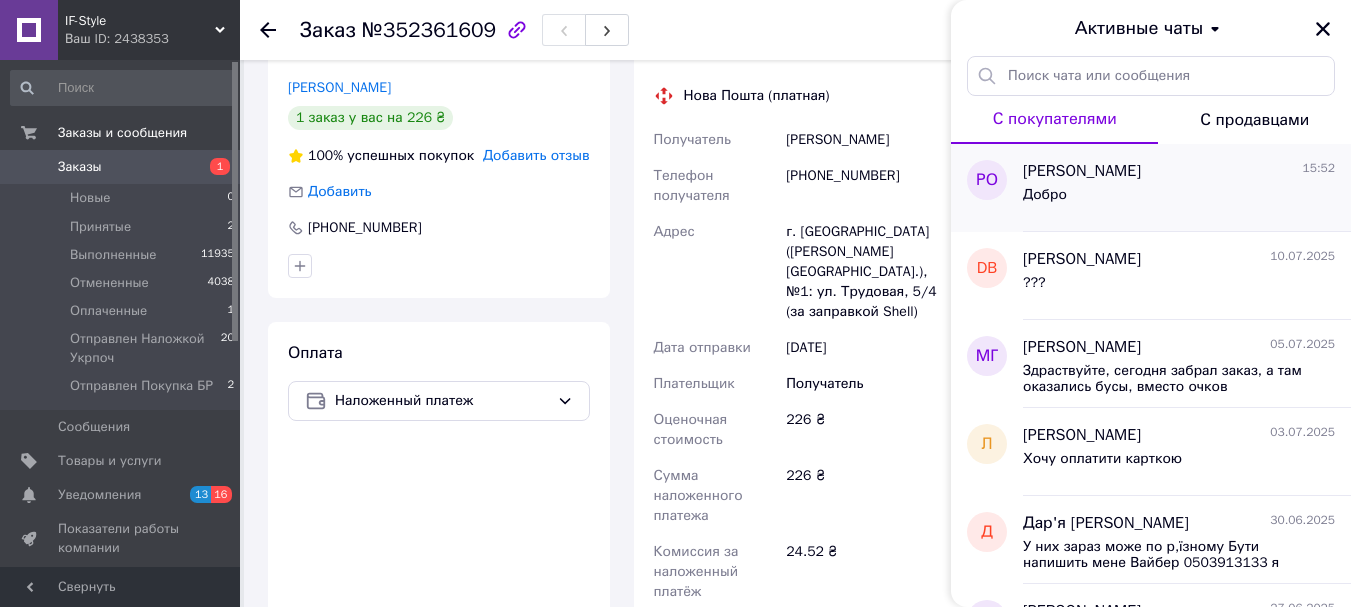 click on "Добро" at bounding box center (1179, 199) 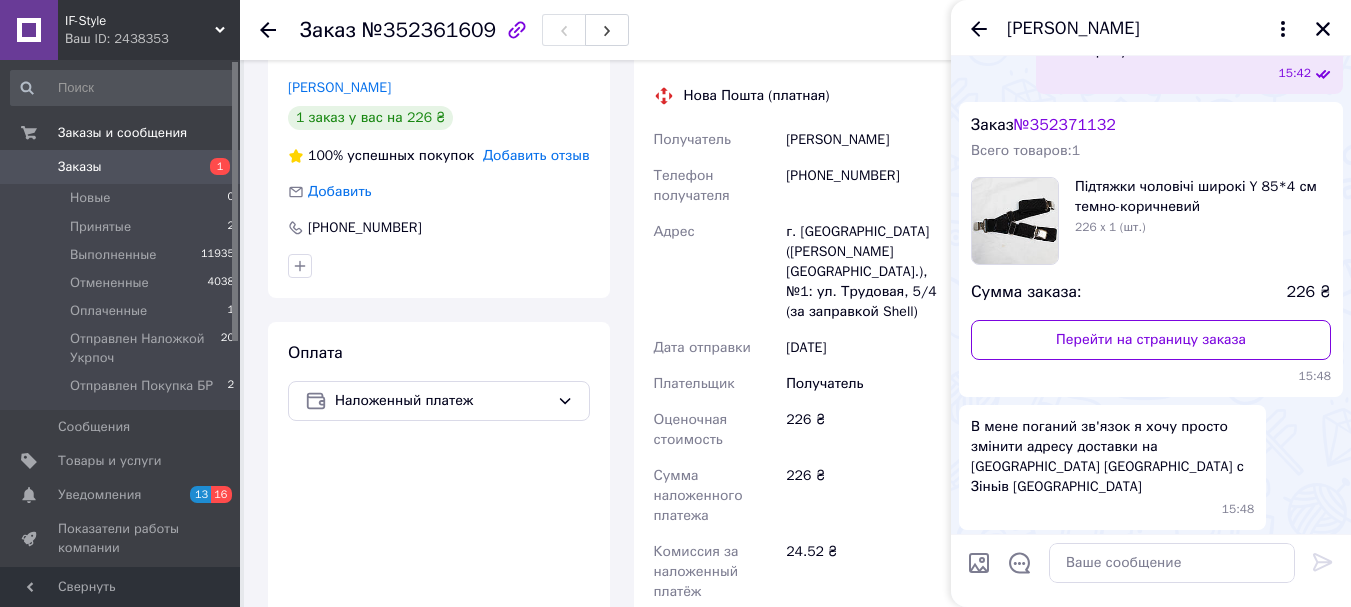 scroll, scrollTop: 352, scrollLeft: 0, axis: vertical 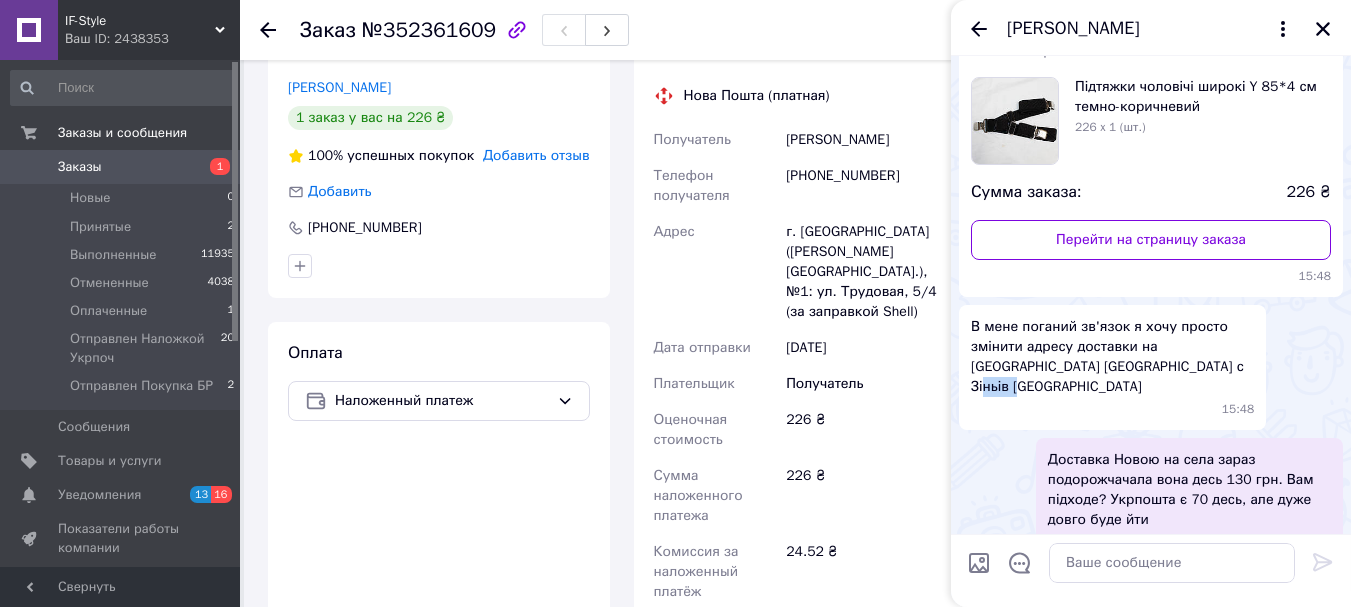 drag, startPoint x: 1005, startPoint y: 369, endPoint x: 979, endPoint y: 370, distance: 26.019224 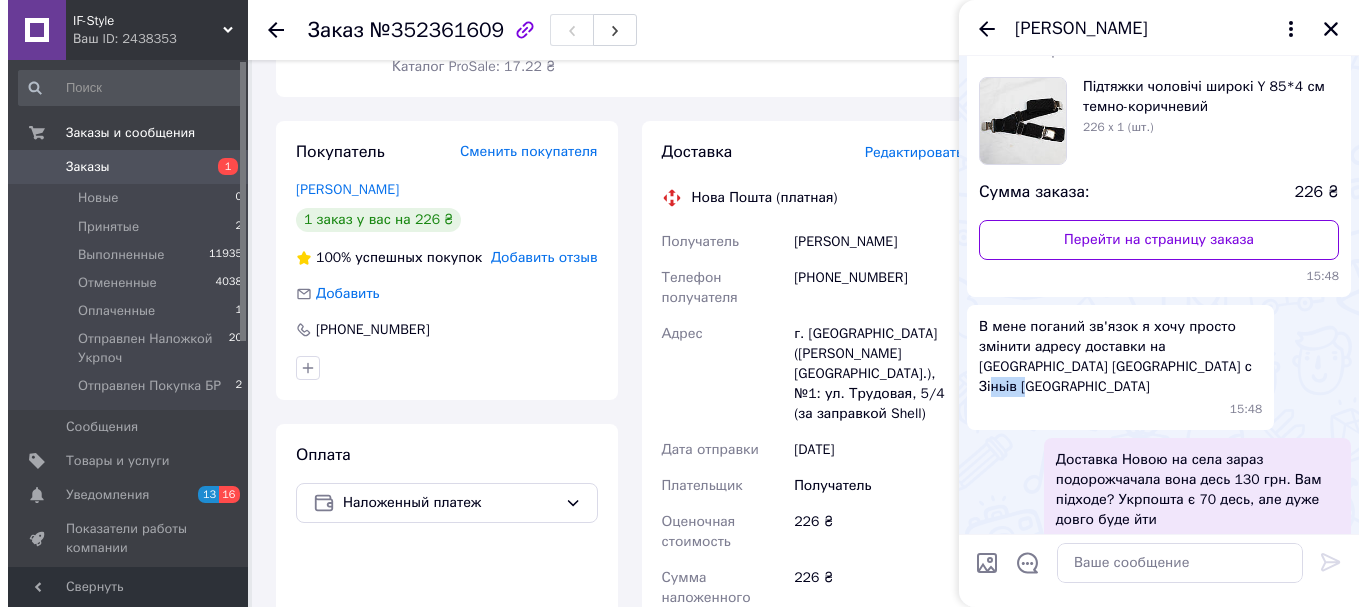 scroll, scrollTop: 100, scrollLeft: 0, axis: vertical 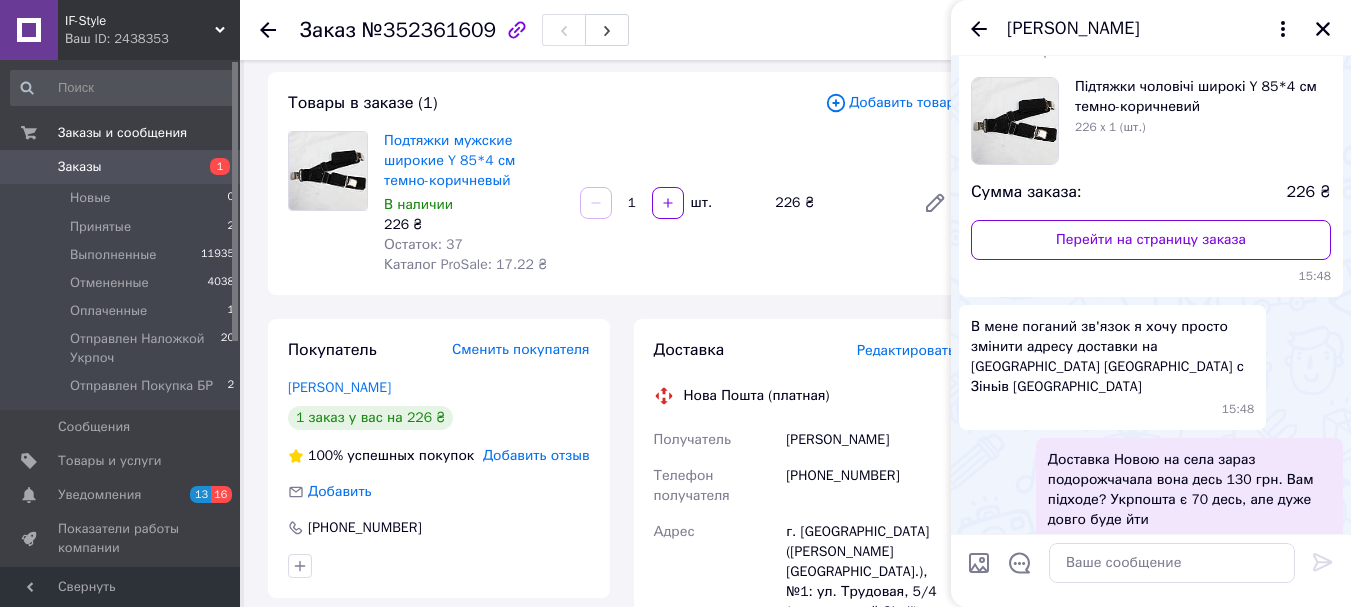click on "Редактировать" at bounding box center [906, 350] 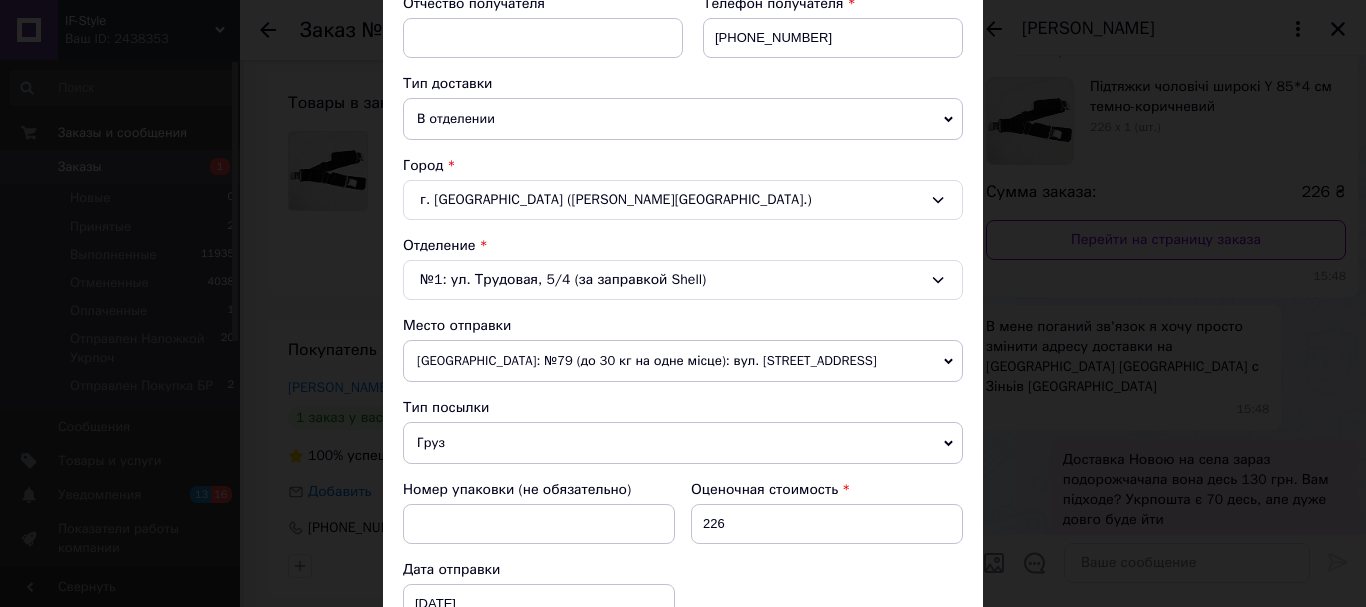 scroll, scrollTop: 400, scrollLeft: 0, axis: vertical 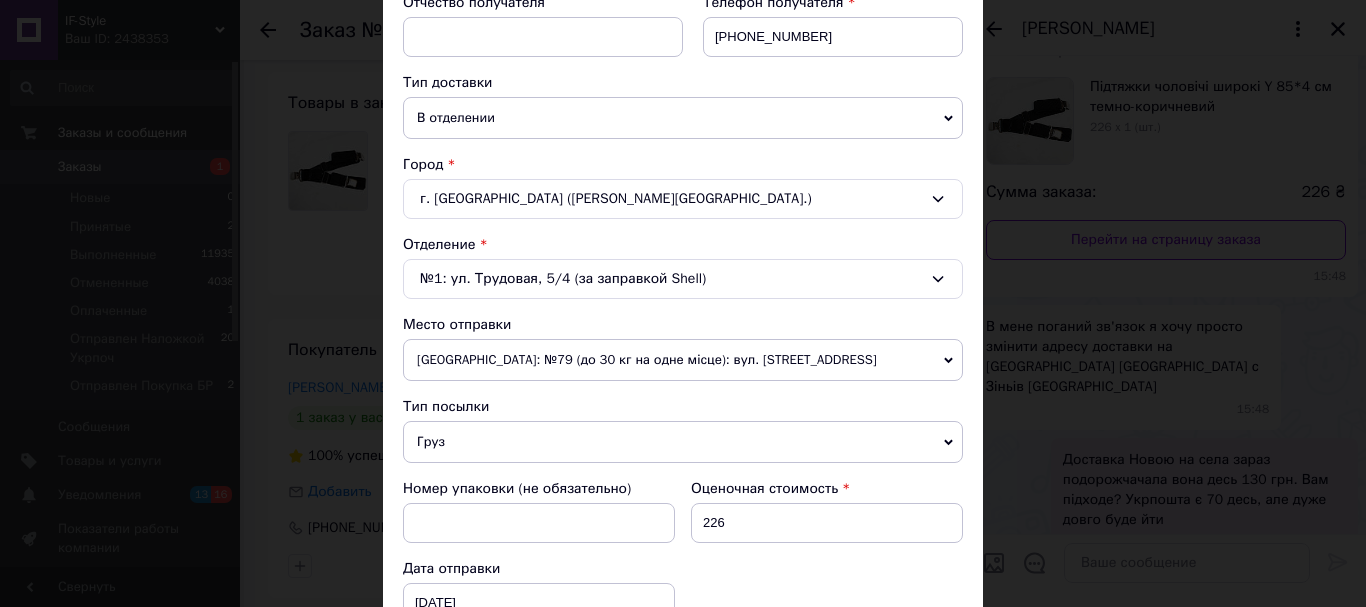 click on "г. [GEOGRAPHIC_DATA] ([PERSON_NAME][GEOGRAPHIC_DATA].)" at bounding box center (683, 199) 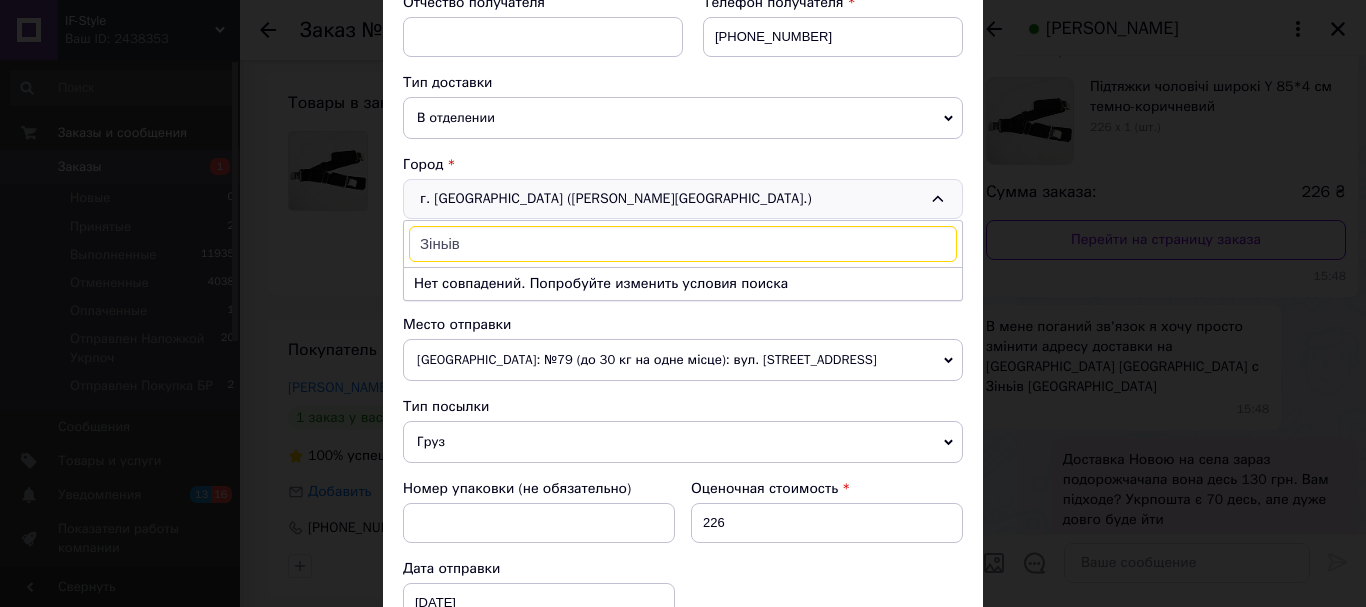 drag, startPoint x: 468, startPoint y: 243, endPoint x: 412, endPoint y: 236, distance: 56.435802 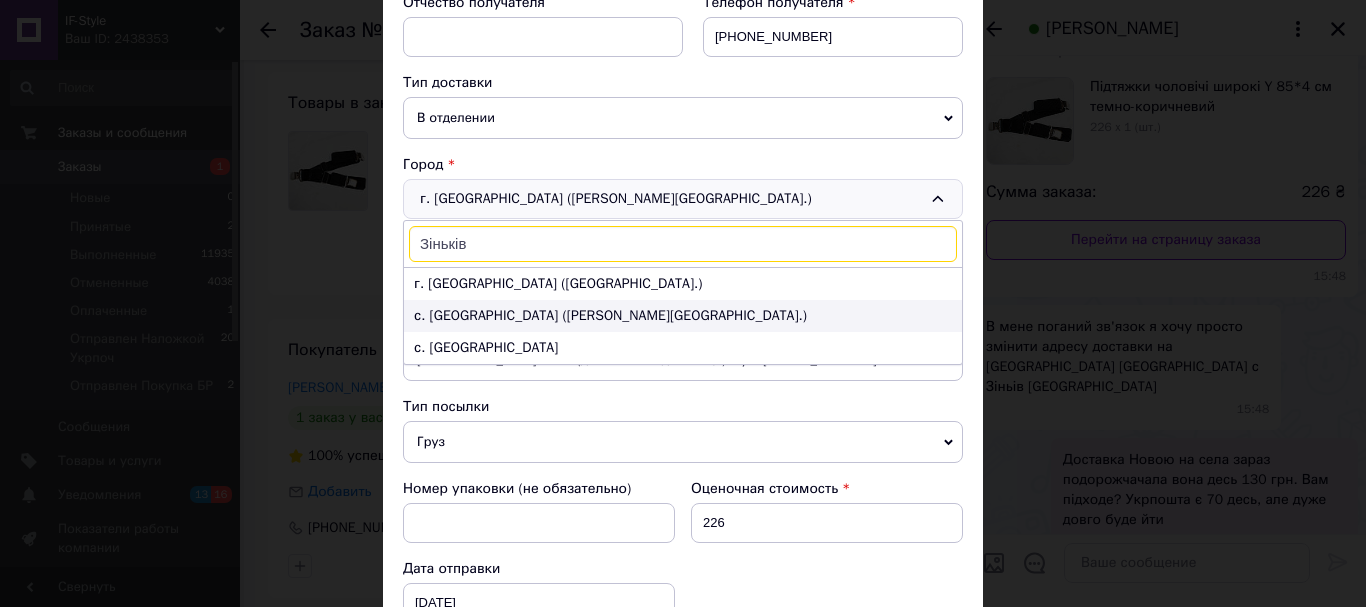 type on "Зіньків" 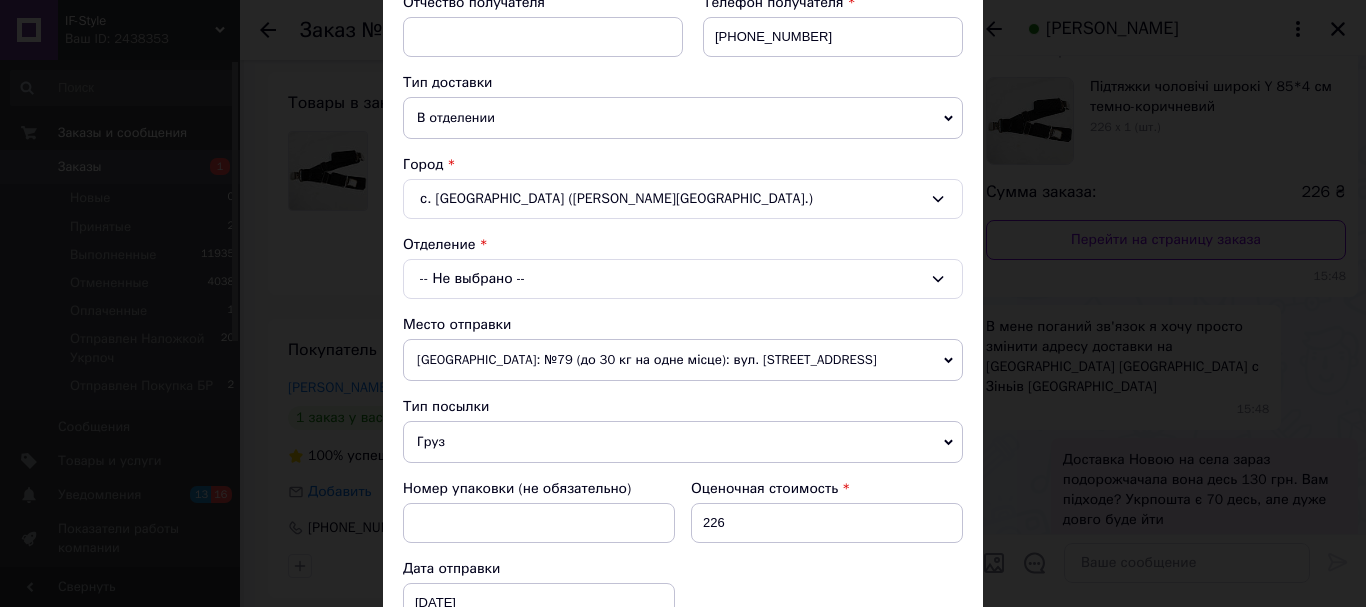 click on "-- Не выбрано --" at bounding box center [683, 279] 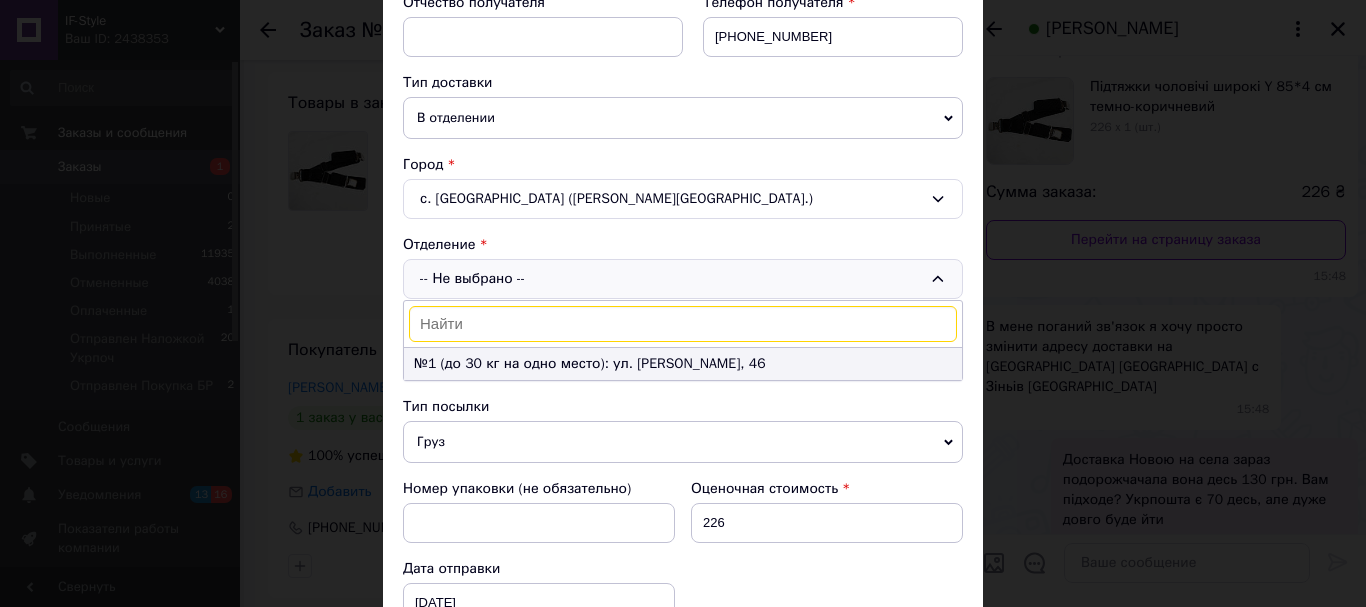 click on "№1 (до 30 кг на одно место): ул. [PERSON_NAME], 46" at bounding box center [683, 364] 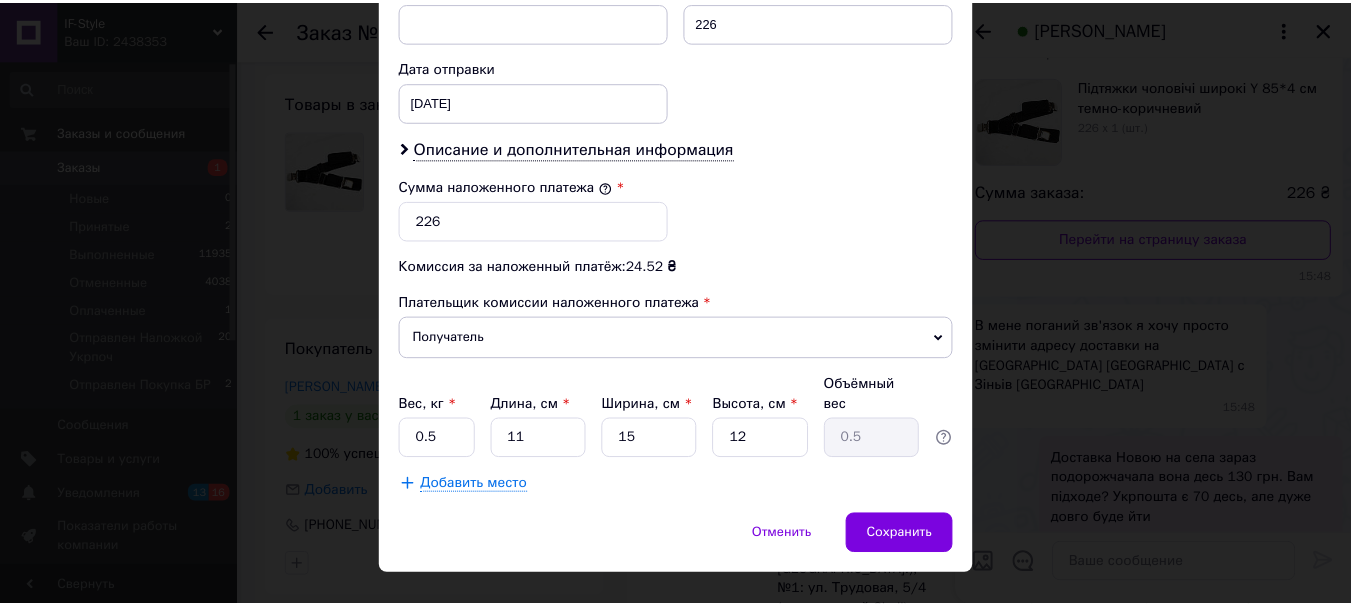 scroll, scrollTop: 919, scrollLeft: 0, axis: vertical 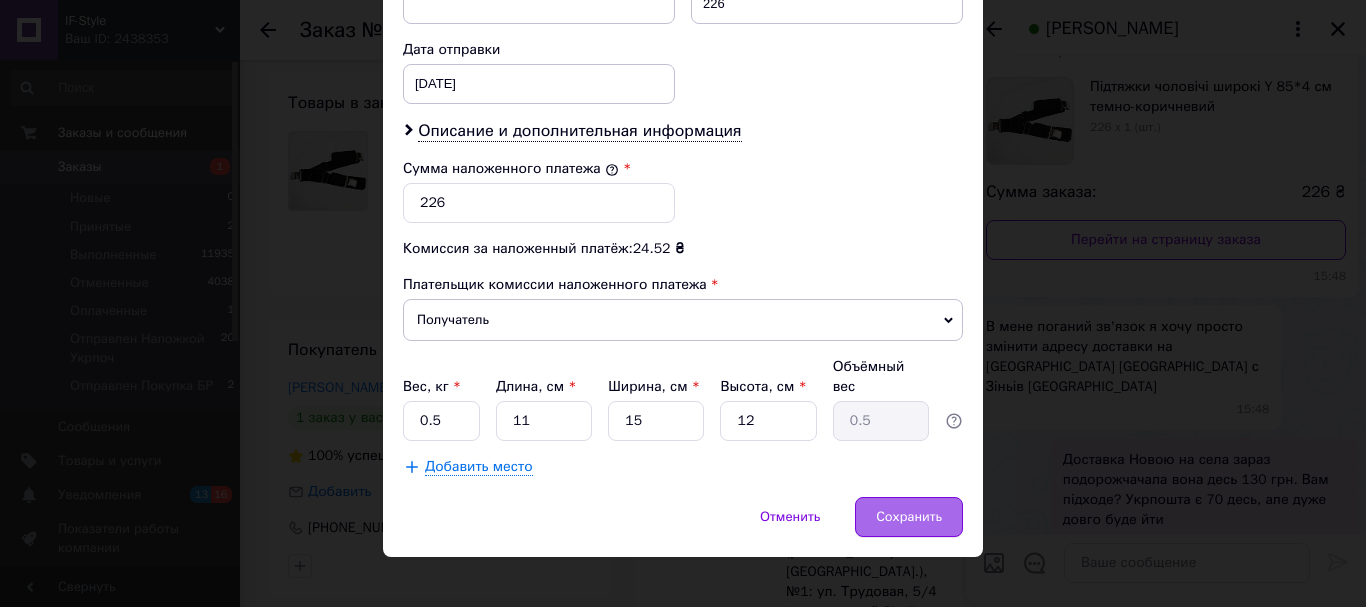 click on "Сохранить" at bounding box center [909, 517] 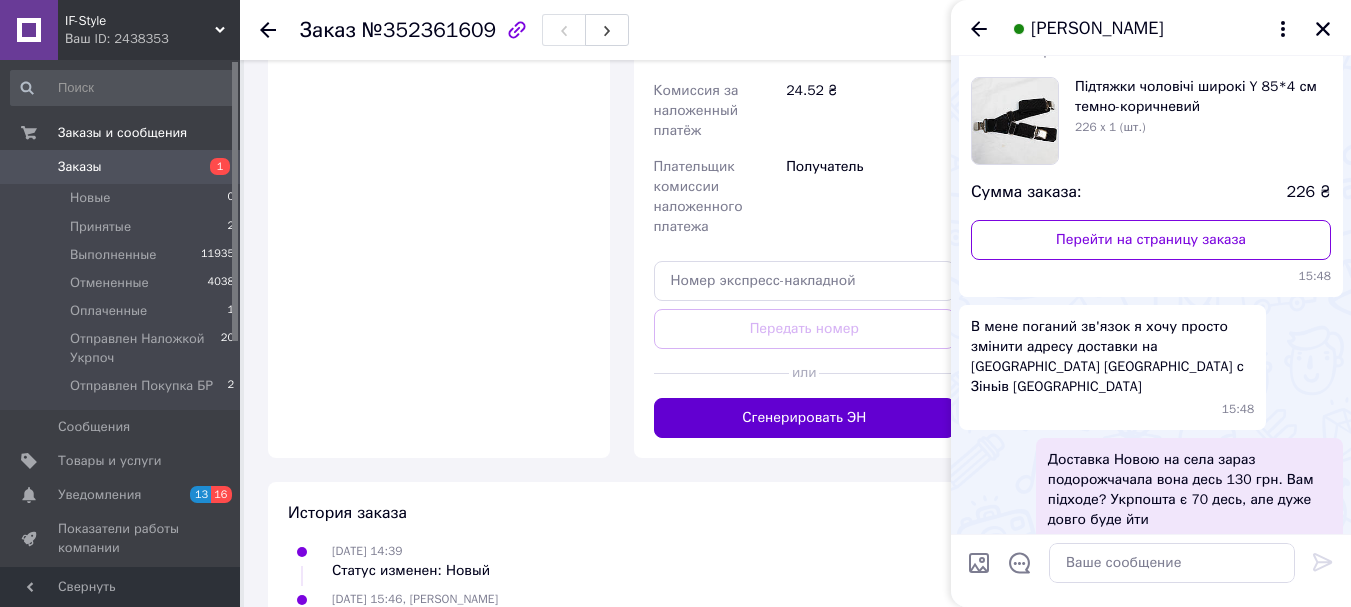 scroll, scrollTop: 900, scrollLeft: 0, axis: vertical 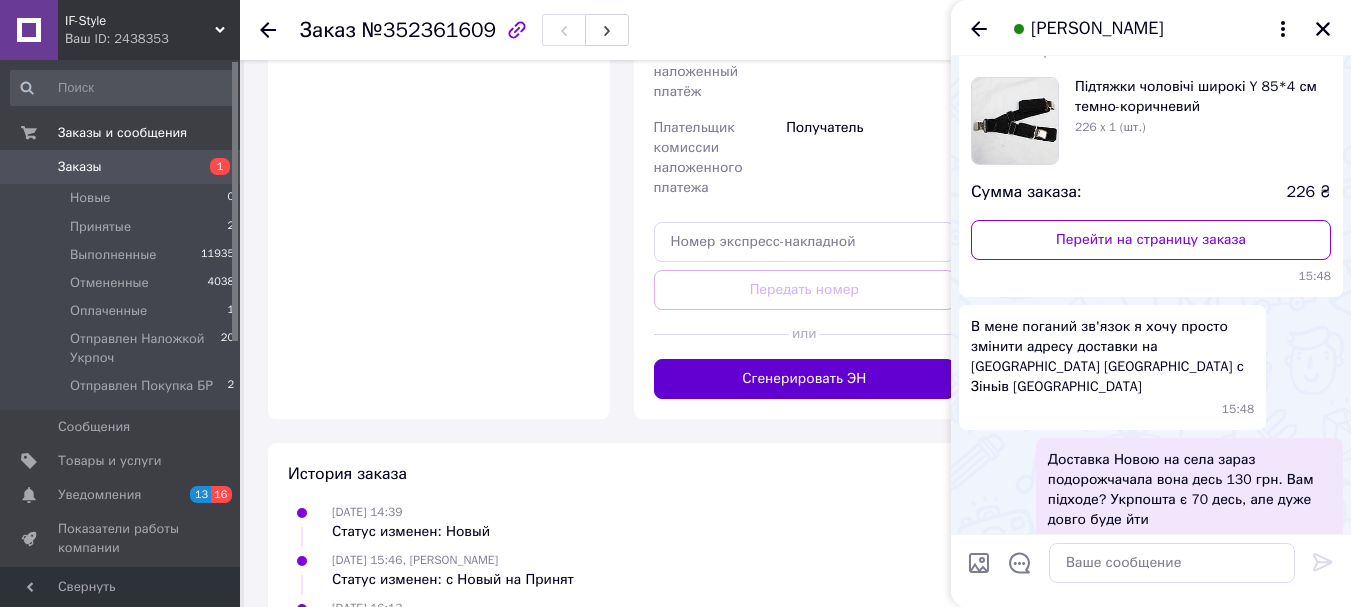 click on "Сгенерировать ЭН" at bounding box center (805, 379) 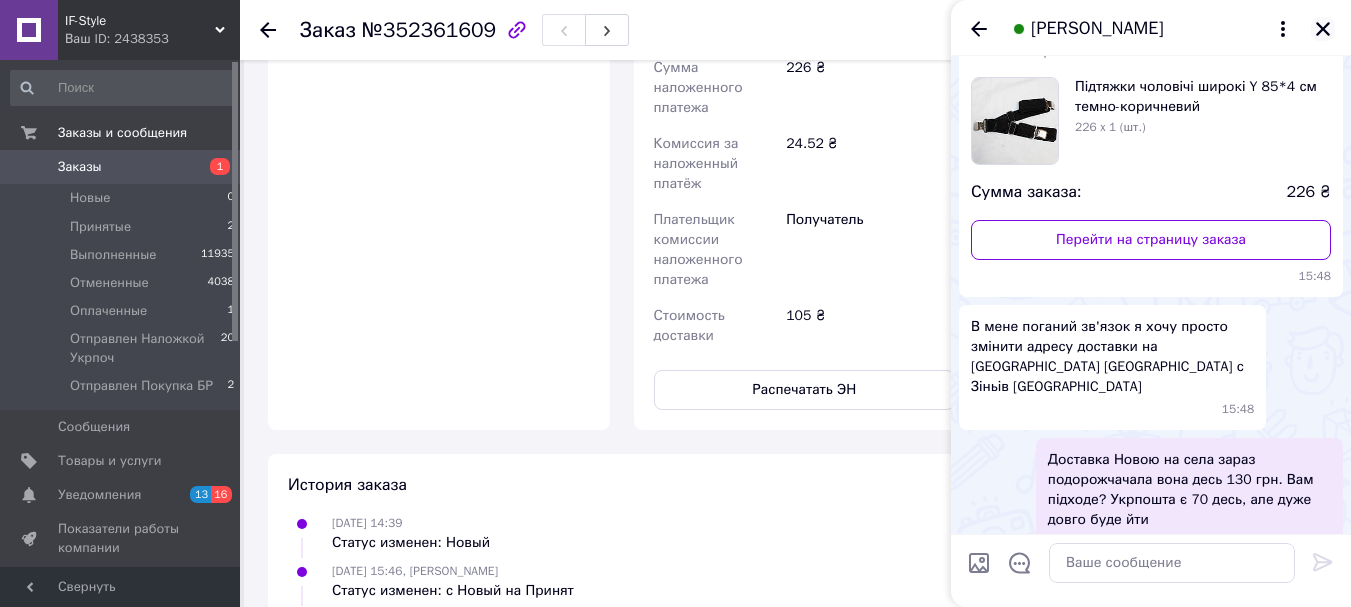 click 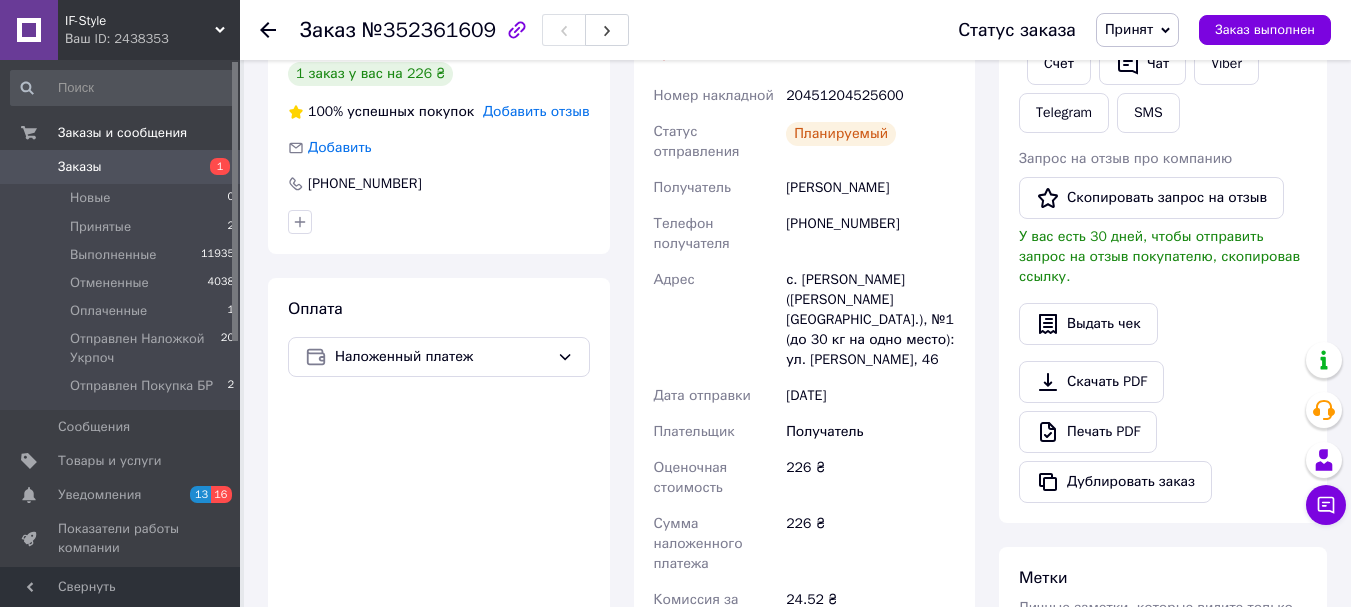 scroll, scrollTop: 400, scrollLeft: 0, axis: vertical 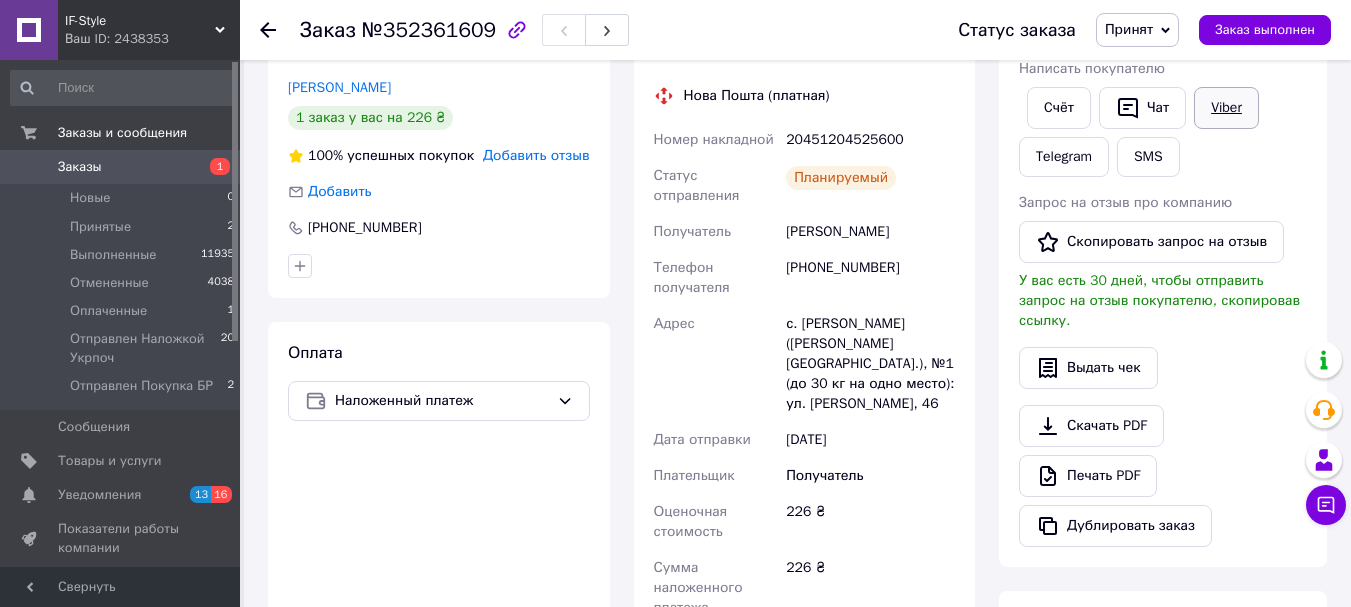 click on "Viber" at bounding box center [1226, 108] 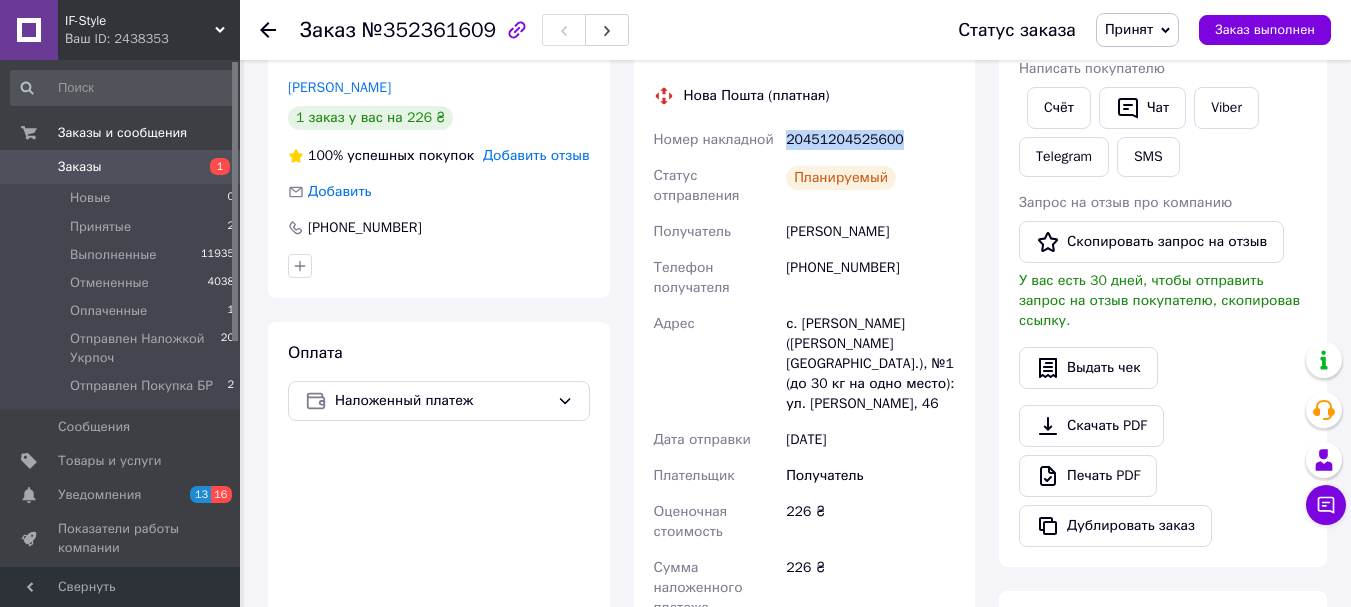 drag, startPoint x: 787, startPoint y: 140, endPoint x: 921, endPoint y: 140, distance: 134 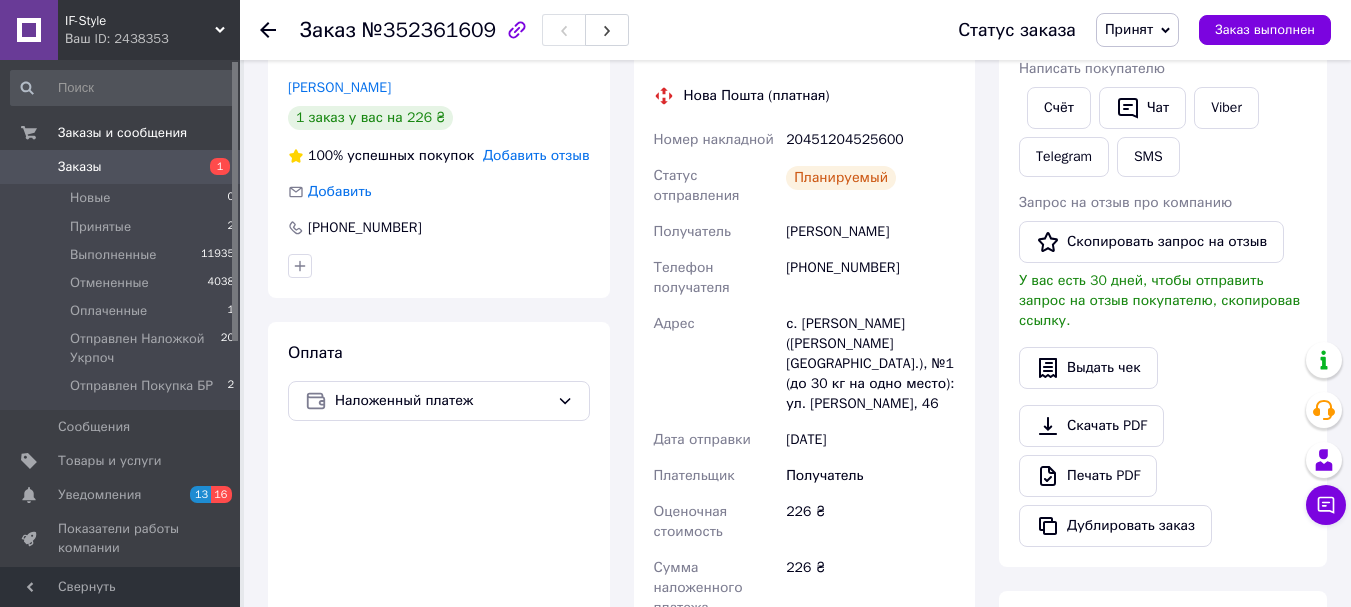 click 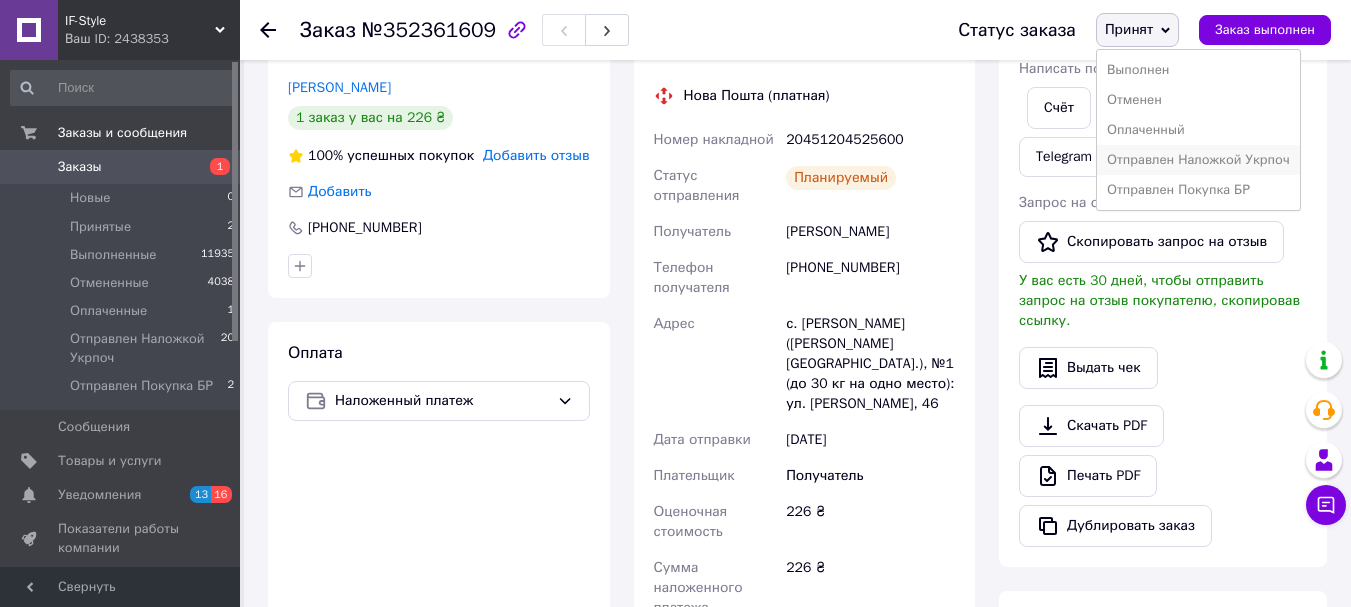 click on "Отправлен Наложкой Укрпоч" at bounding box center (1198, 160) 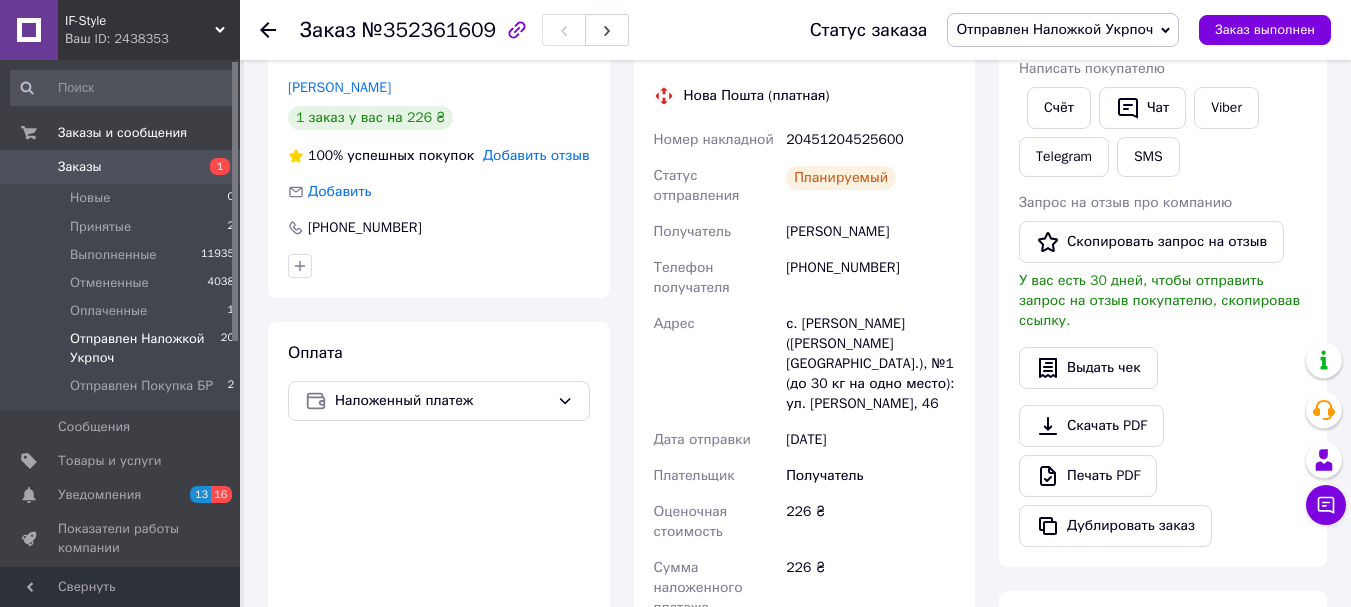 click on "Отправлен Наложкой Укрпоч" at bounding box center [145, 348] 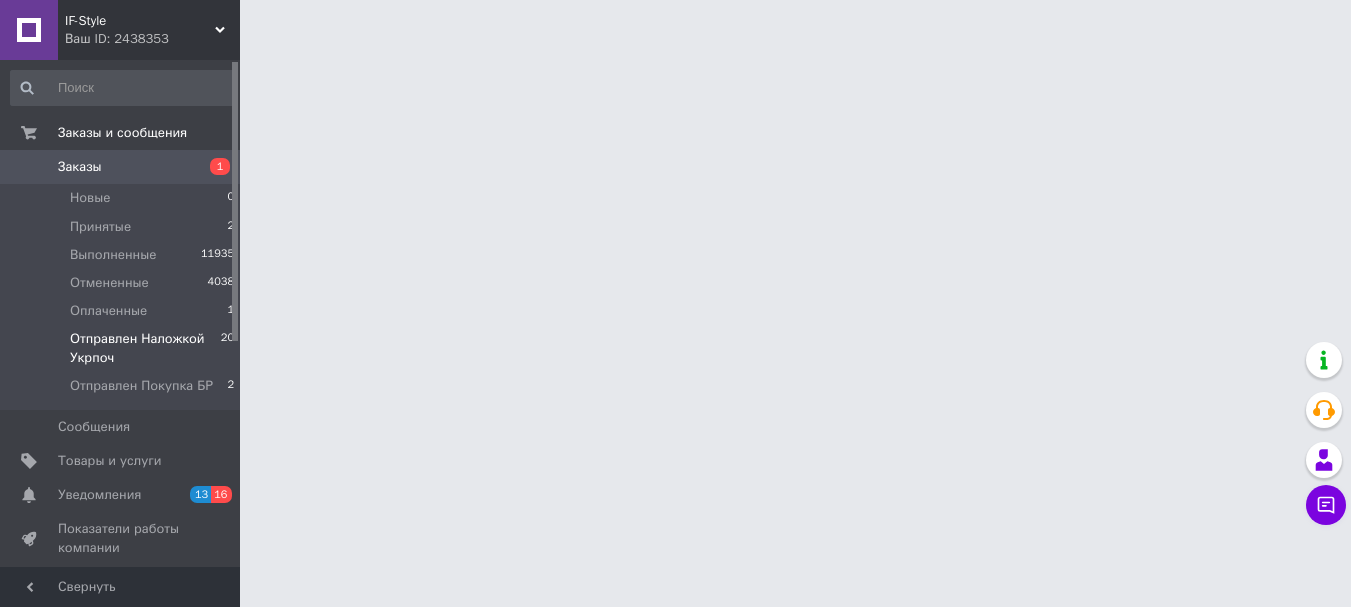 scroll, scrollTop: 0, scrollLeft: 0, axis: both 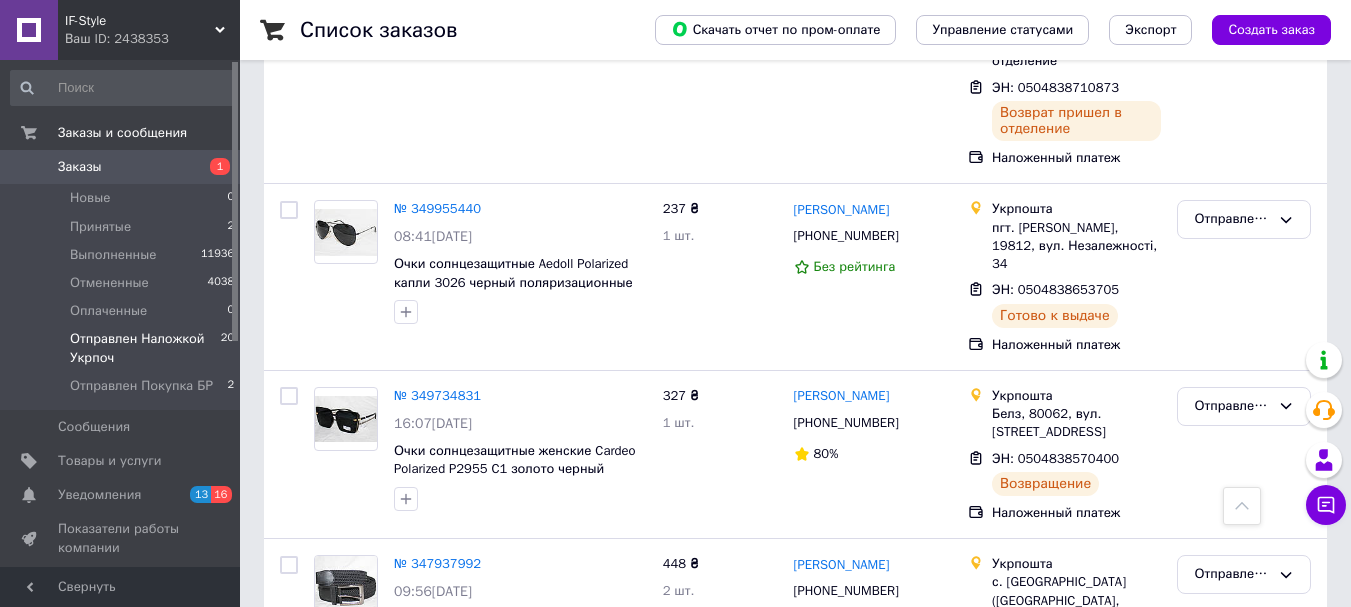 click on "Отправлен Наложкой Укрпоч" at bounding box center (145, 348) 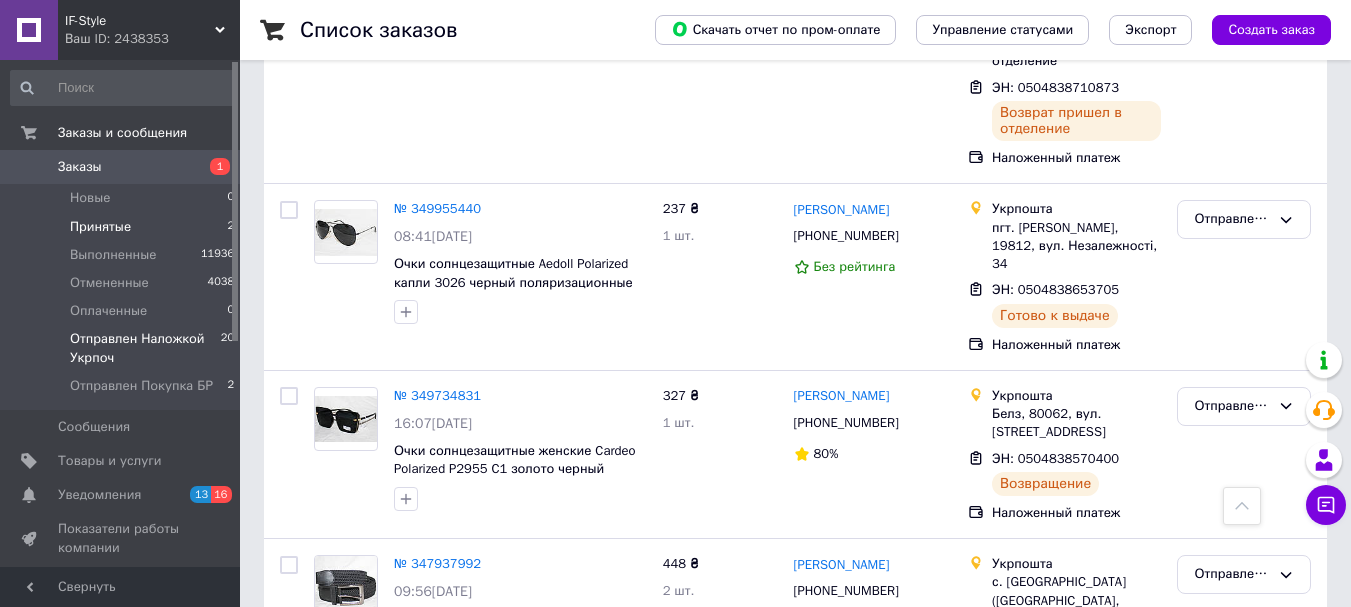 click on "Принятые 2" at bounding box center [123, 227] 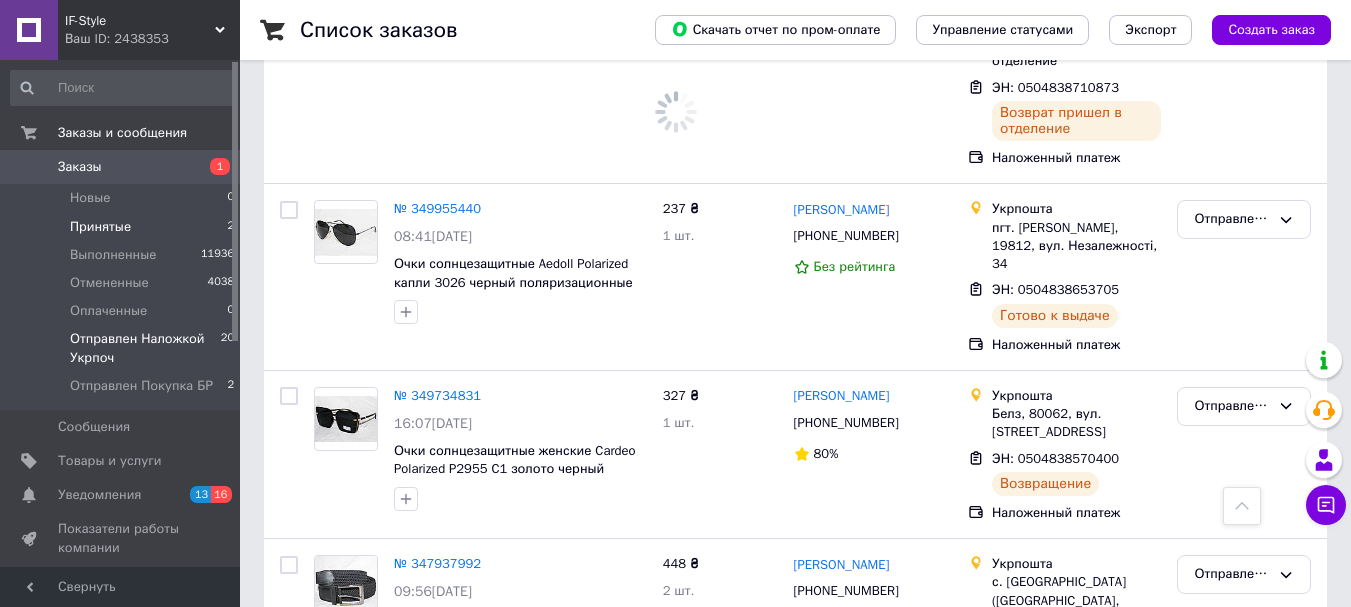 scroll, scrollTop: 0, scrollLeft: 0, axis: both 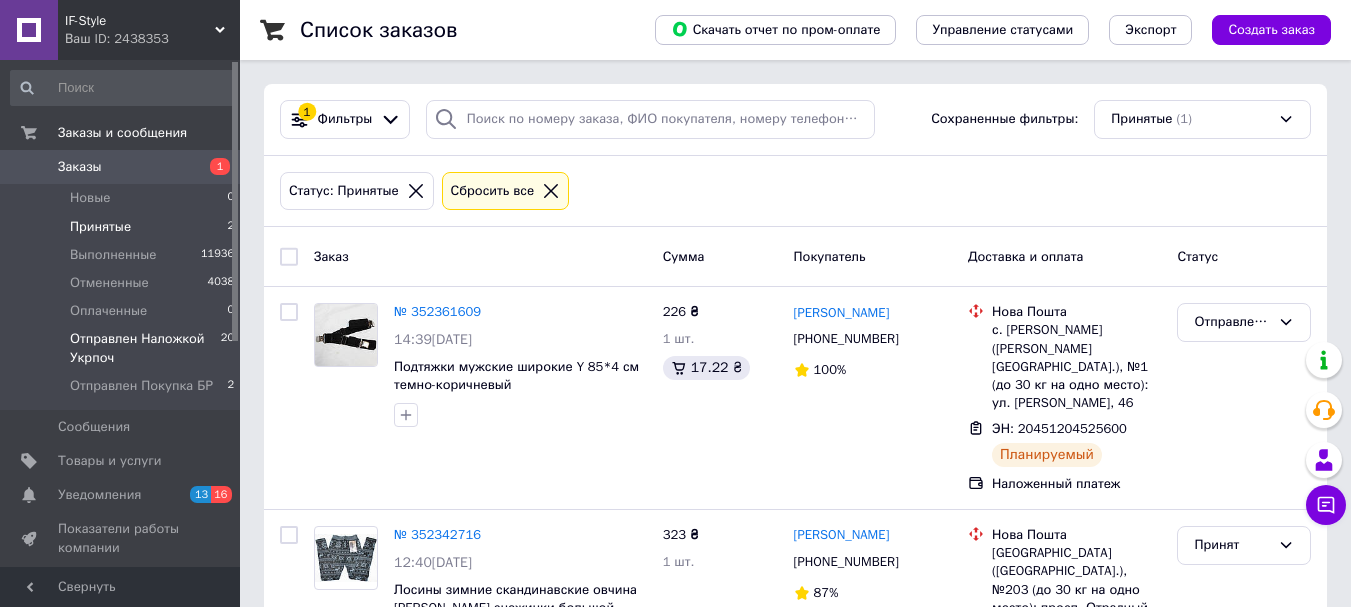 click on "Отправлен Наложкой Укрпоч" at bounding box center [145, 348] 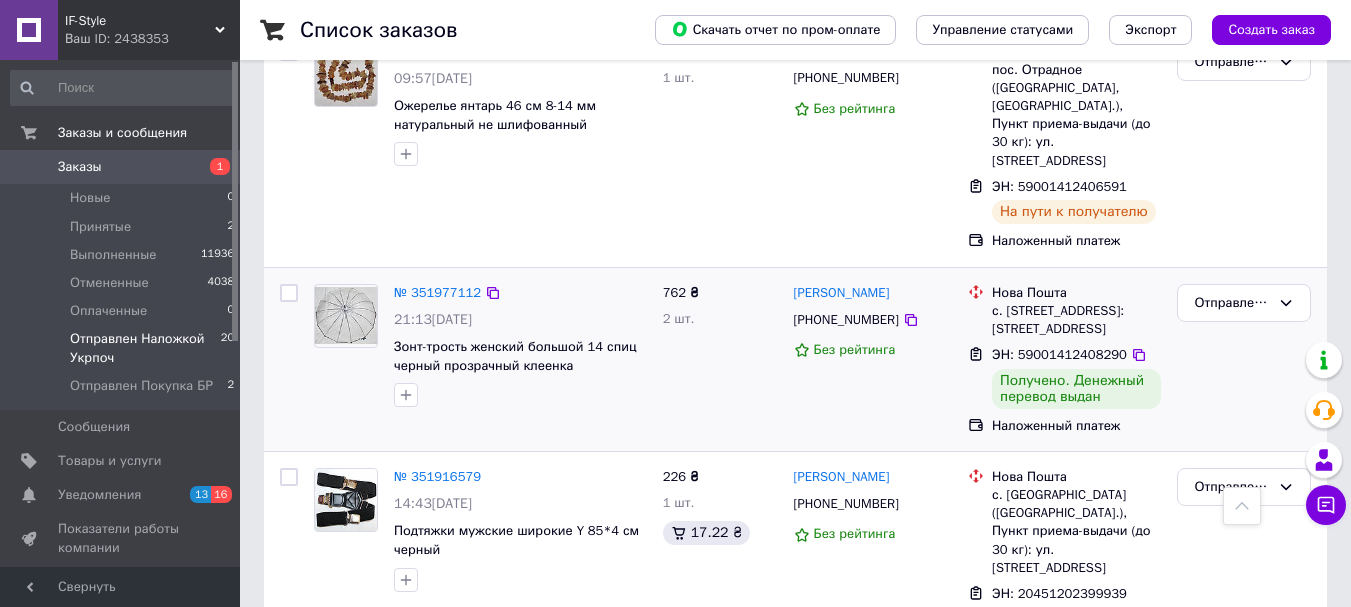 scroll, scrollTop: 1300, scrollLeft: 0, axis: vertical 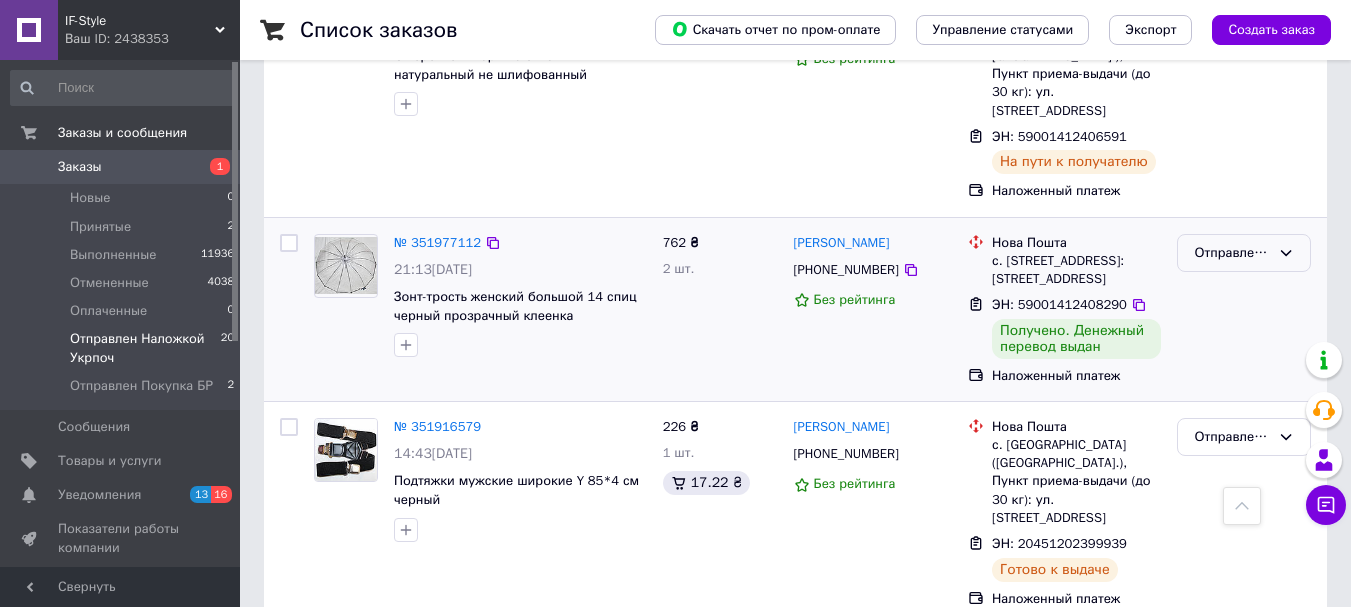 click on "Отправлен Наложкой Укрпоч" at bounding box center [1232, 253] 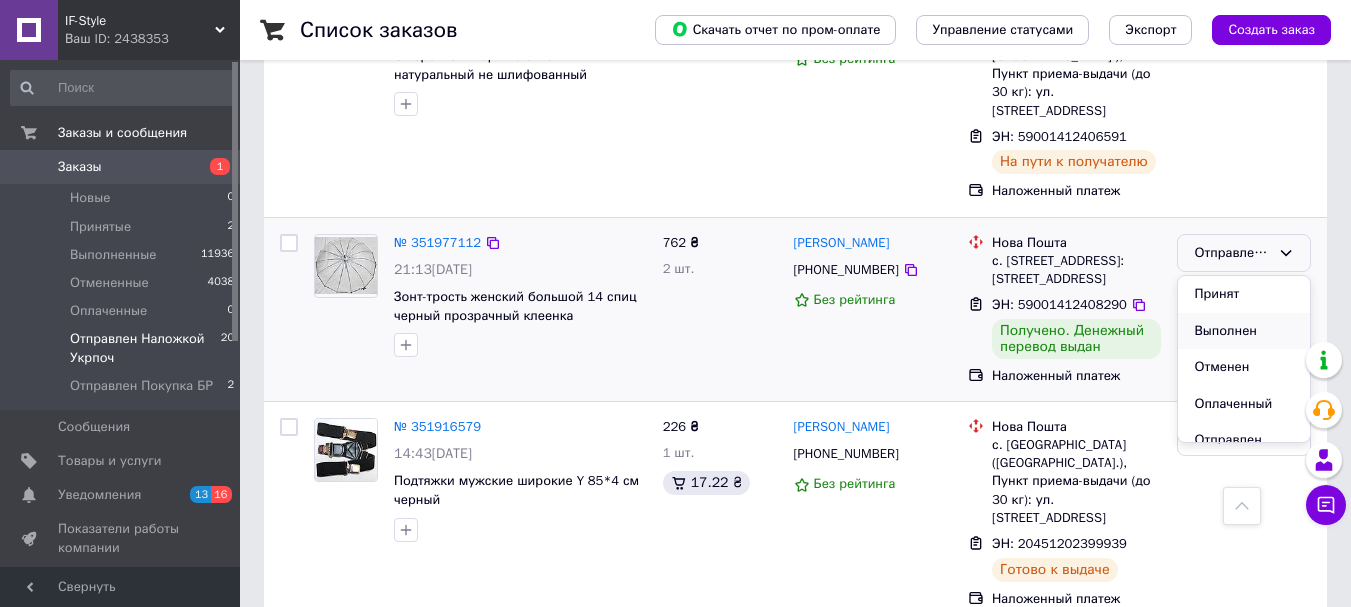 click on "Выполнен" at bounding box center [1244, 331] 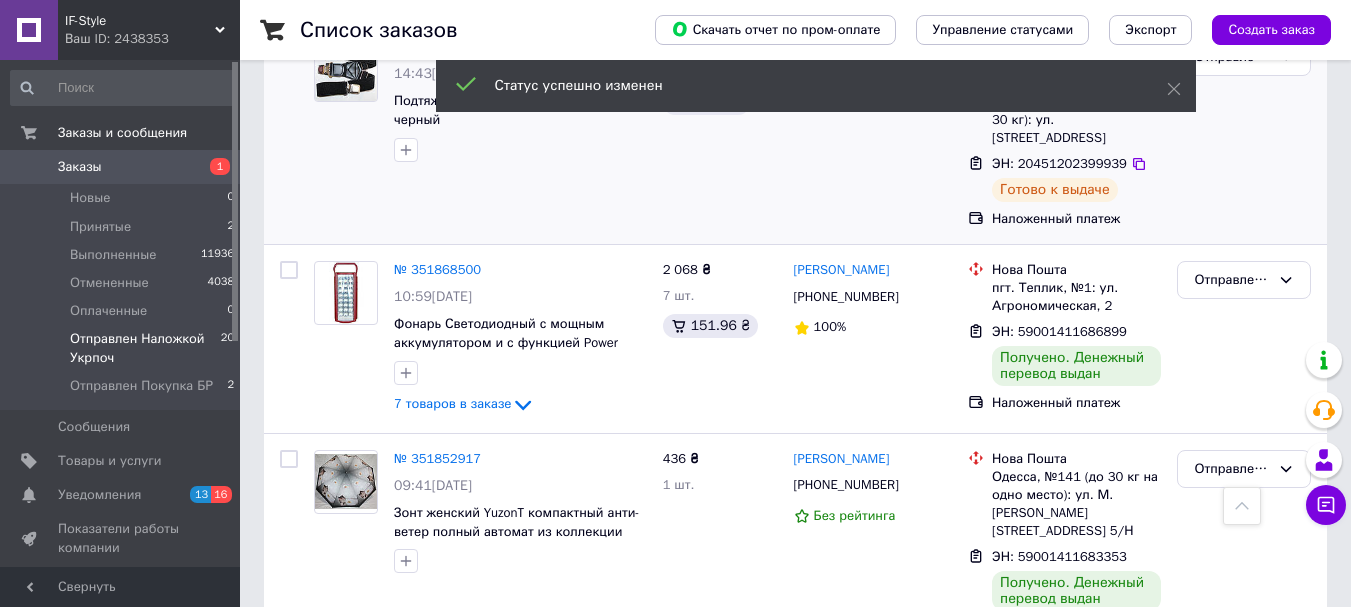 scroll, scrollTop: 1700, scrollLeft: 0, axis: vertical 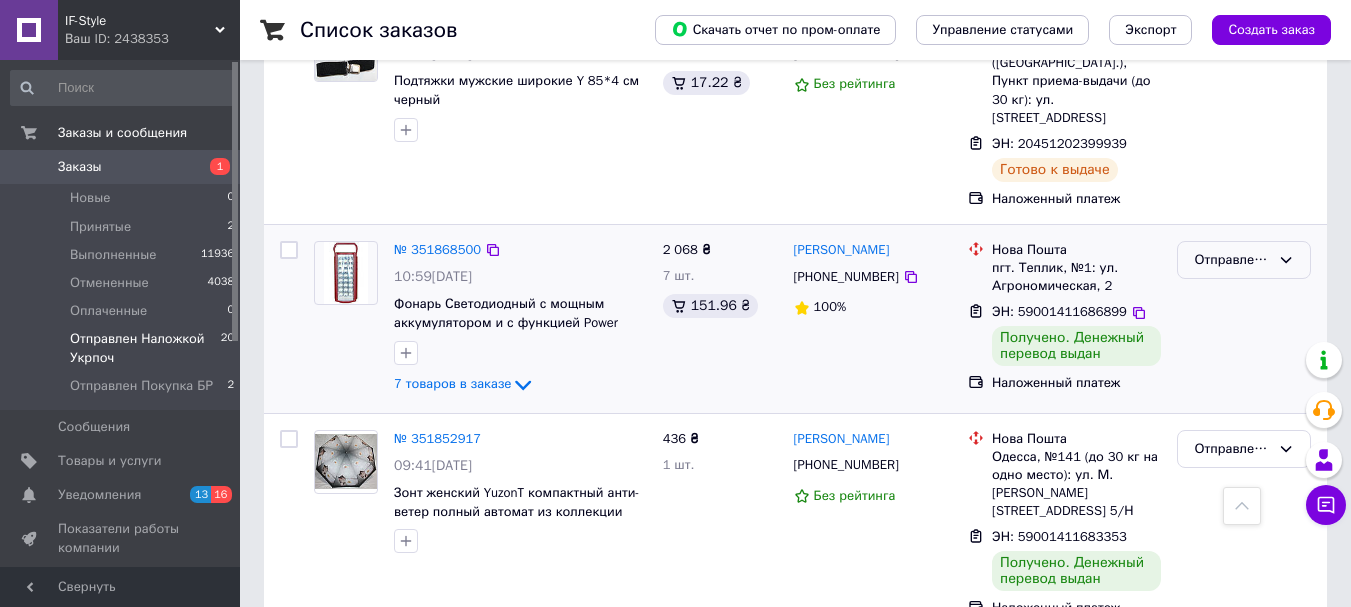 click on "Отправлен Наложкой Укрпоч" at bounding box center [1232, 260] 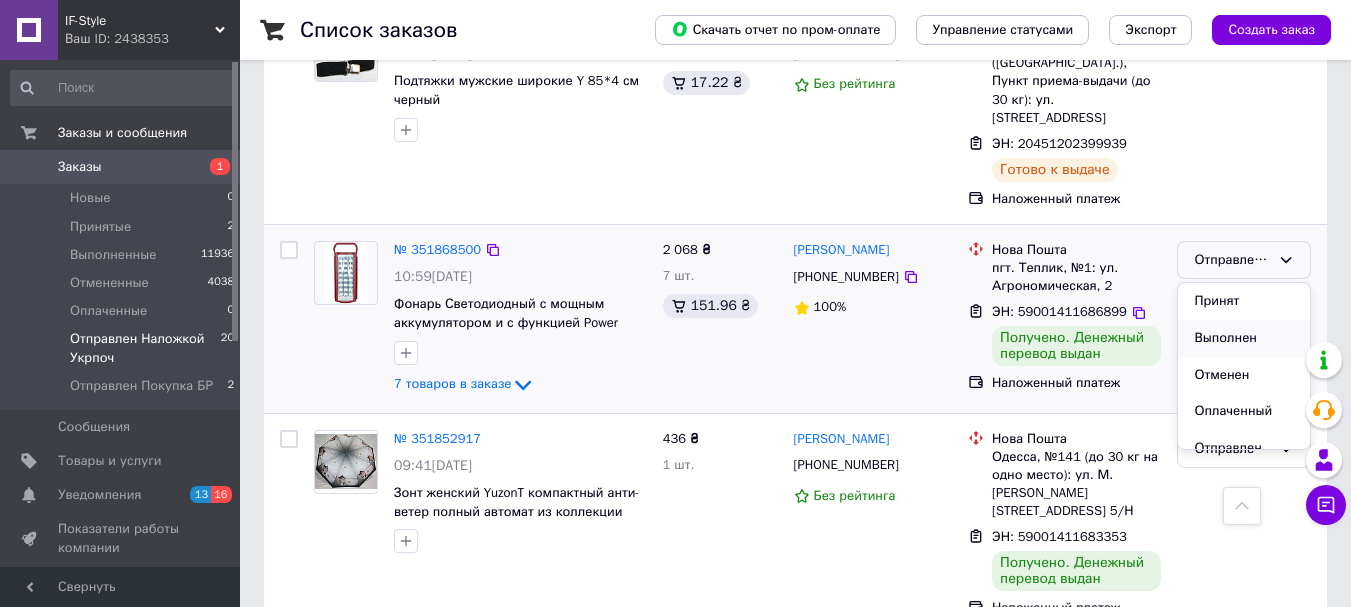 click on "Выполнен" at bounding box center [1244, 338] 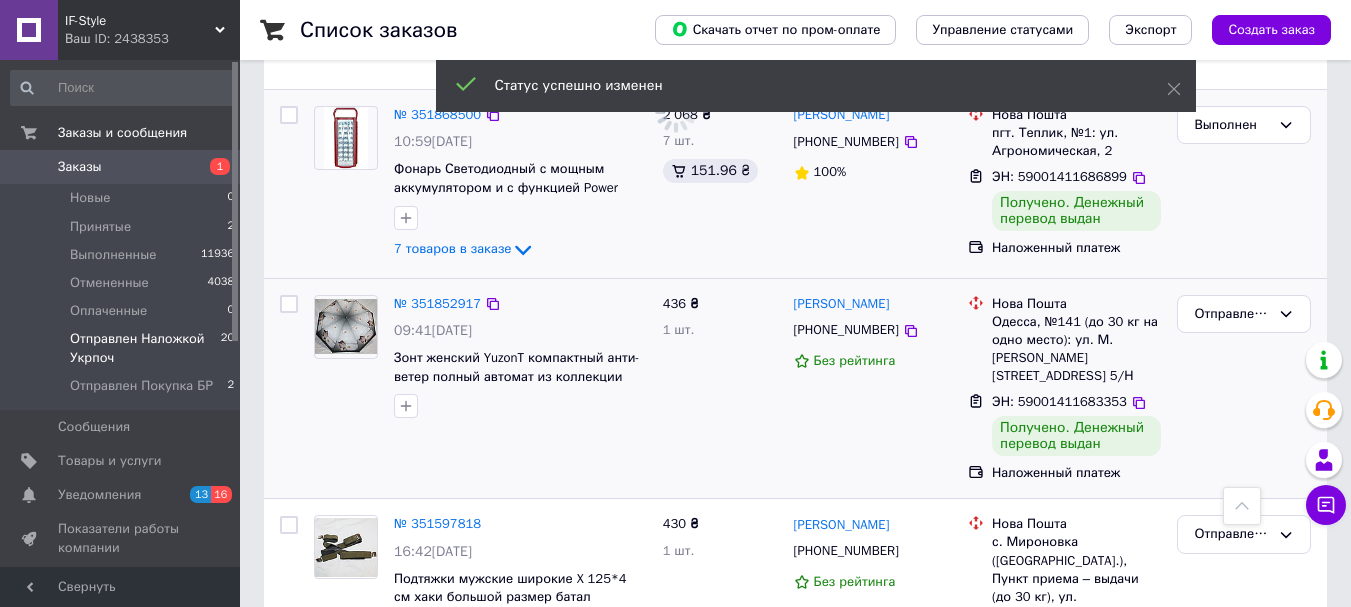 scroll, scrollTop: 1900, scrollLeft: 0, axis: vertical 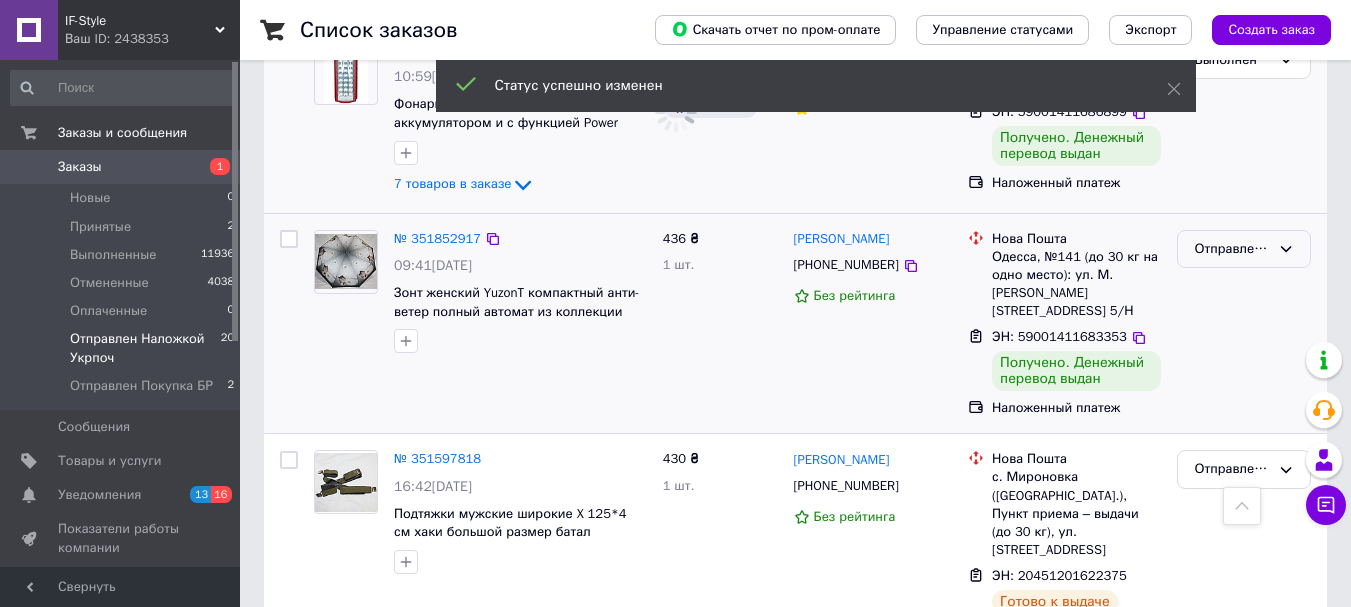 click on "Отправлен Наложкой Укрпоч" at bounding box center [1232, 249] 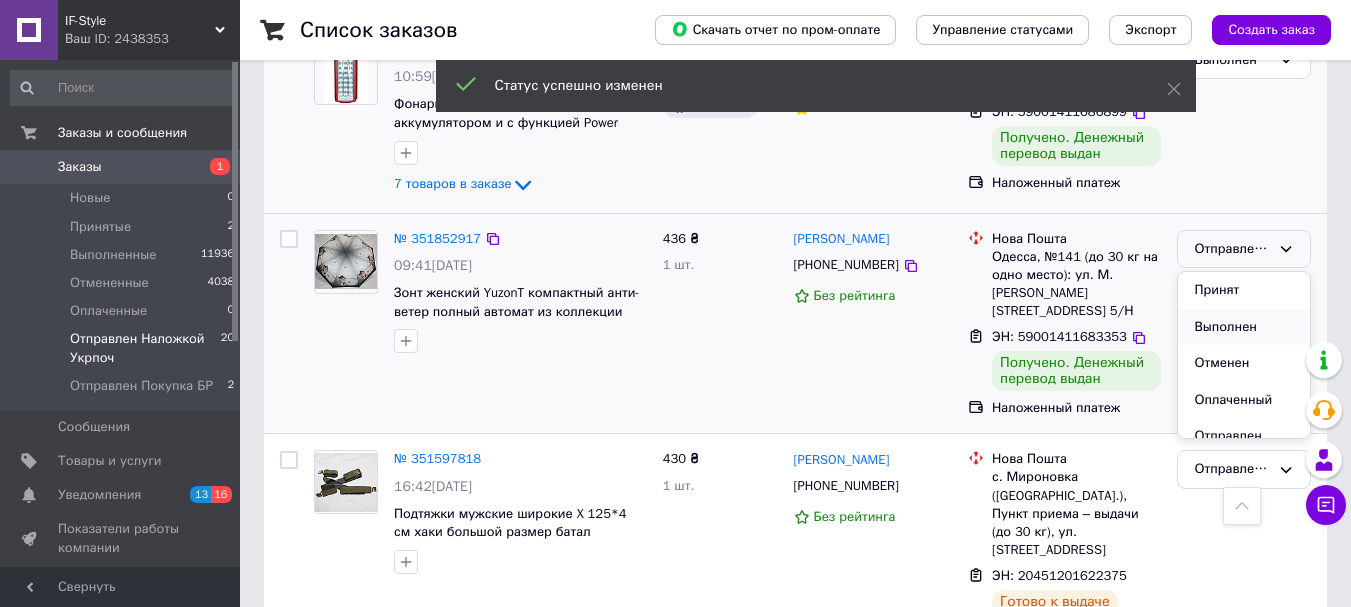 click on "Выполнен" at bounding box center [1244, 327] 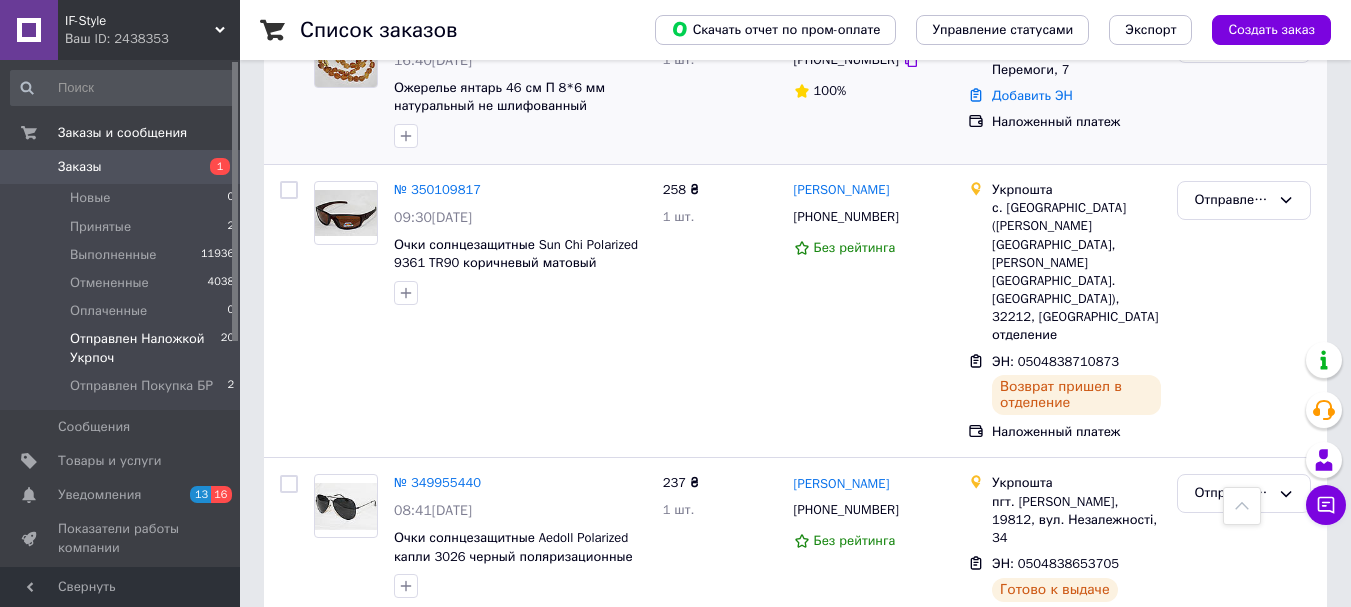 scroll, scrollTop: 3500, scrollLeft: 0, axis: vertical 